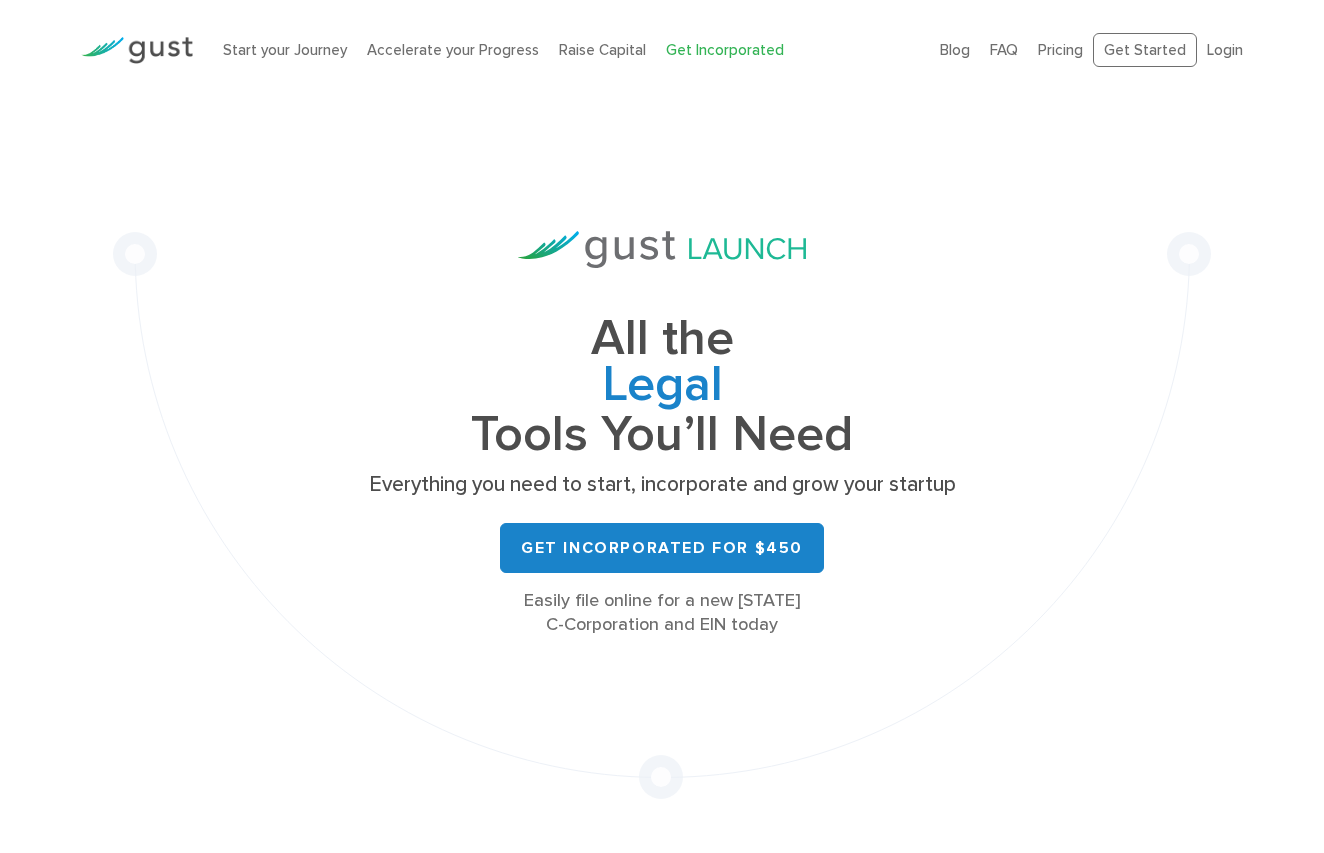 scroll, scrollTop: 0, scrollLeft: 0, axis: both 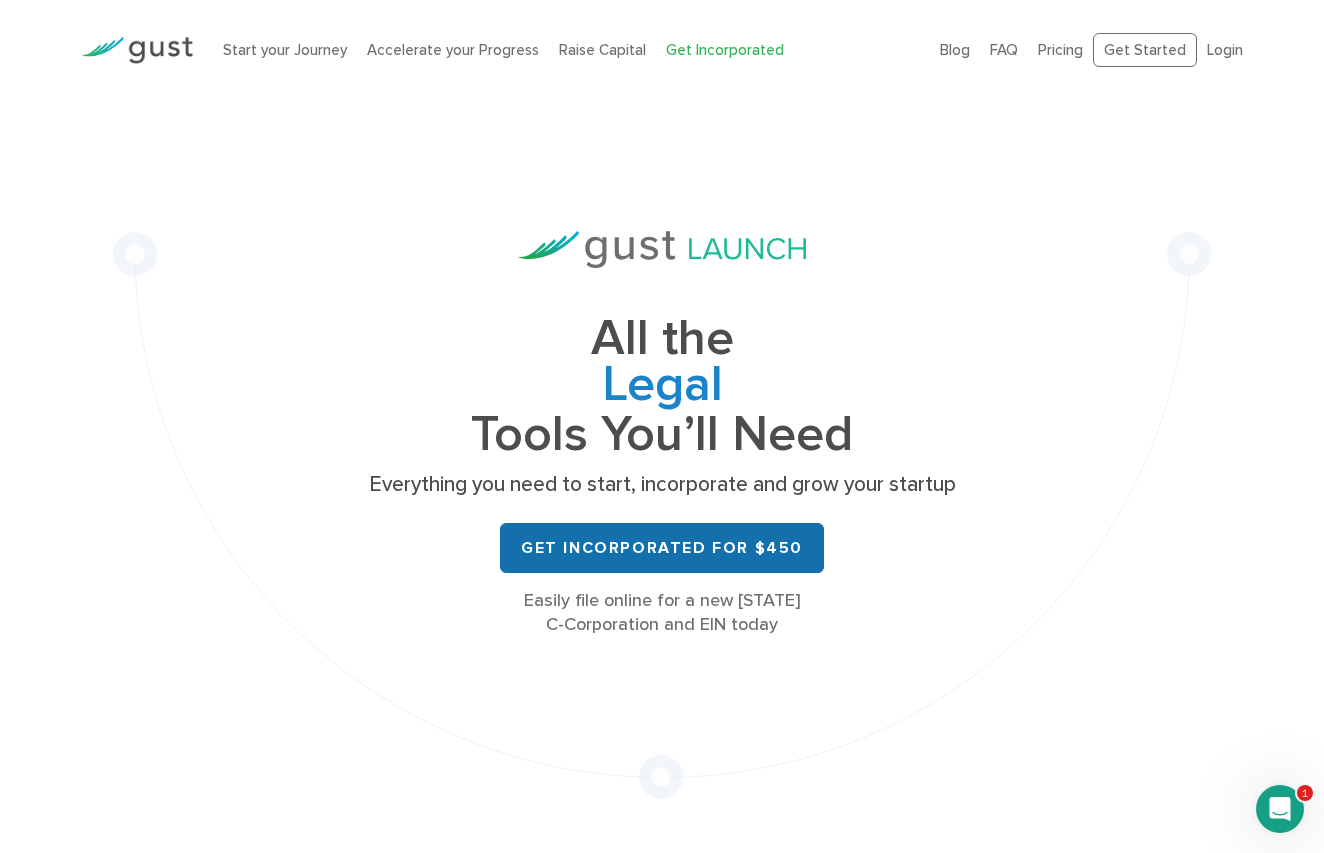 click on "Get Incorporated for $450" at bounding box center (662, 548) 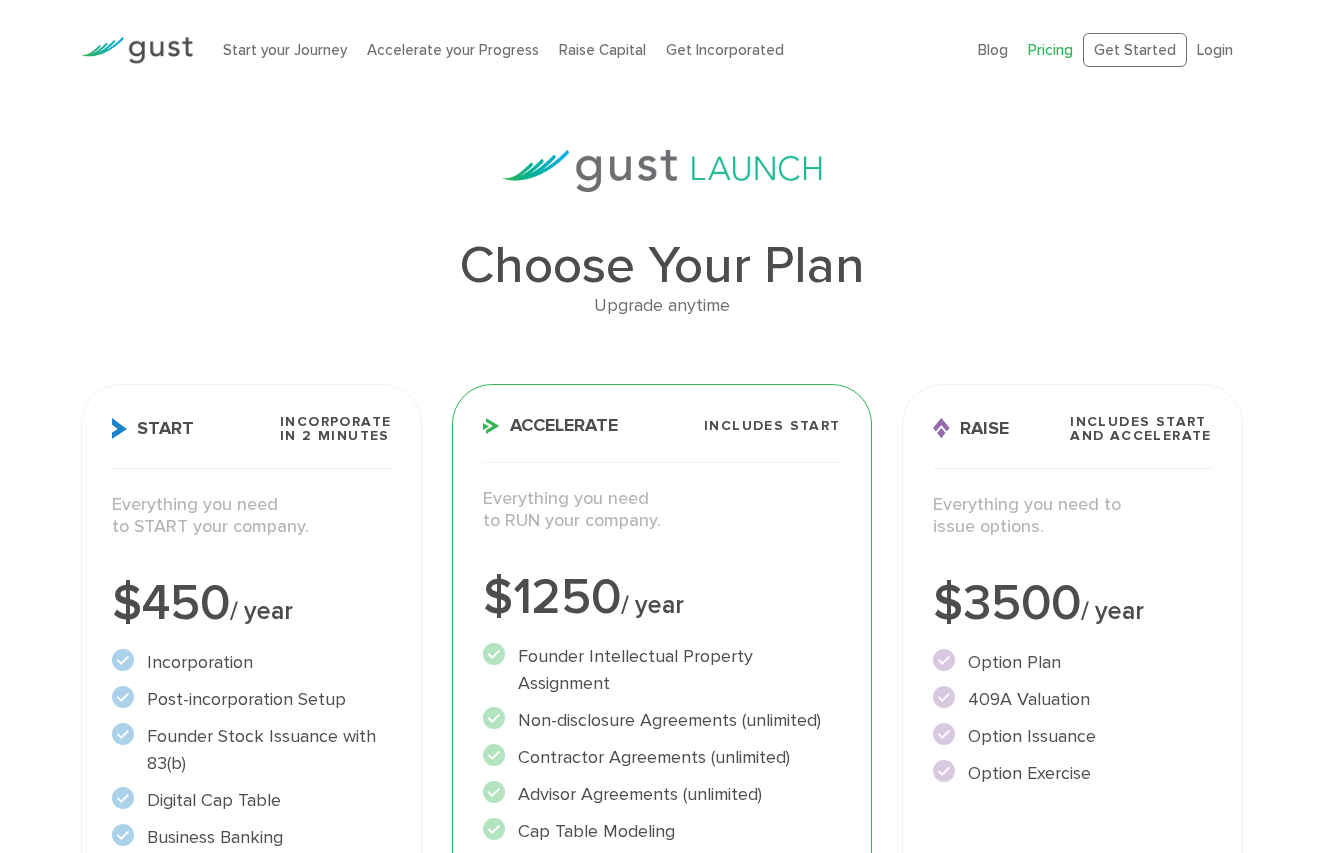 scroll, scrollTop: 0, scrollLeft: 0, axis: both 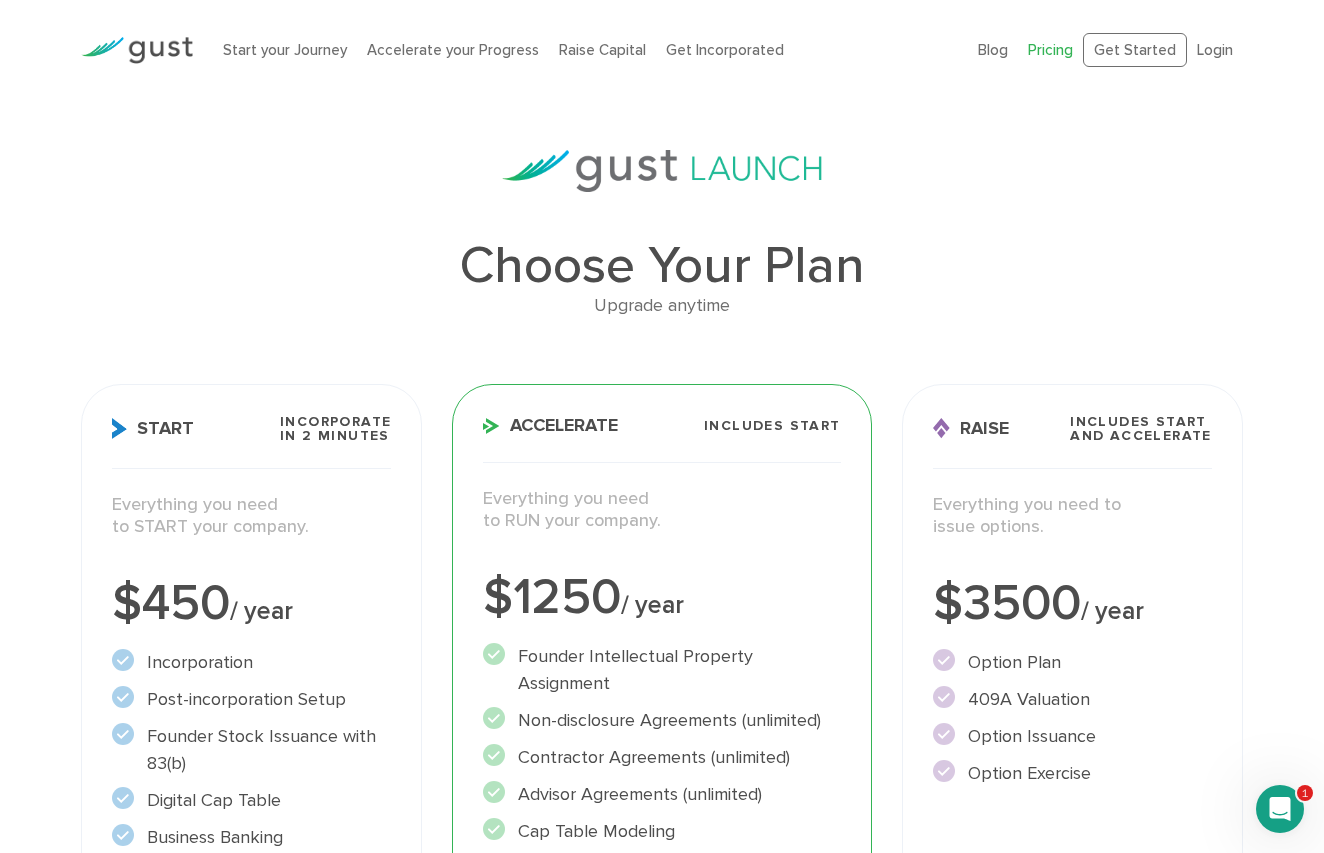 click on "Start
Incorporate
in 2 Minutes
Everything you need
to START your company.
[PRICE] / year" at bounding box center [251, 807] 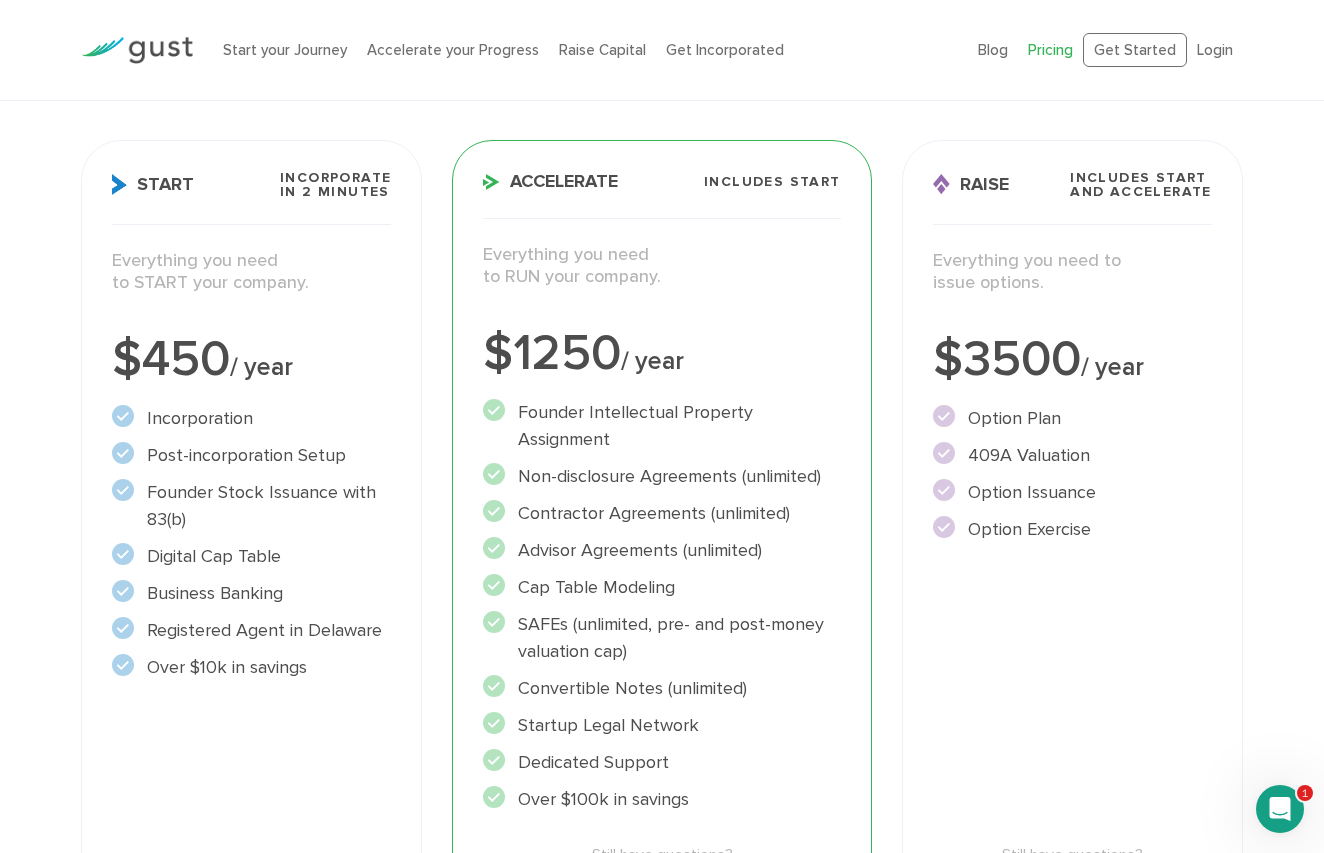 scroll, scrollTop: 534, scrollLeft: 0, axis: vertical 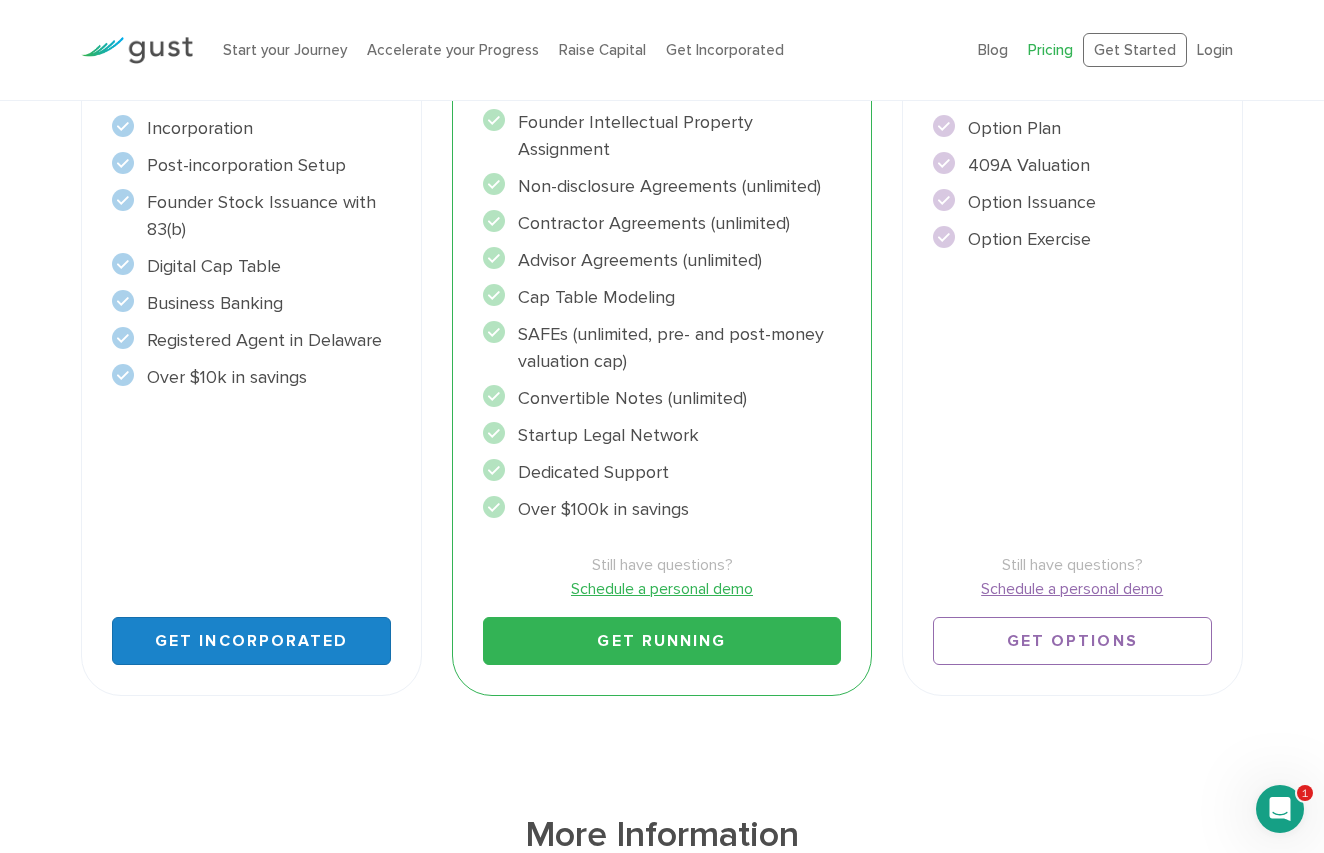 click on "Get Incorporated" at bounding box center [251, 641] 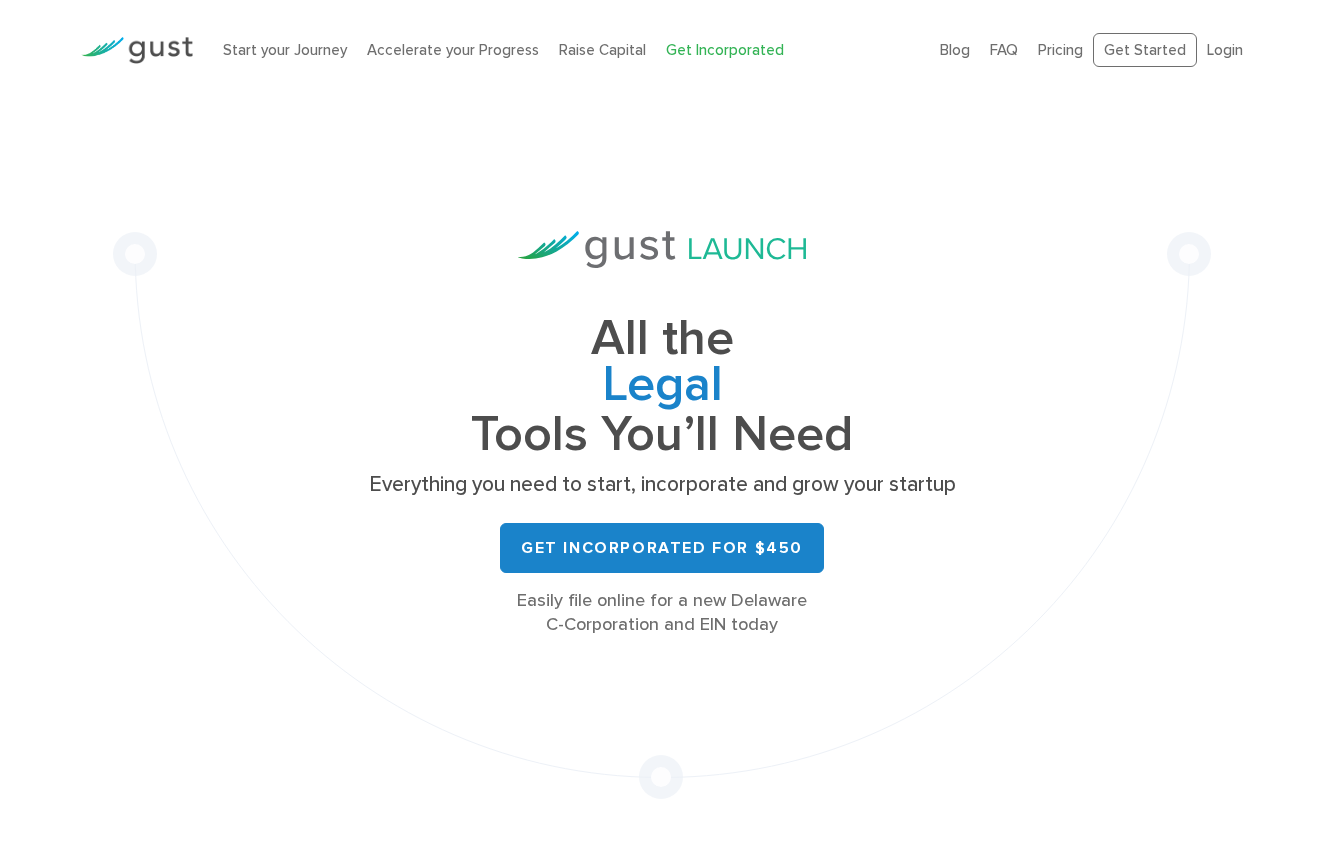 scroll, scrollTop: 0, scrollLeft: 0, axis: both 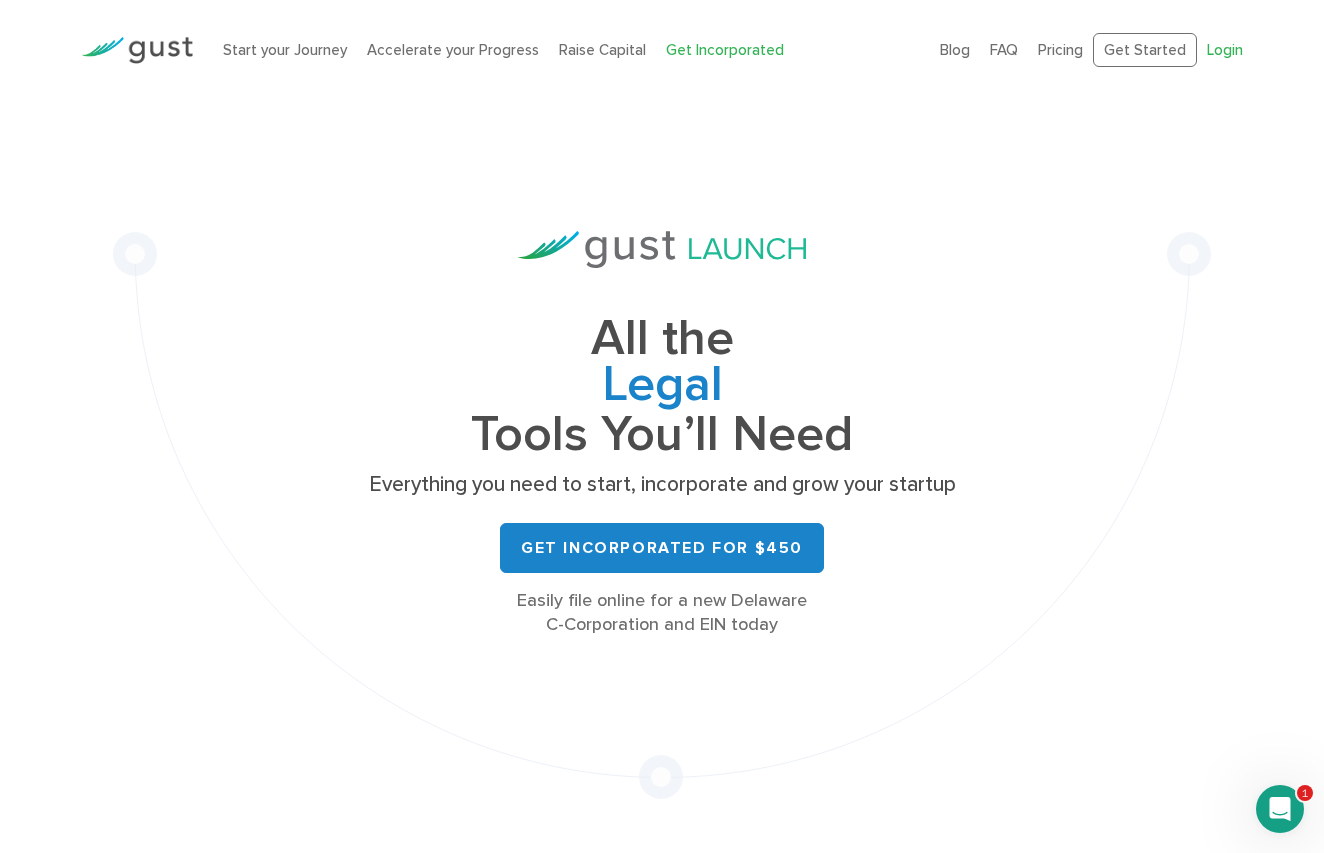 click on "Login" at bounding box center [1225, 50] 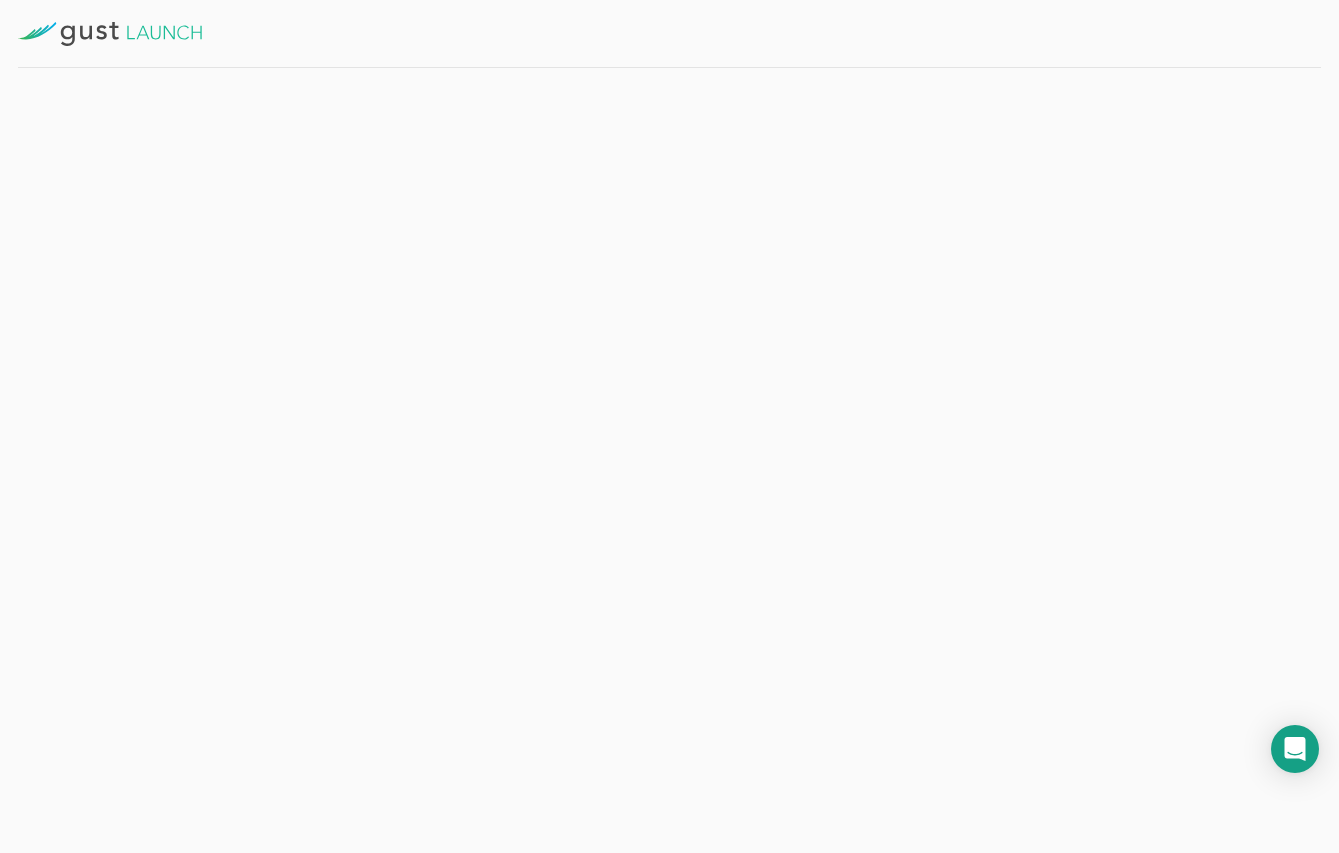 scroll, scrollTop: 0, scrollLeft: 0, axis: both 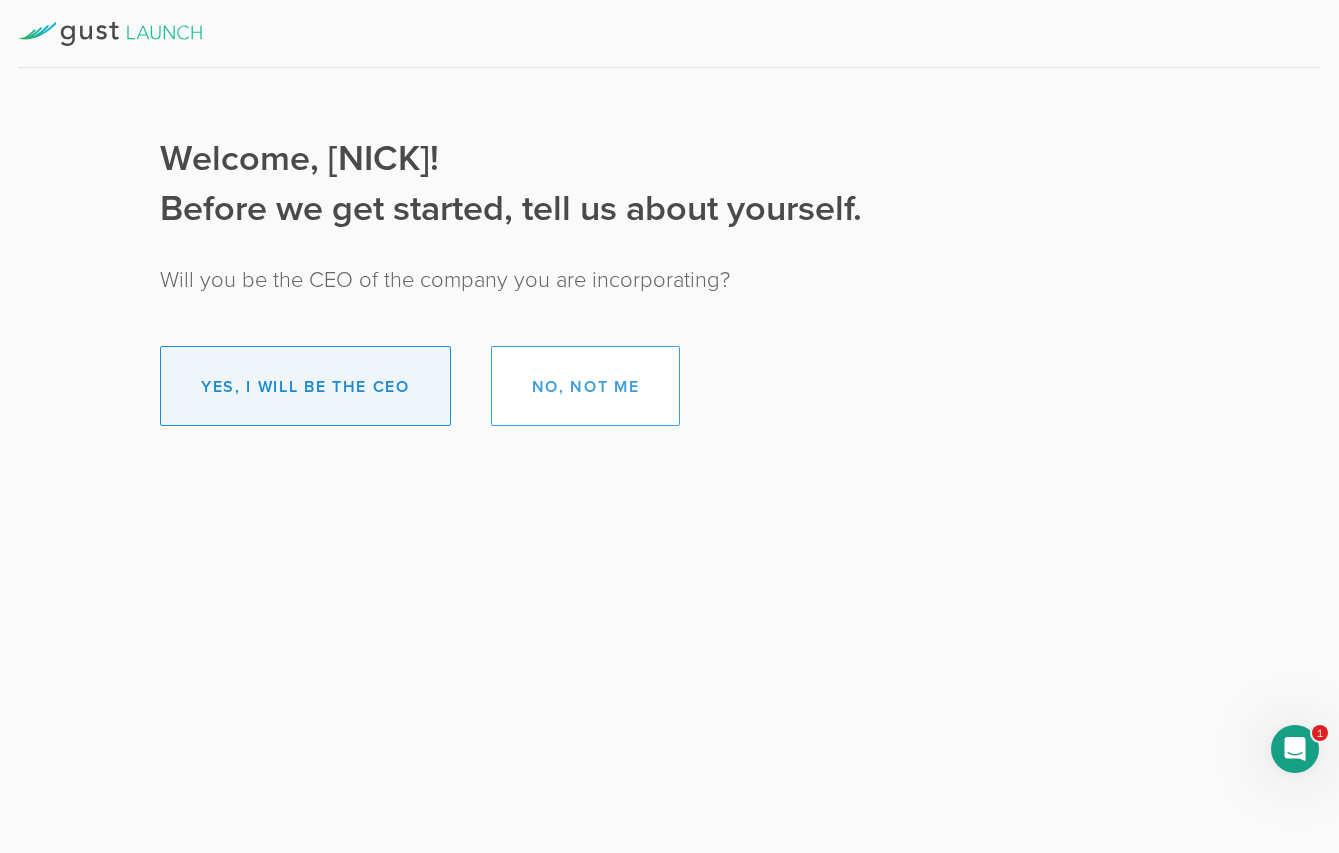 click on "Yes, I will be the CEO" at bounding box center (305, 386) 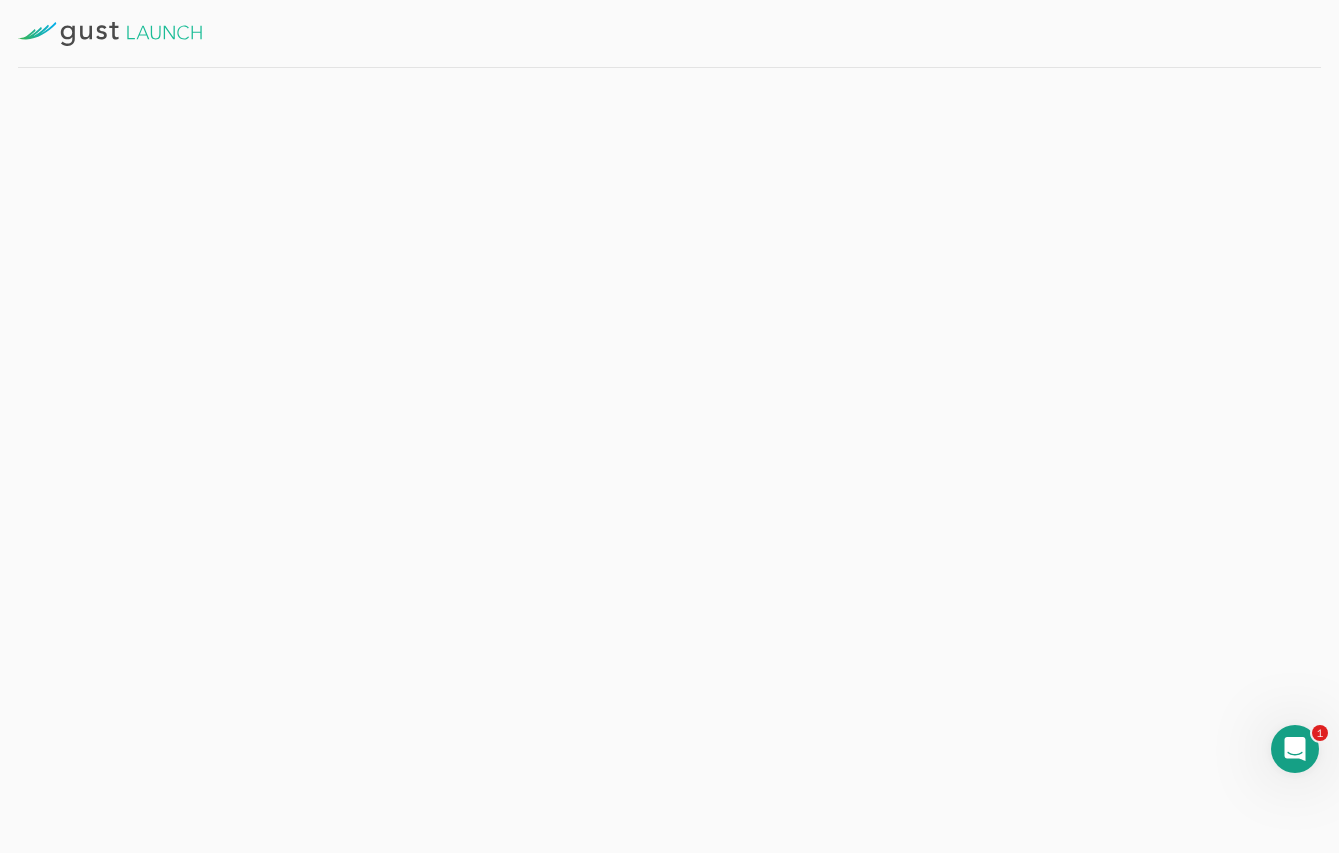click on "Get Started" at bounding box center [514, 437] 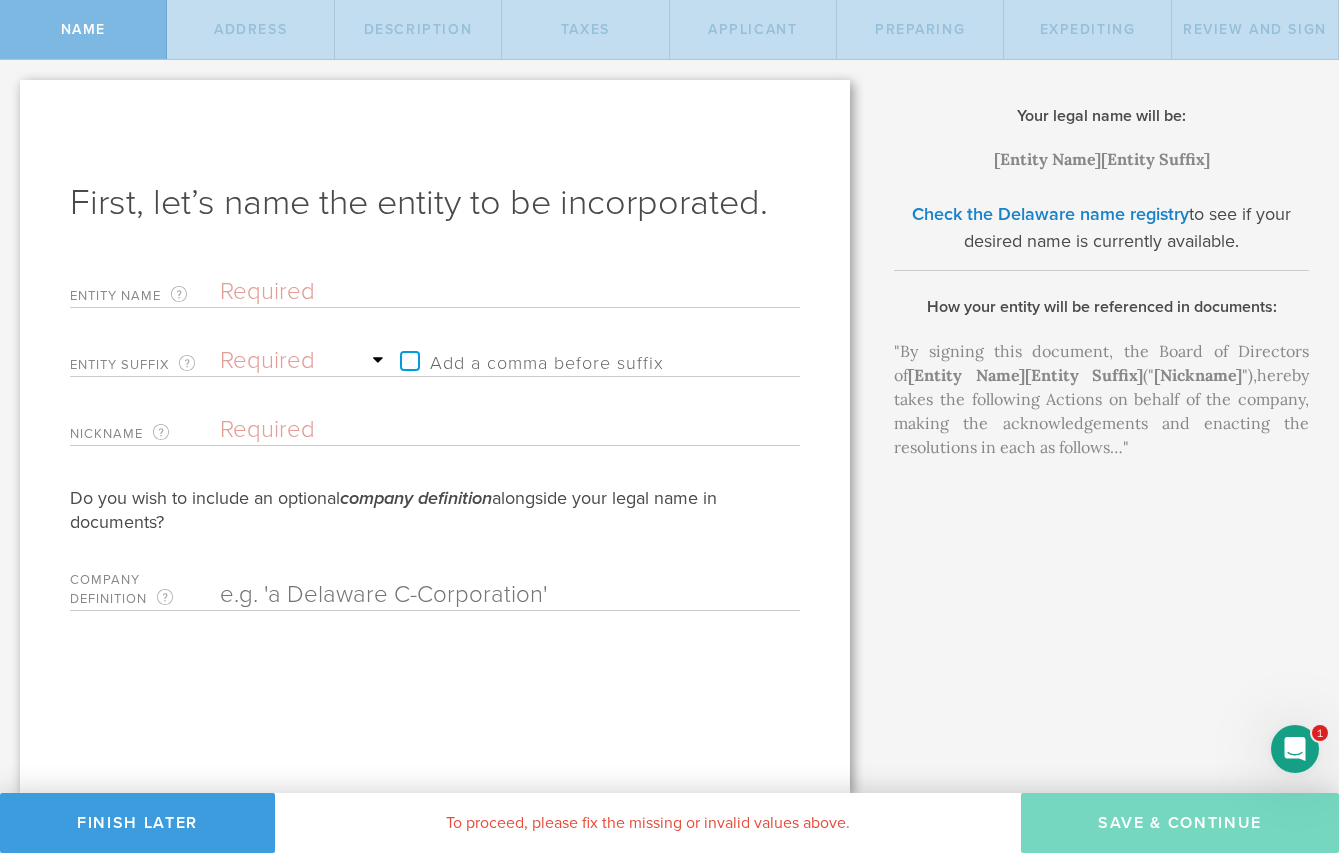 click at bounding box center [475, 292] 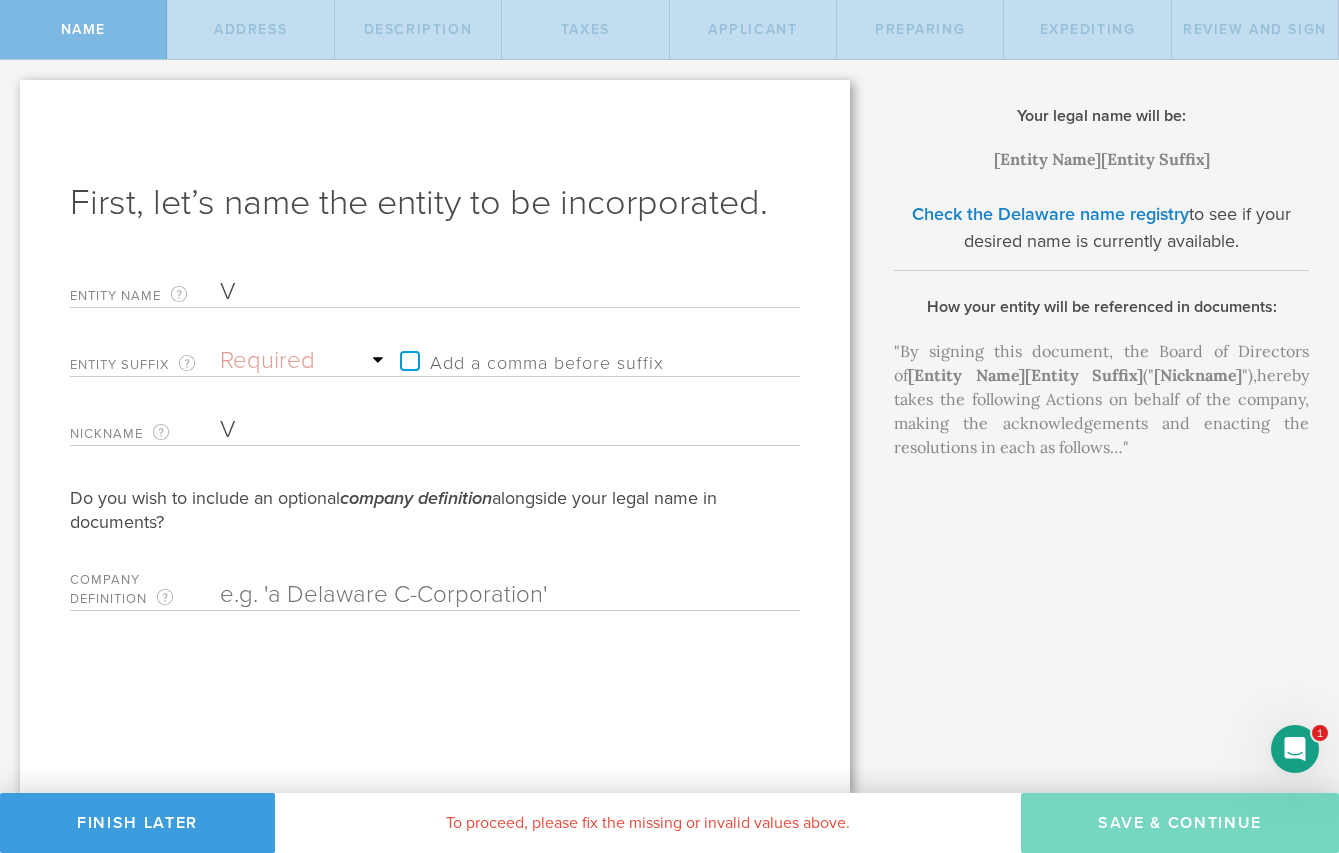 type on "Ve" 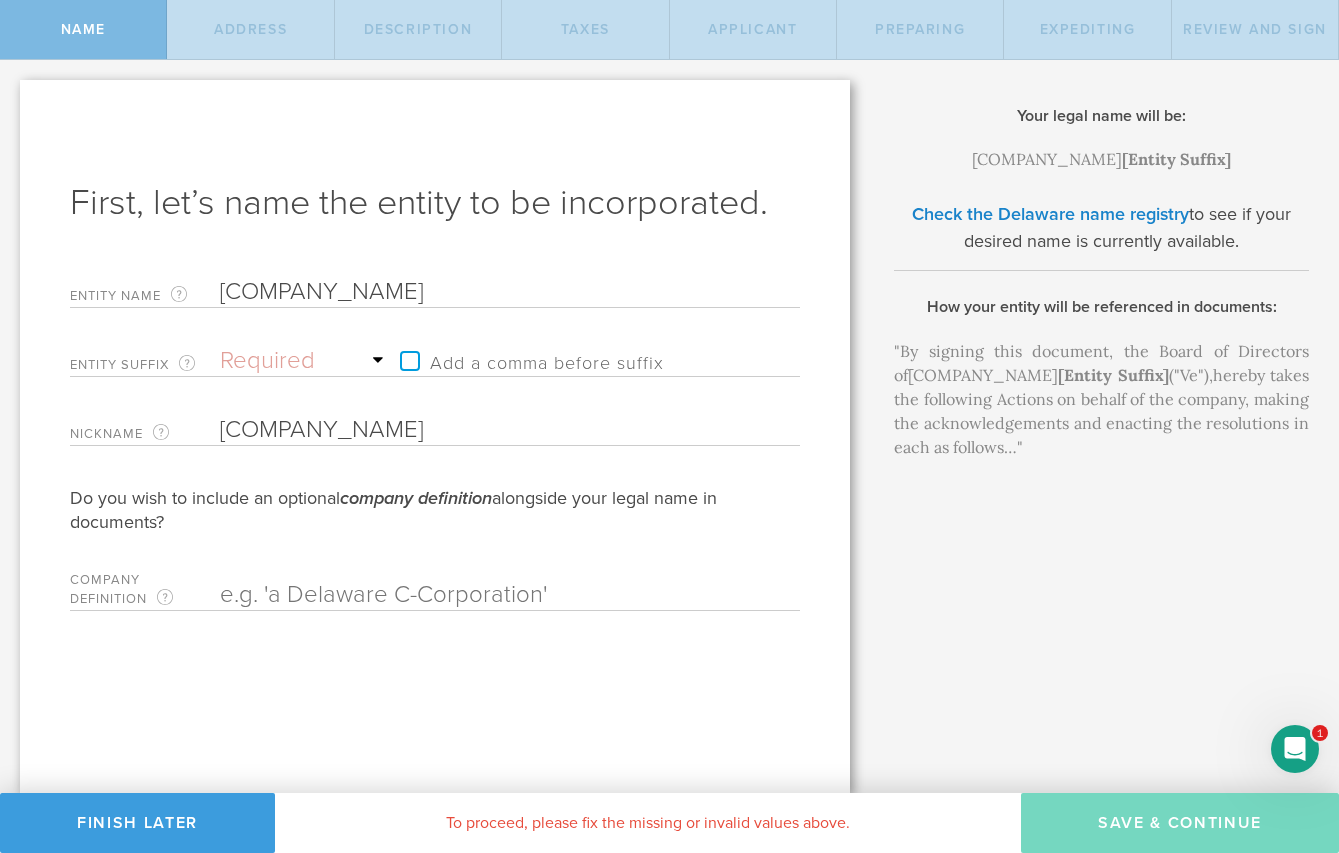 type on "Ver" 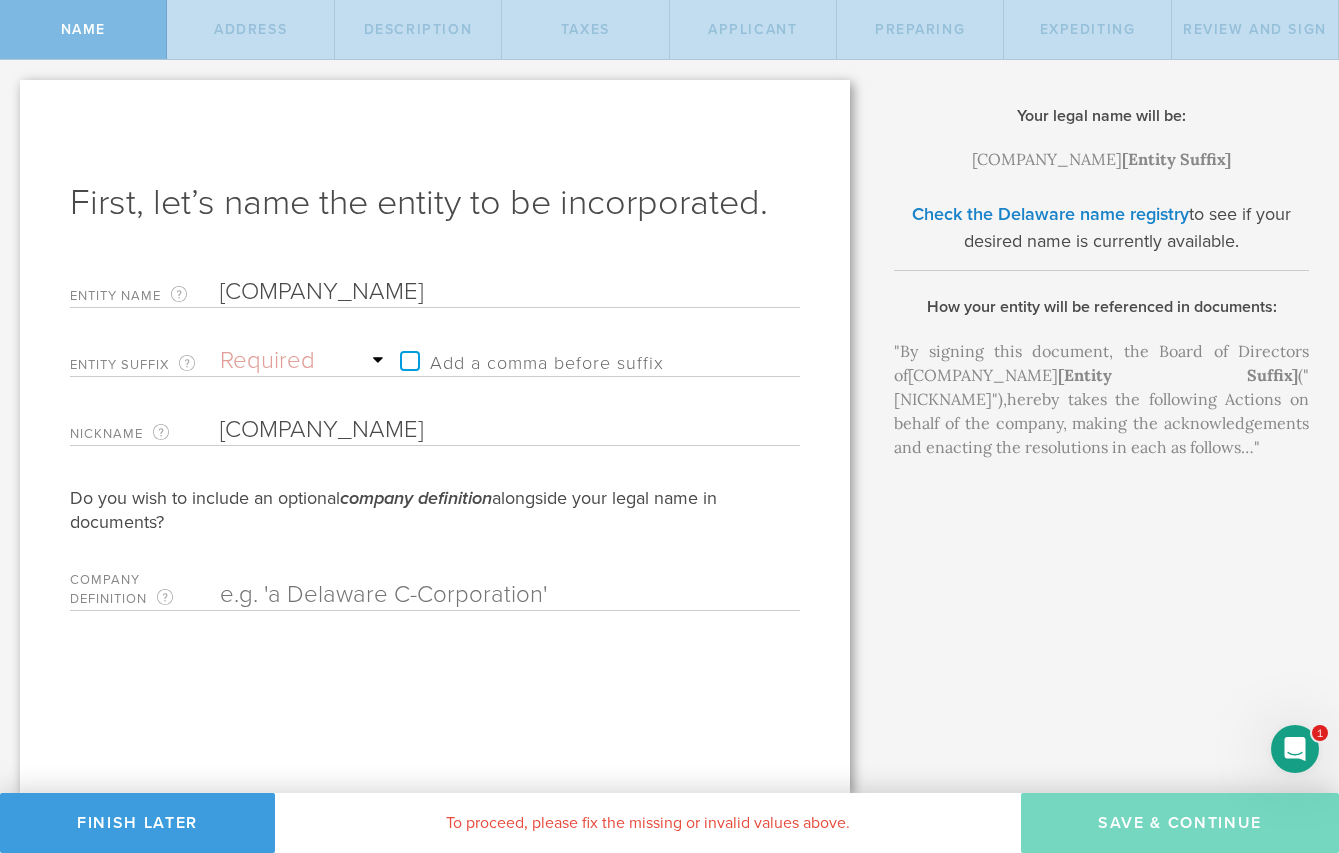 type on "Vern" 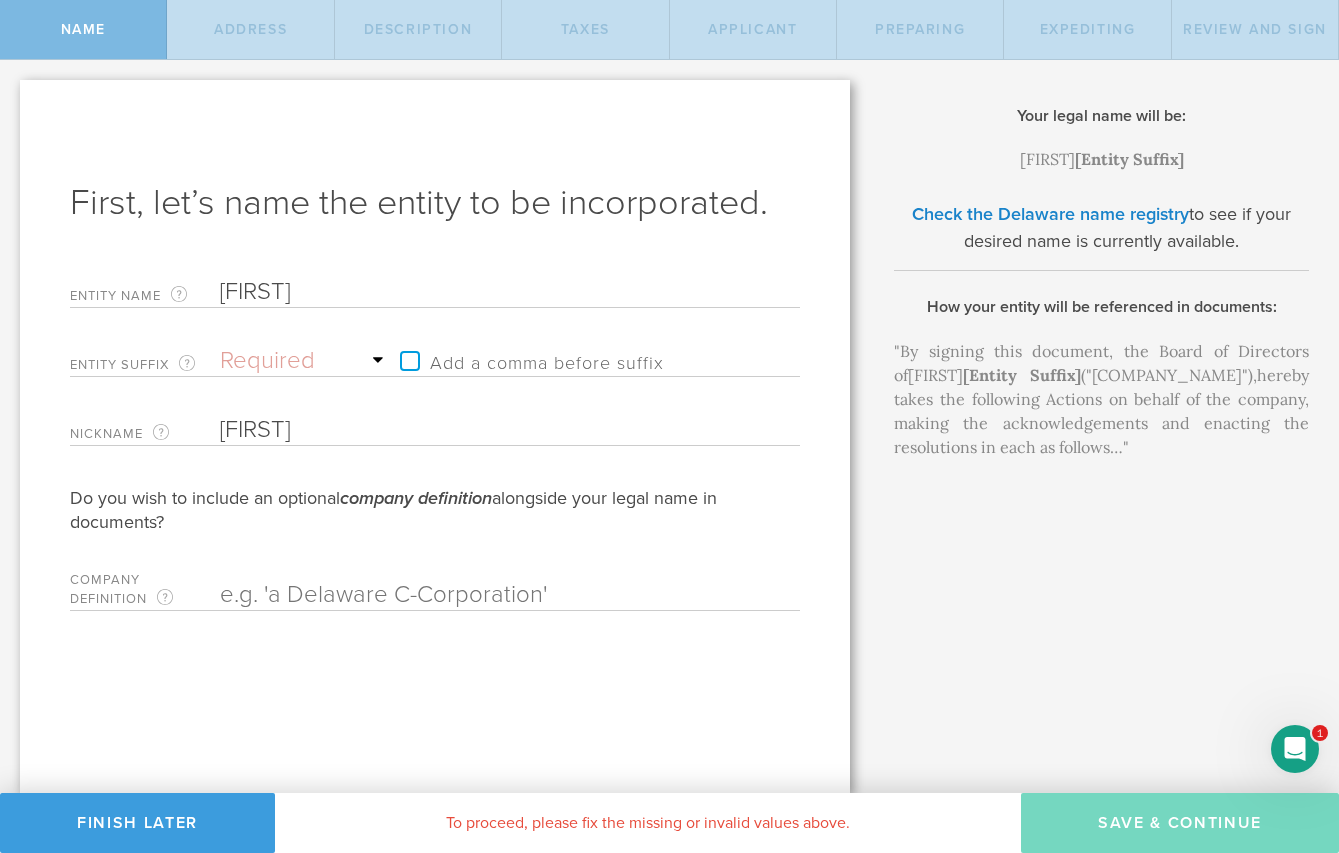 type on "Vernal" 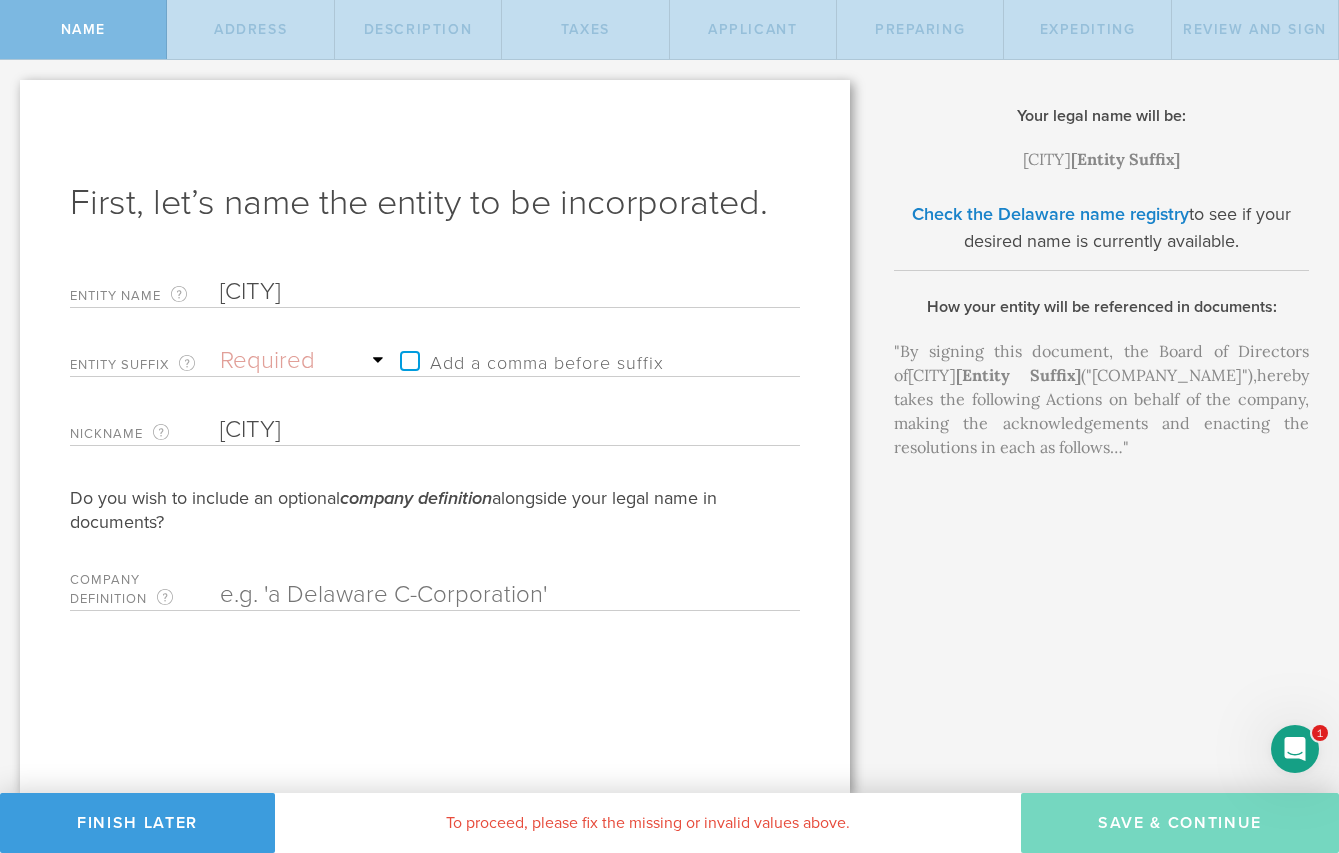 type on "Vernal h" 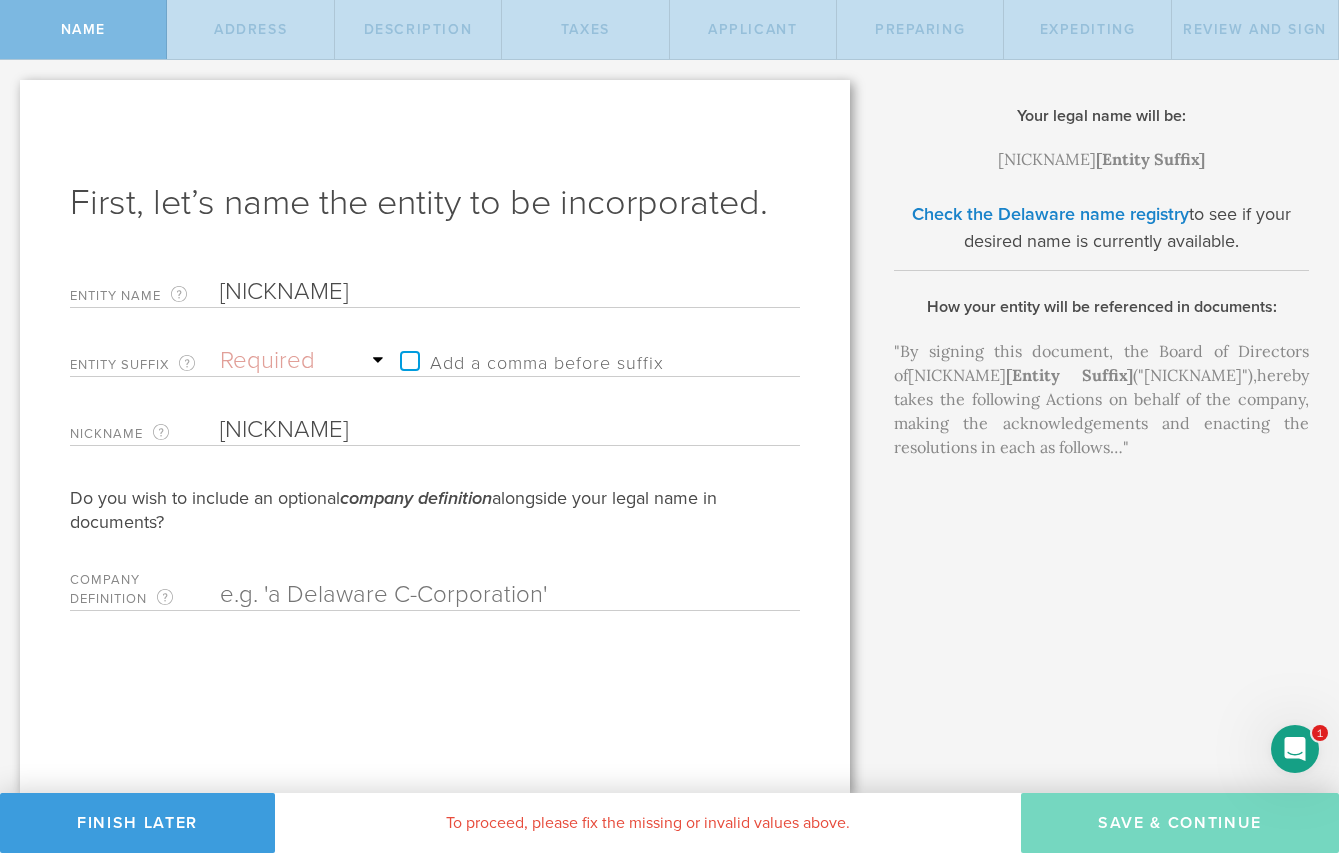 type on "Vernal he" 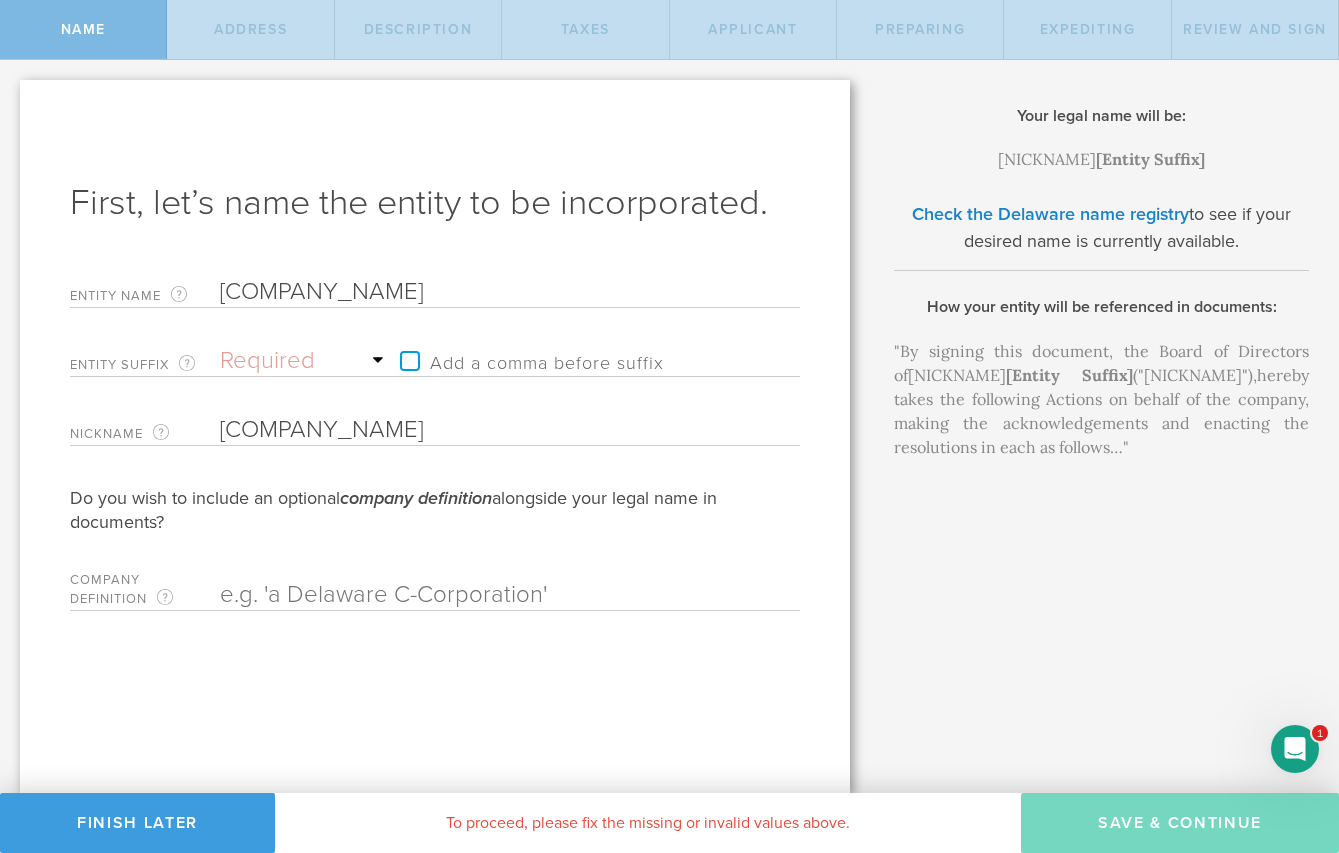type on "Vernal heal" 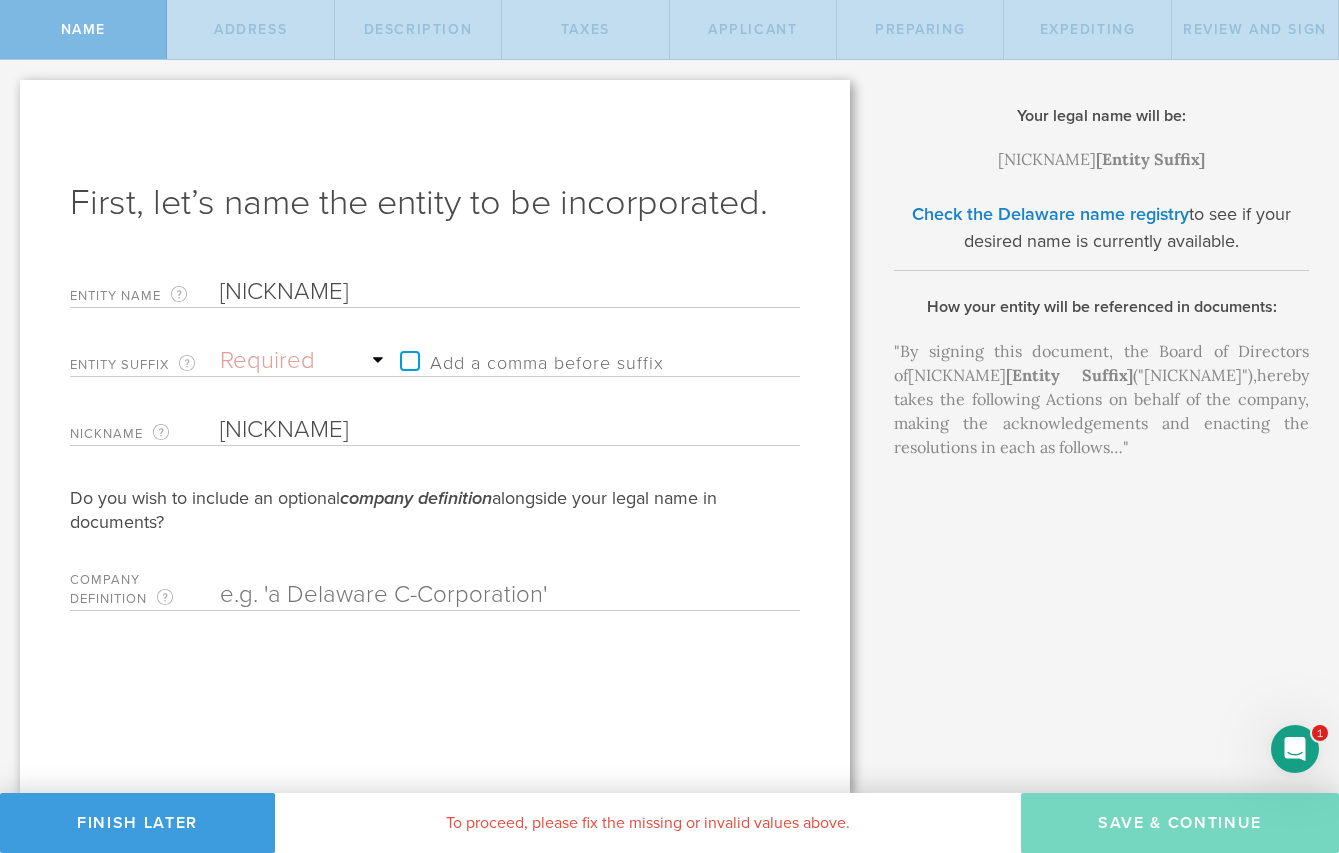 type on "Vernal healt" 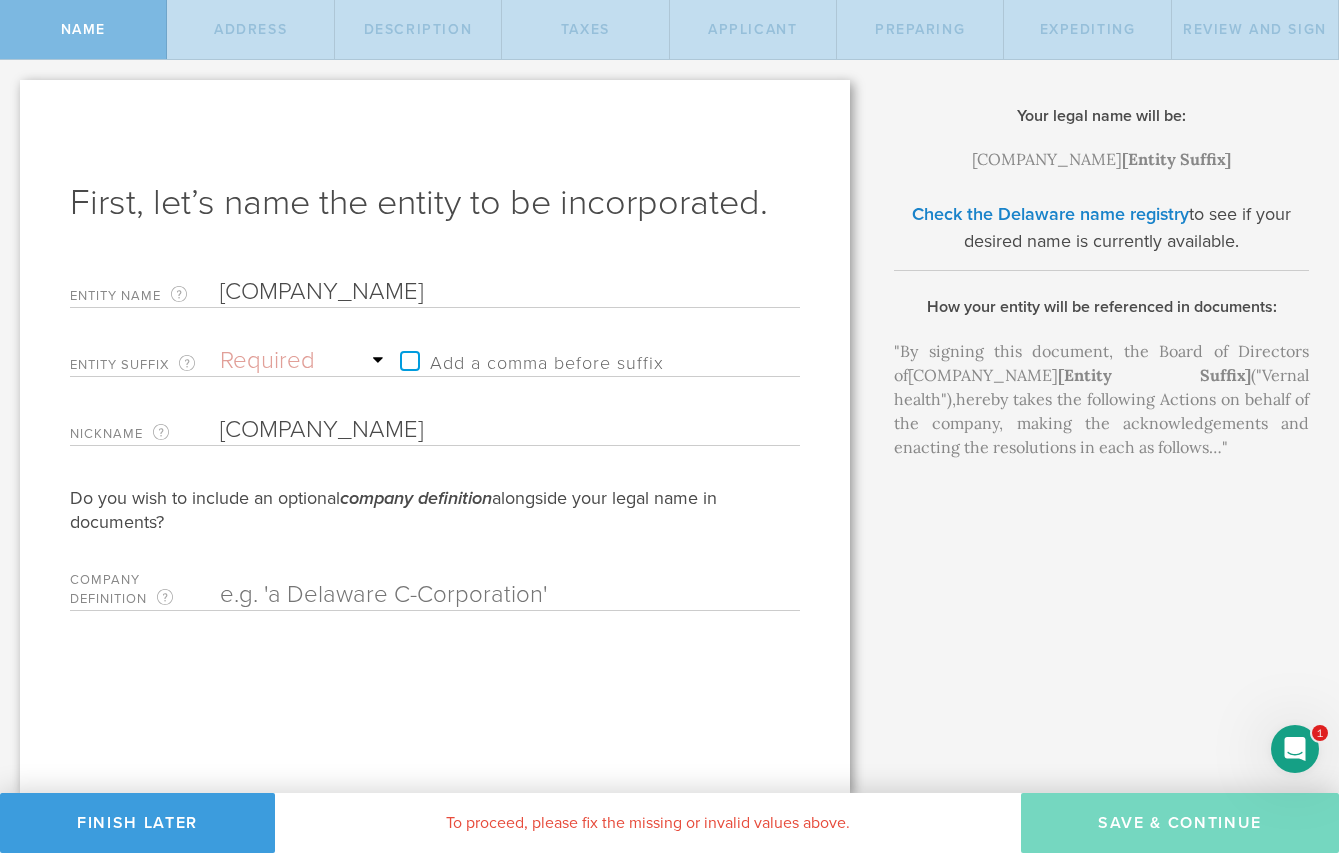 type on "Vernal health" 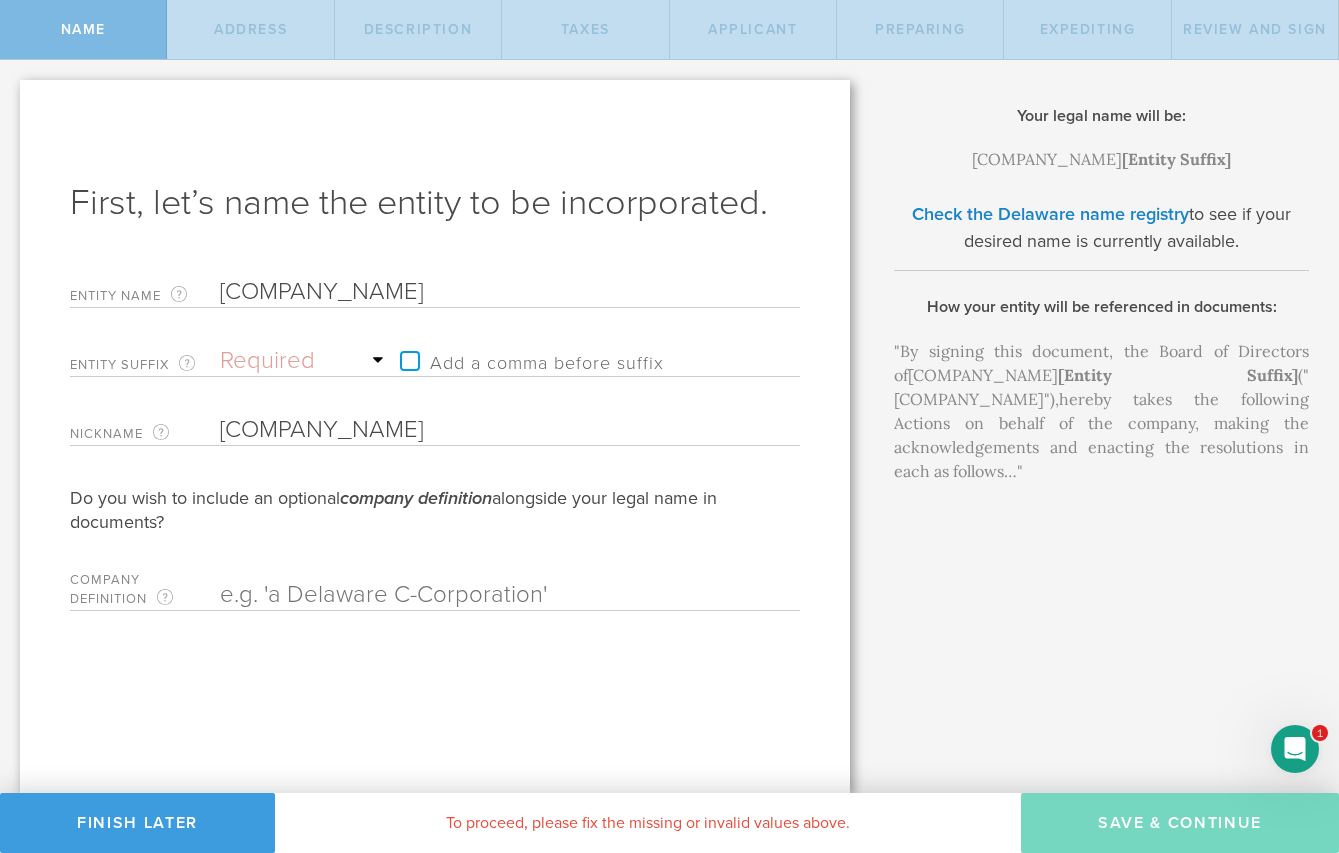 type on "Vernal healt" 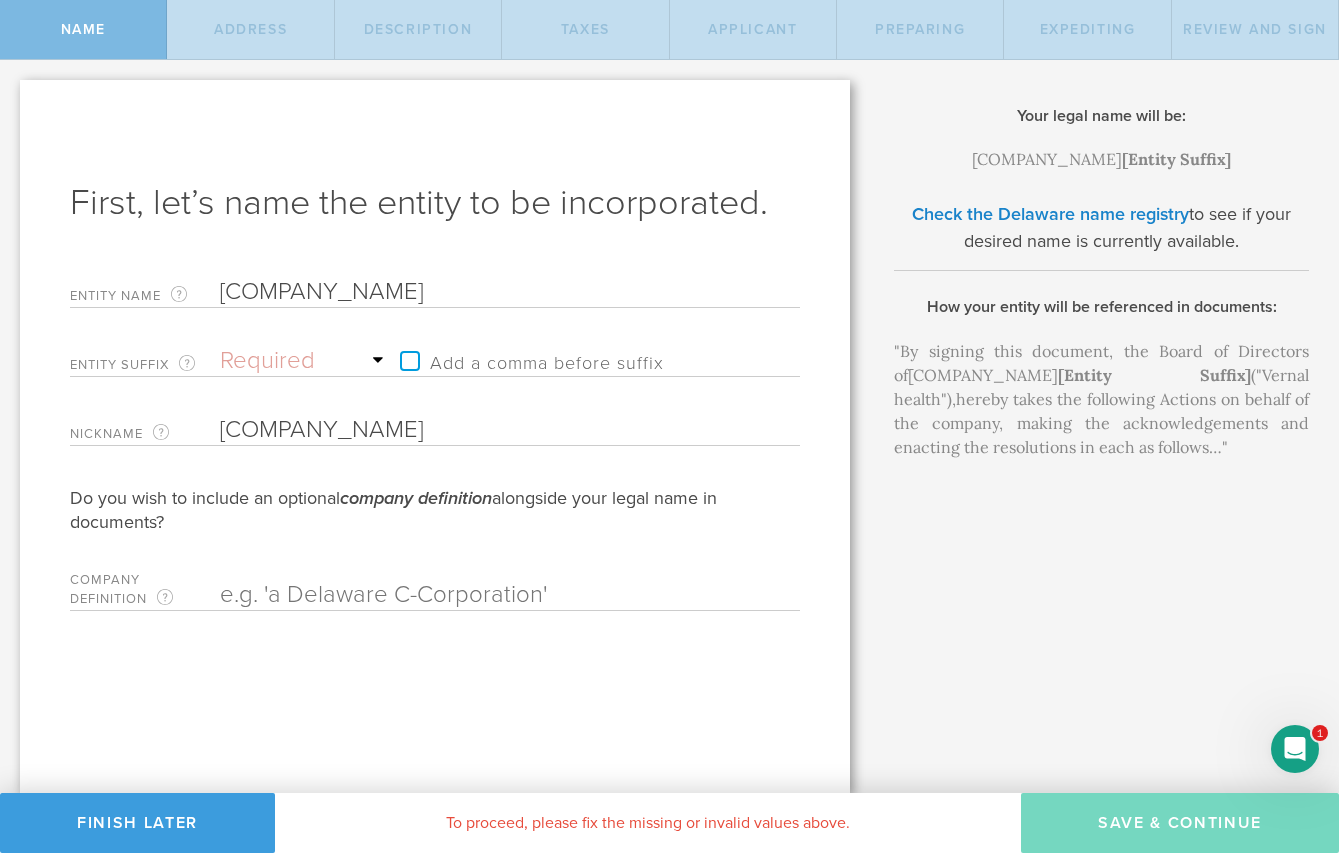 type on "Vernal heal" 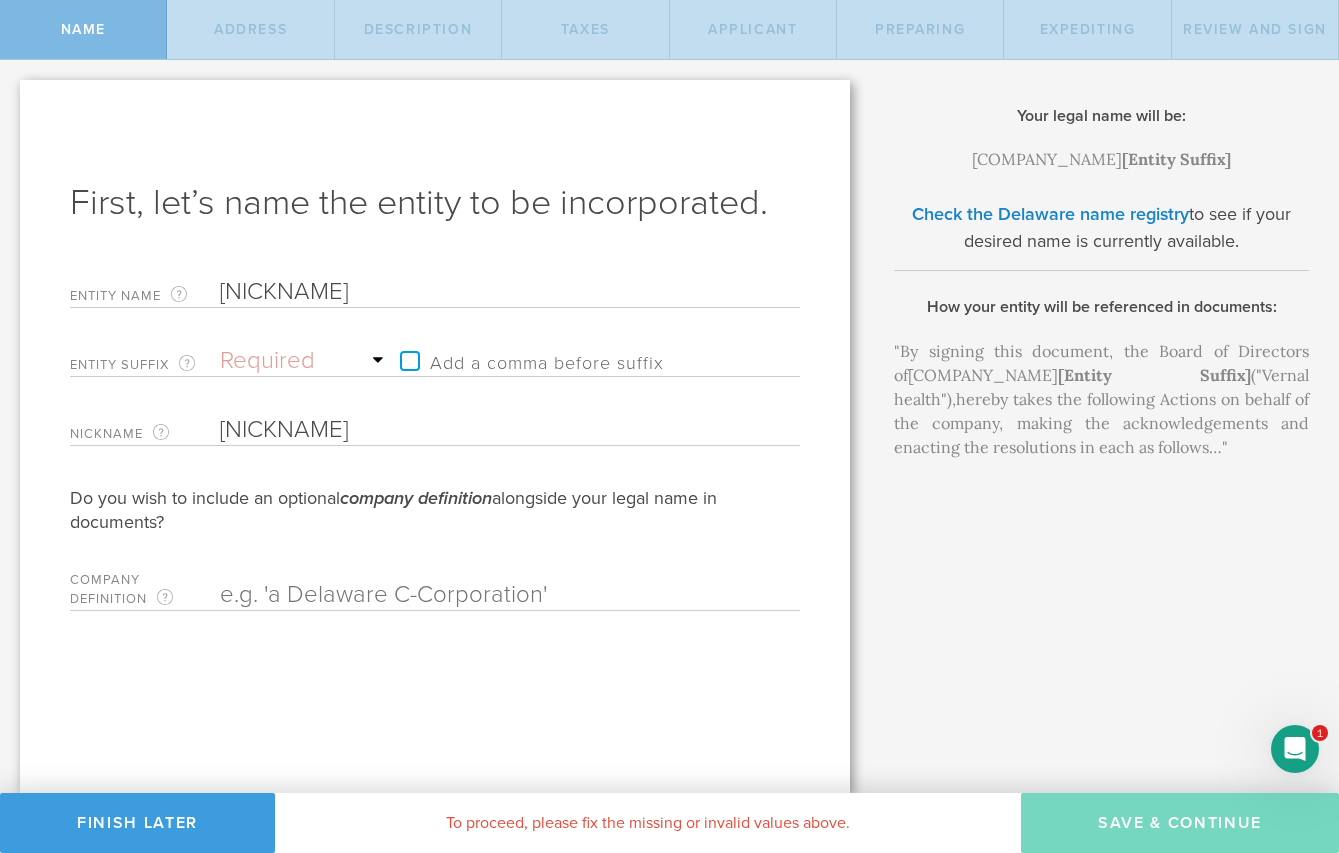 type on "Vernal hea" 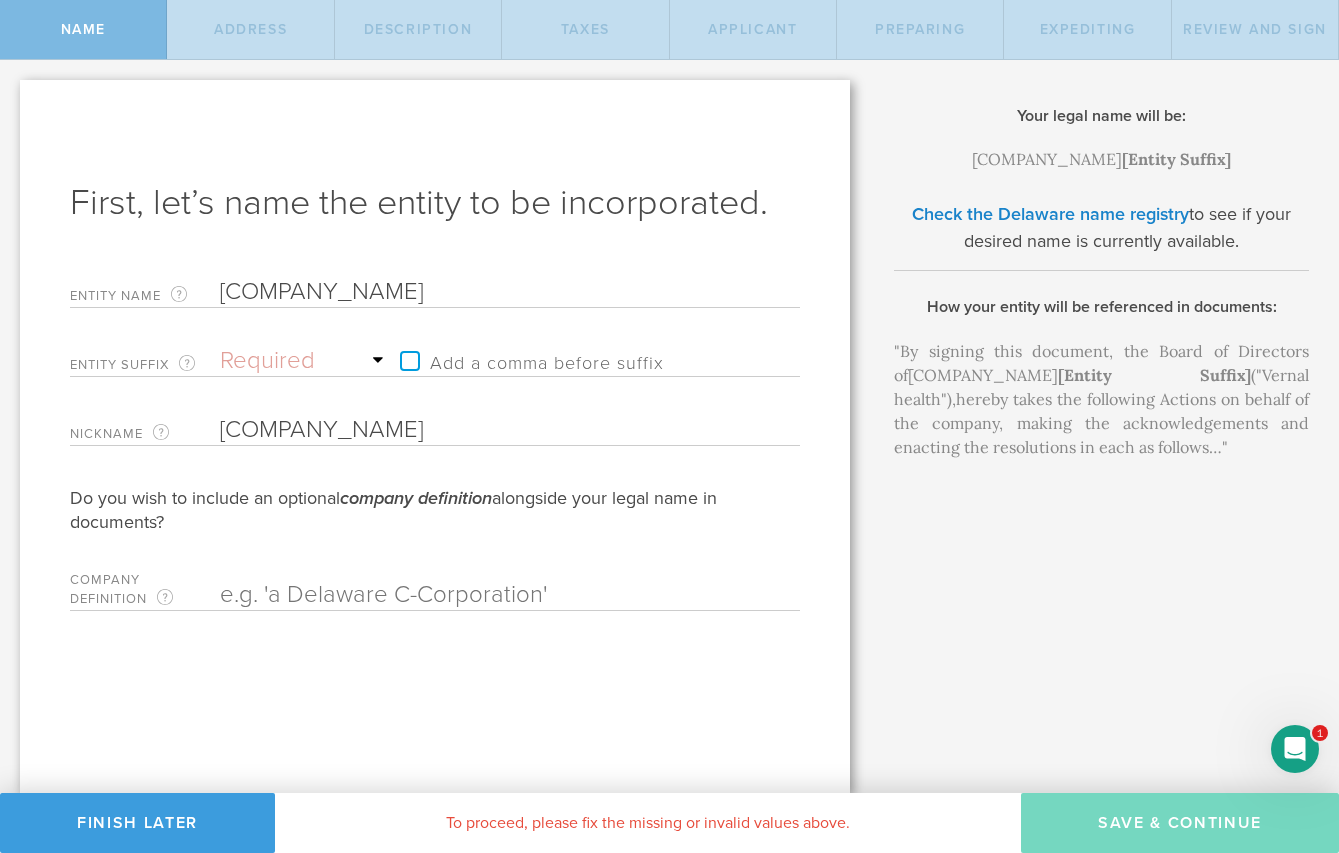 type on "Vernal he" 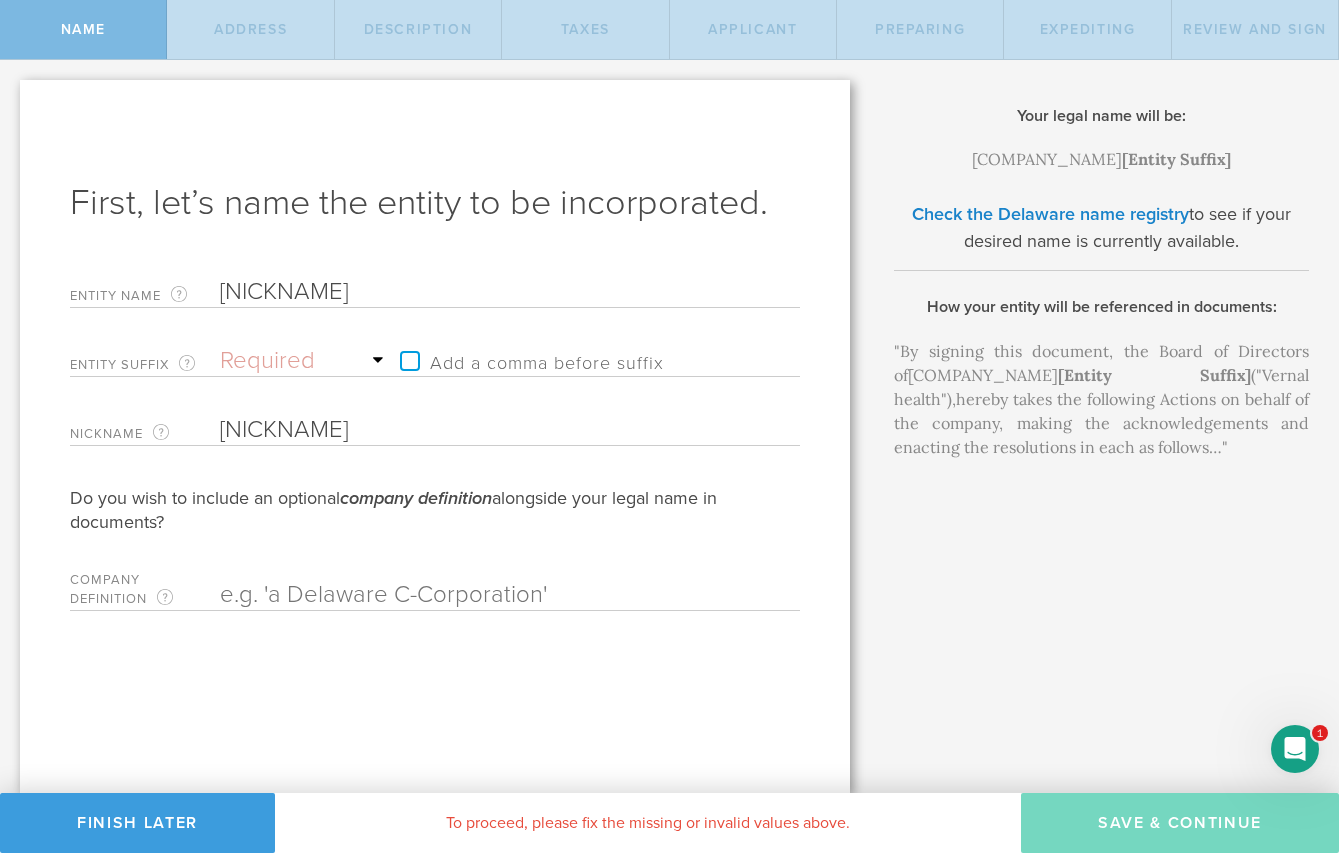 type on "Vernal h" 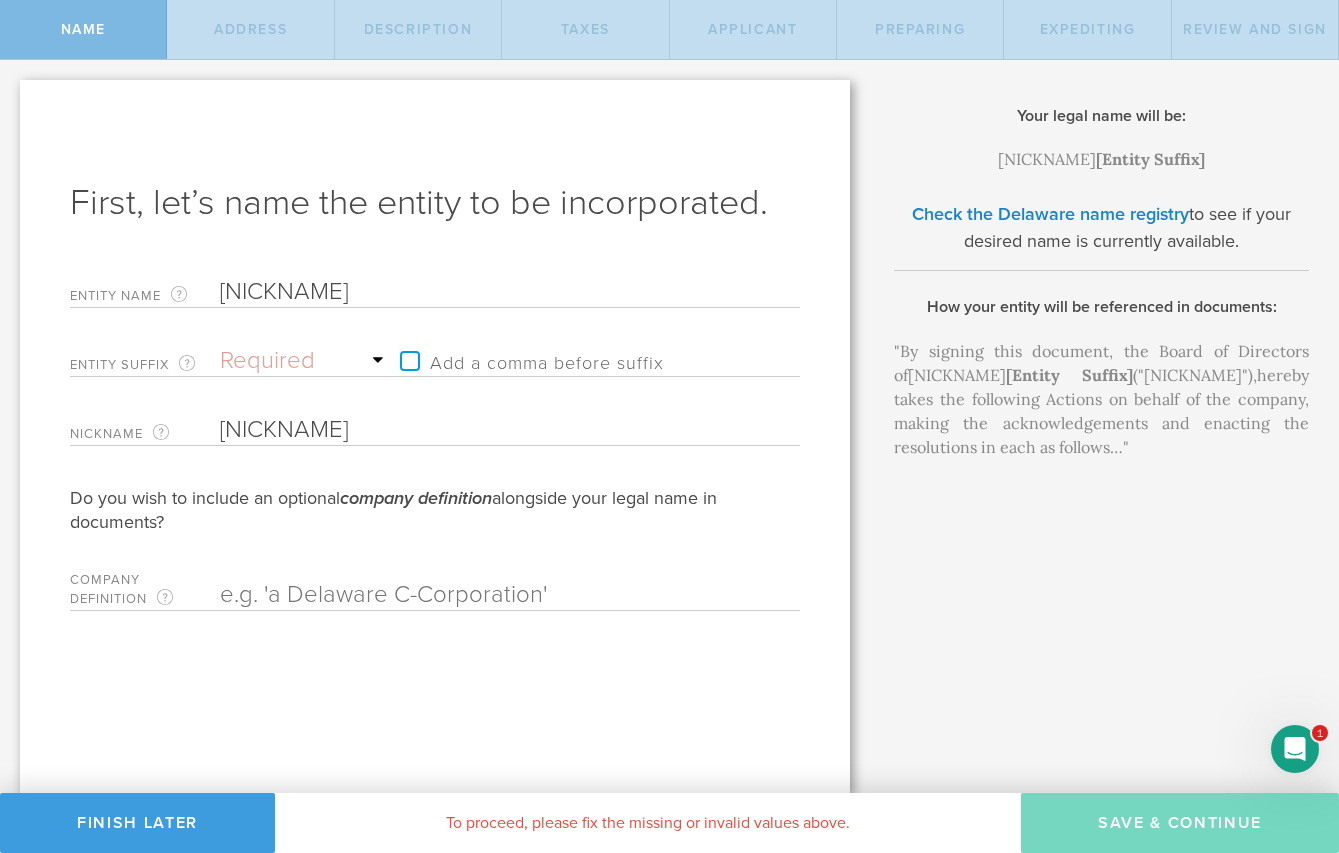 type on "Vernal" 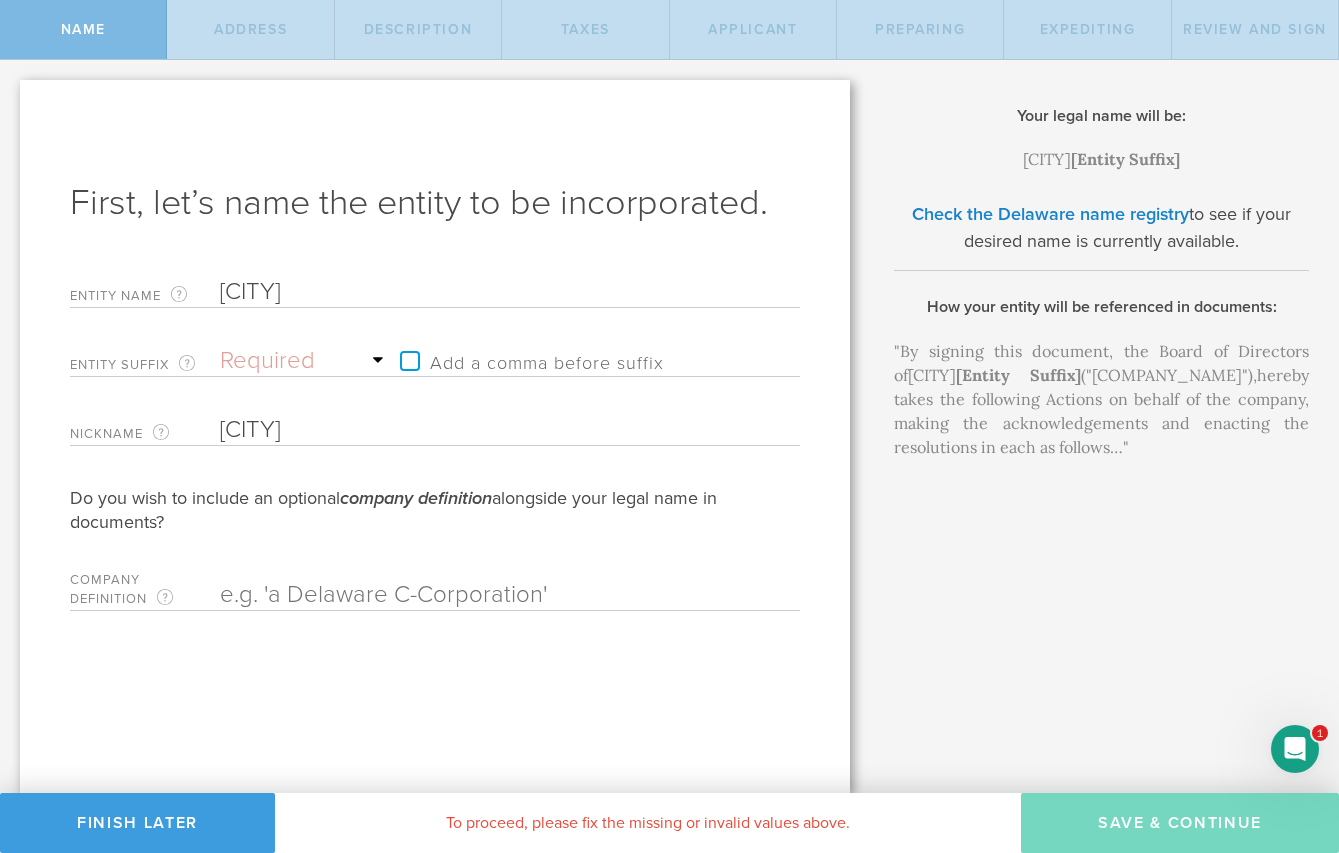 type on "Vernal H" 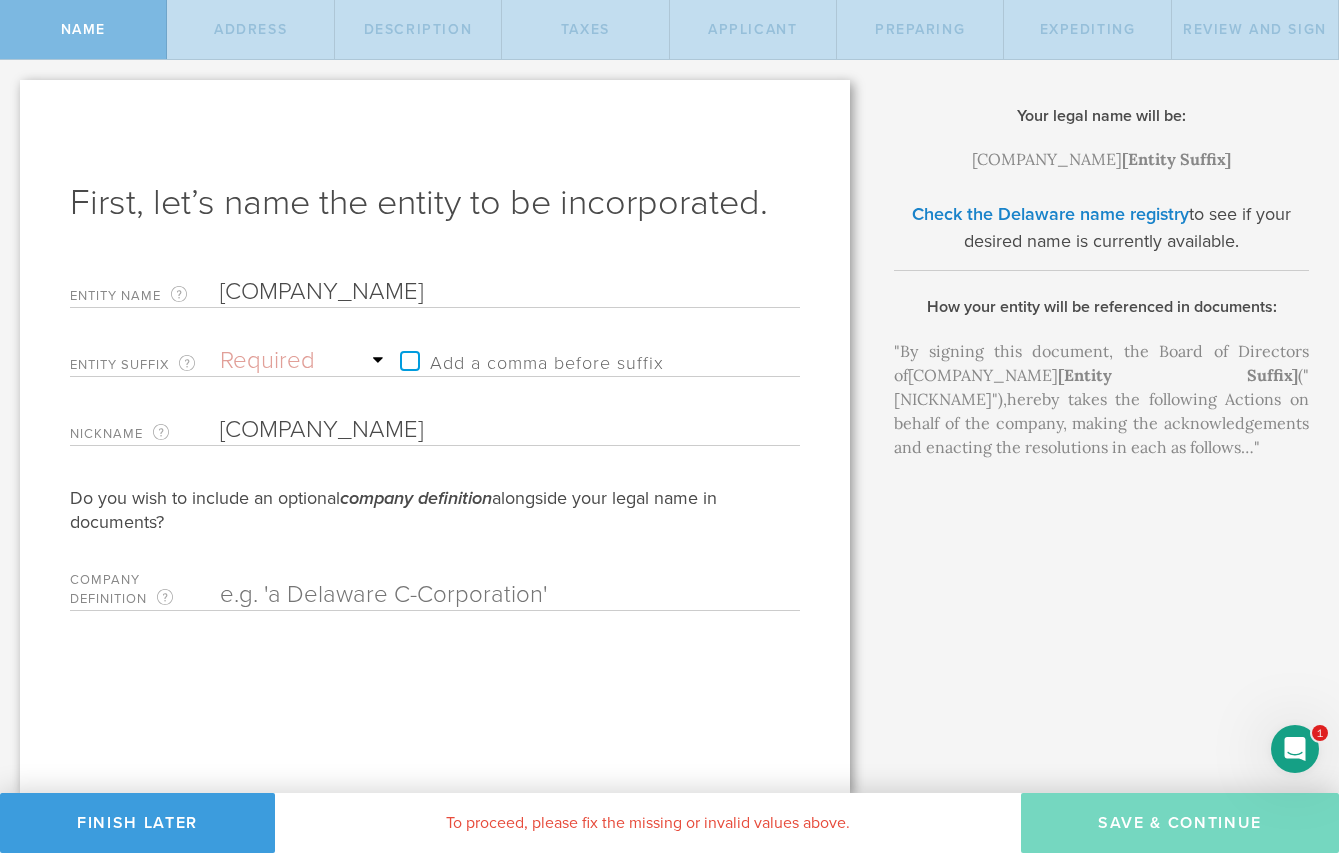type on "Vernal He" 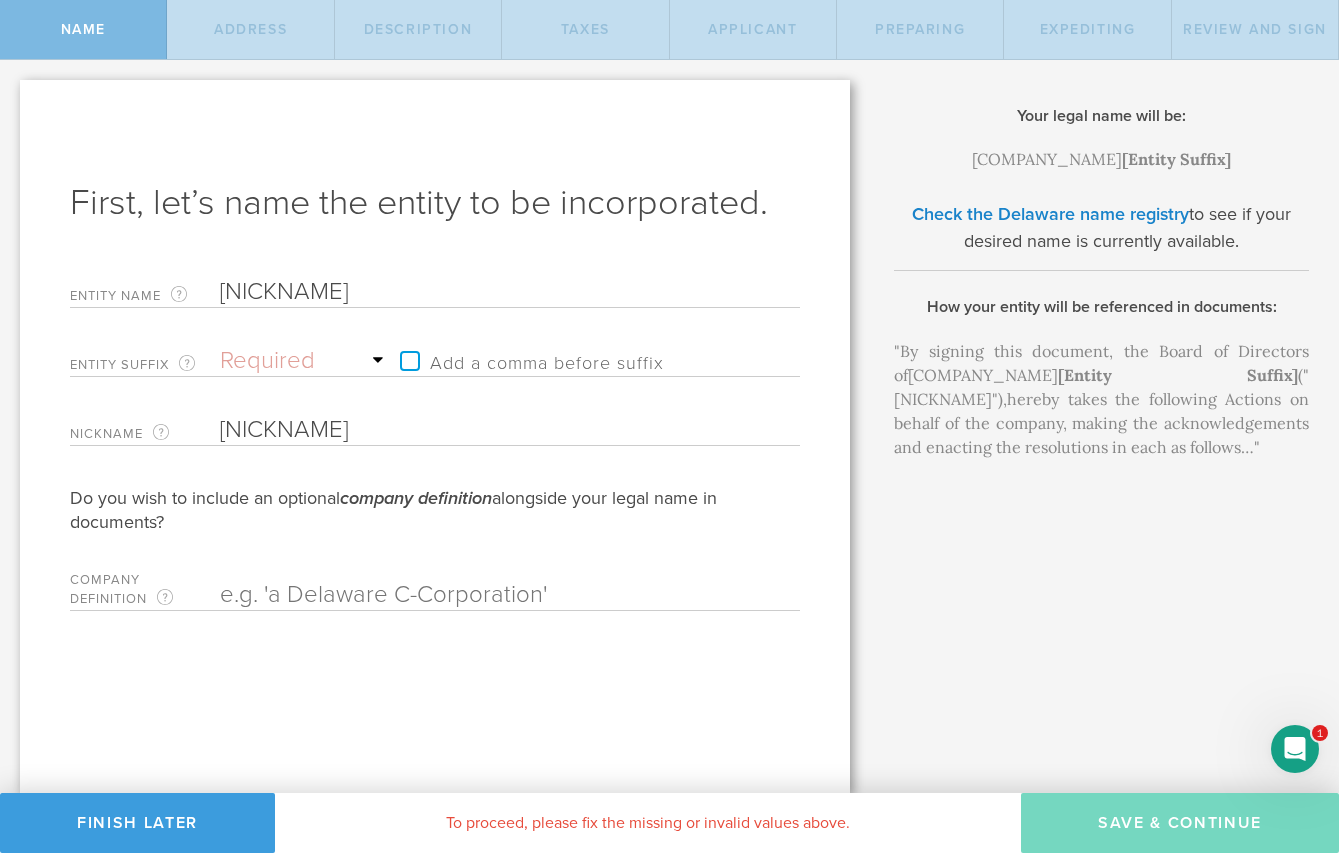 type on "Vernal Heal" 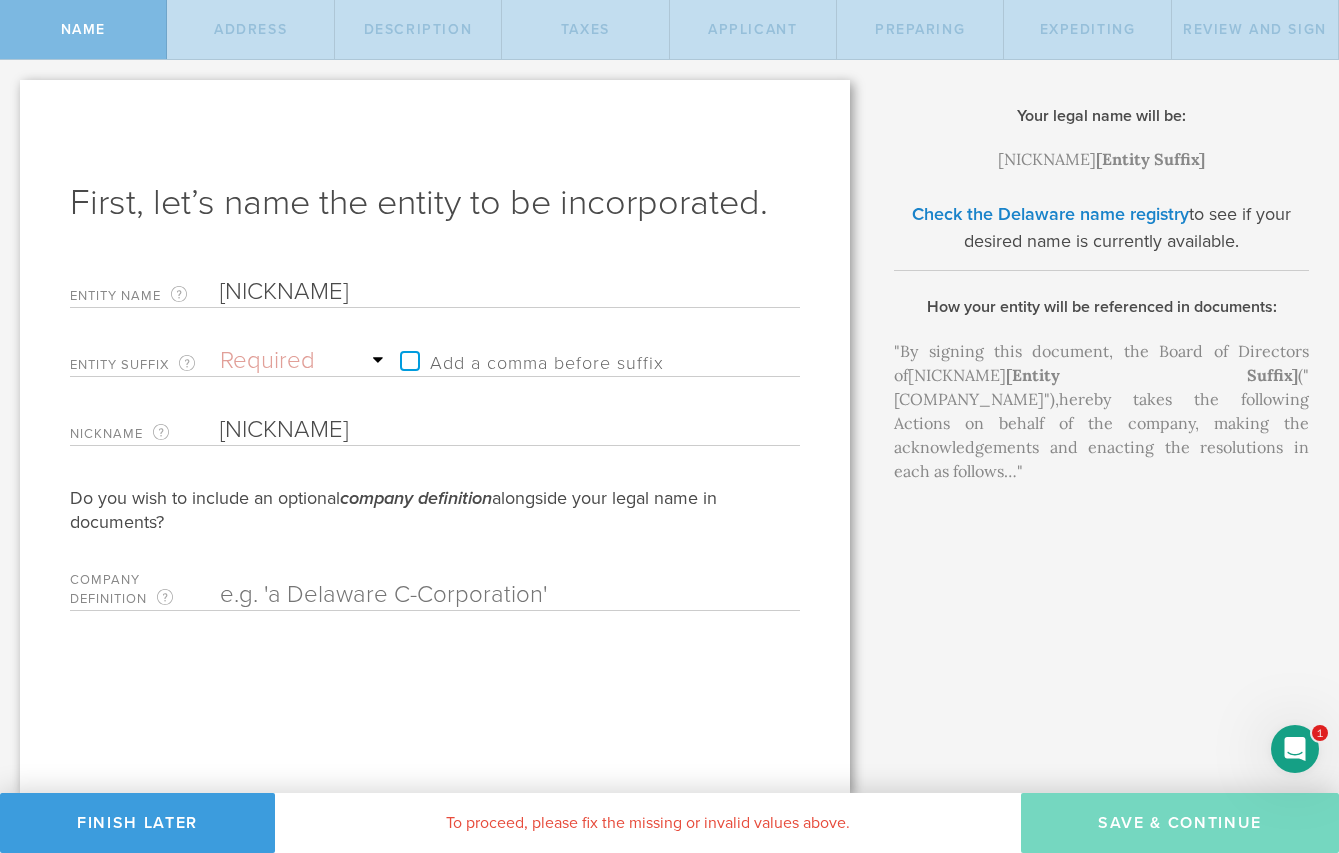type on "Vernal Healt" 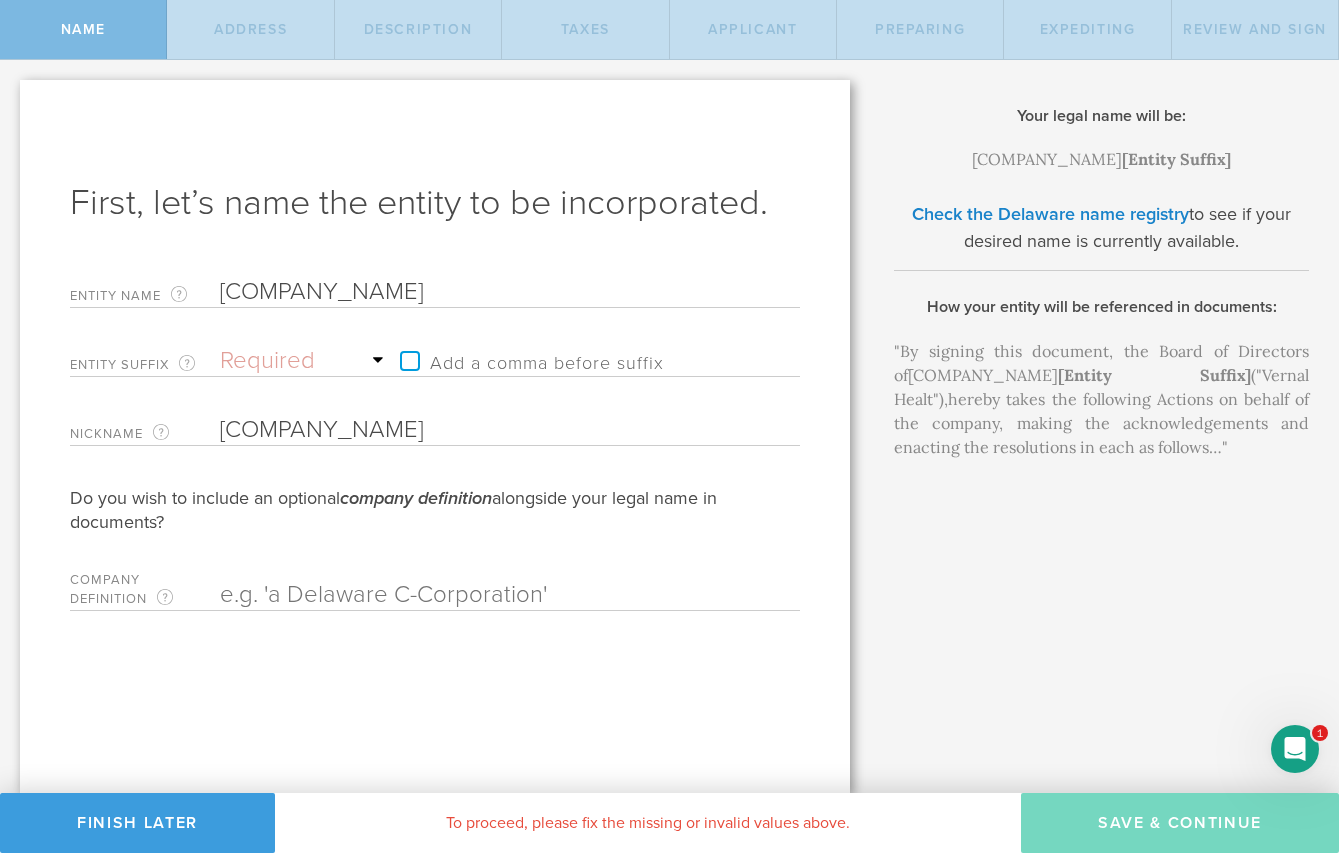 type on "Vernal Health" 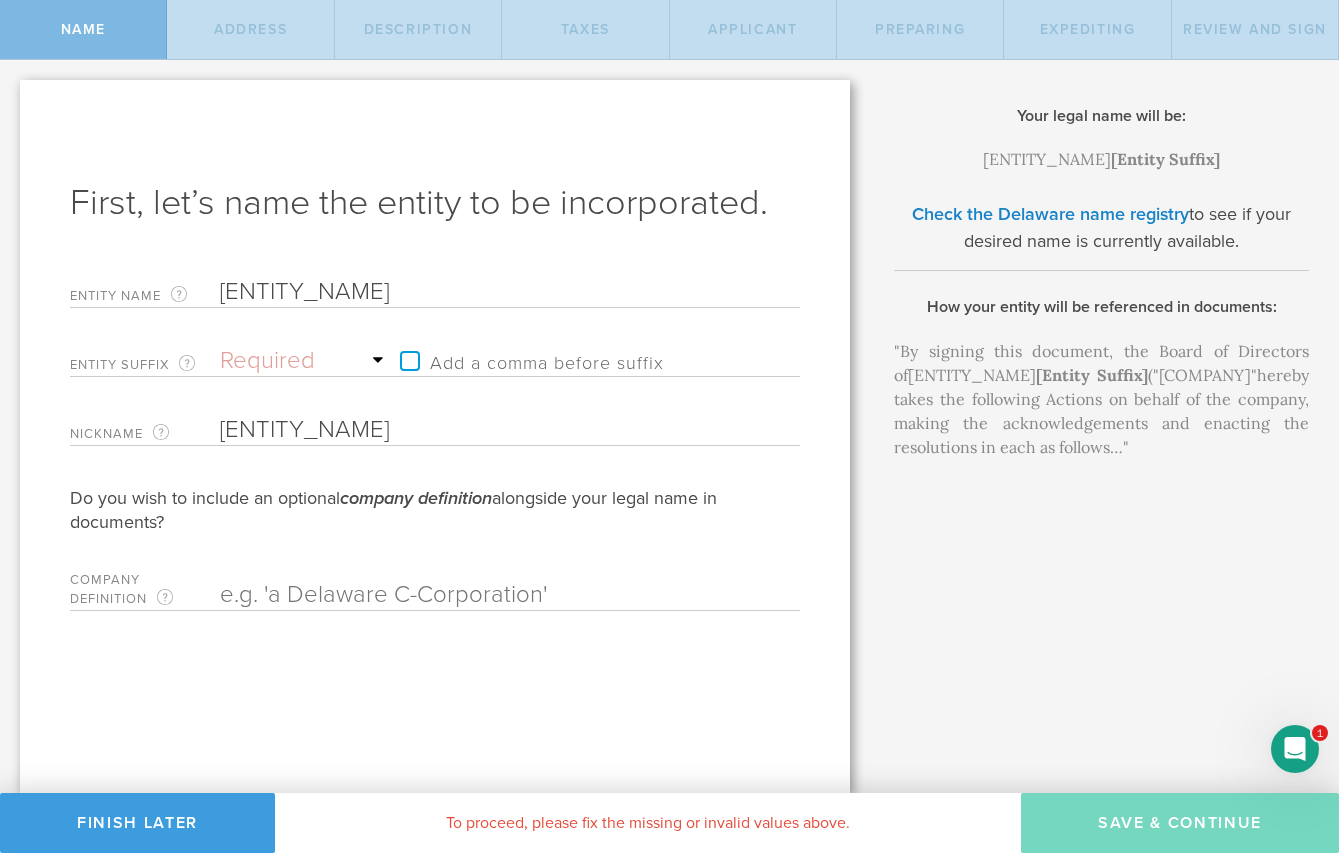 type on "Vernal Health" 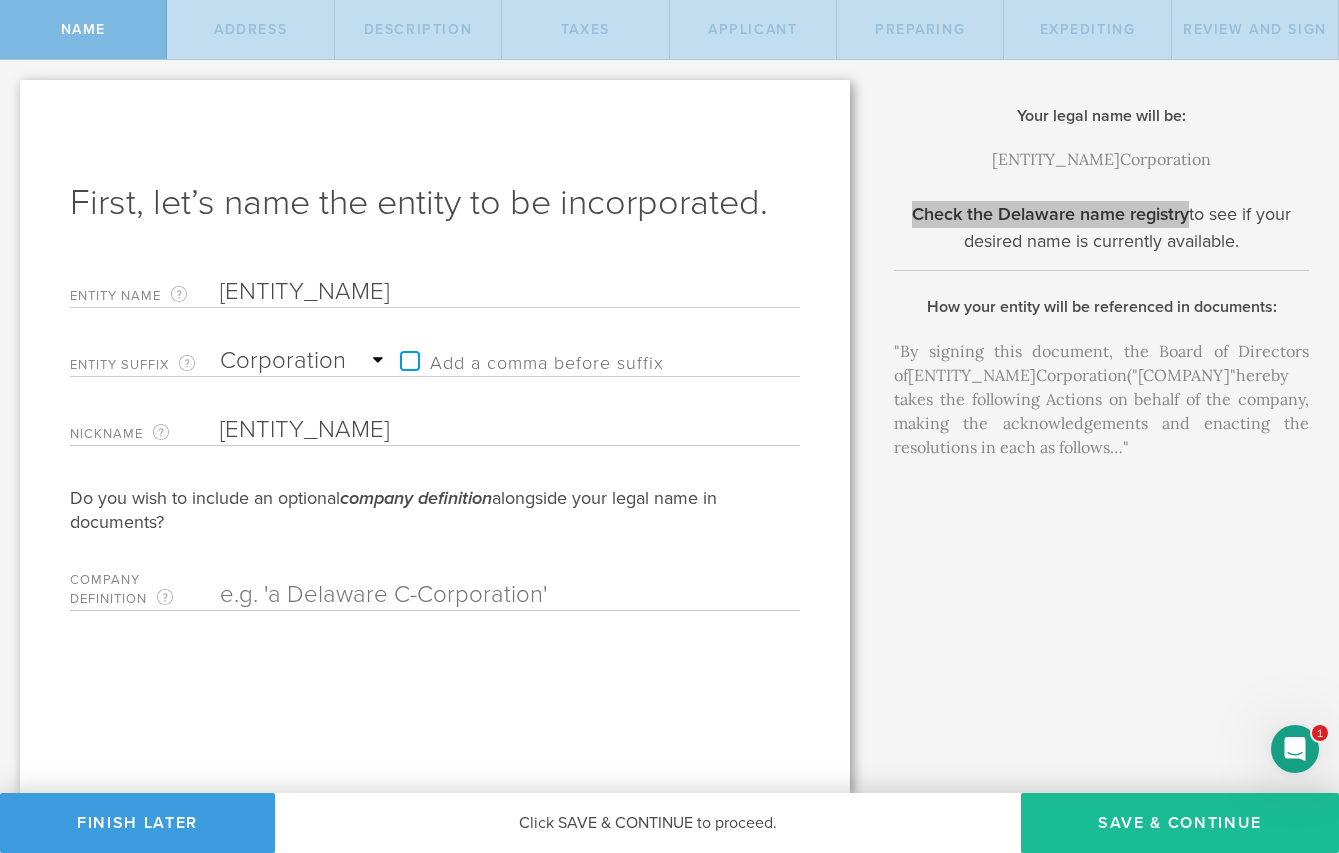 drag, startPoint x: 984, startPoint y: 213, endPoint x: 990, endPoint y: 0, distance: 213.08449 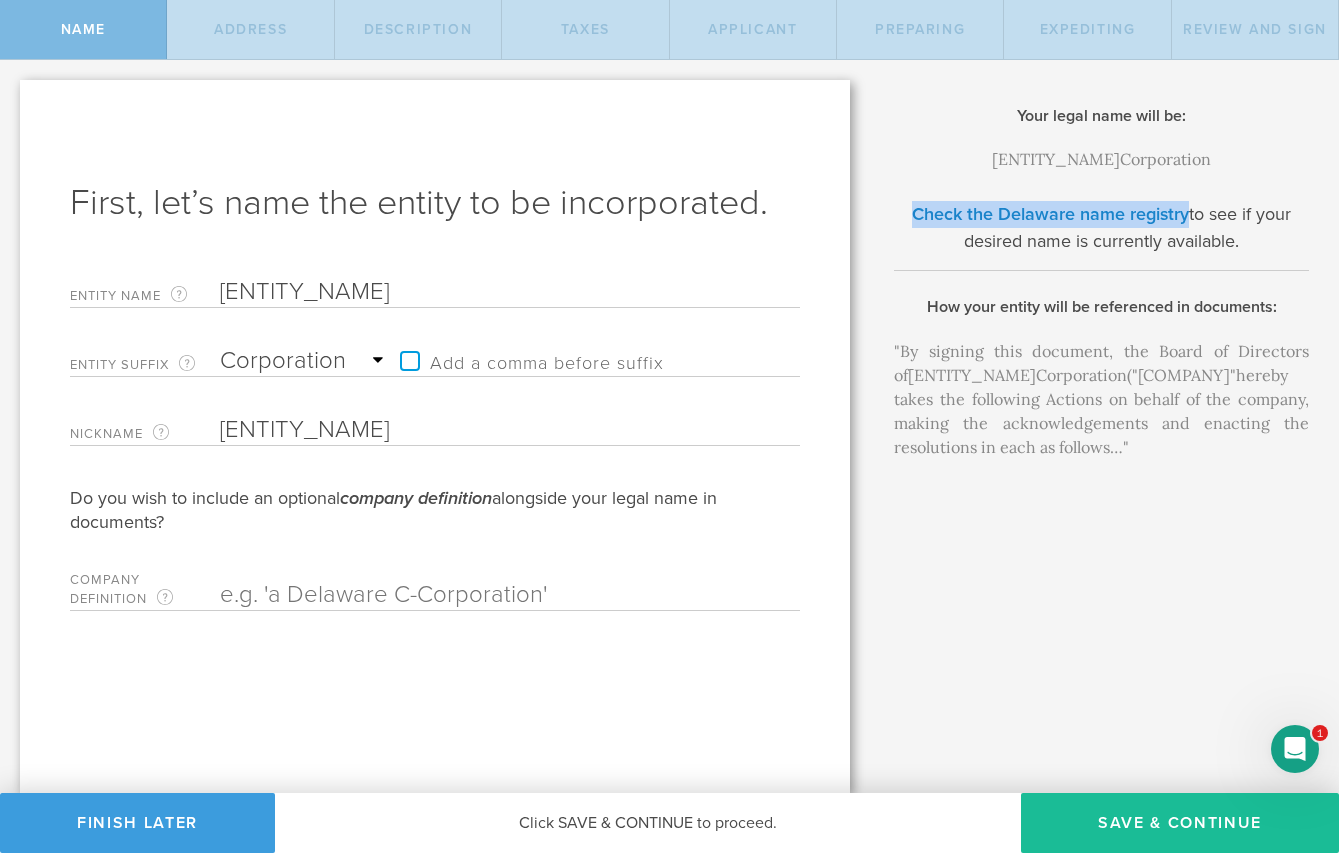 click on "Required Association Club Co. Company Corp. Corporation Foundation Fund Inc. Incorporated Institute Limited Ltd. Society Syndicate Union" at bounding box center [305, 361] 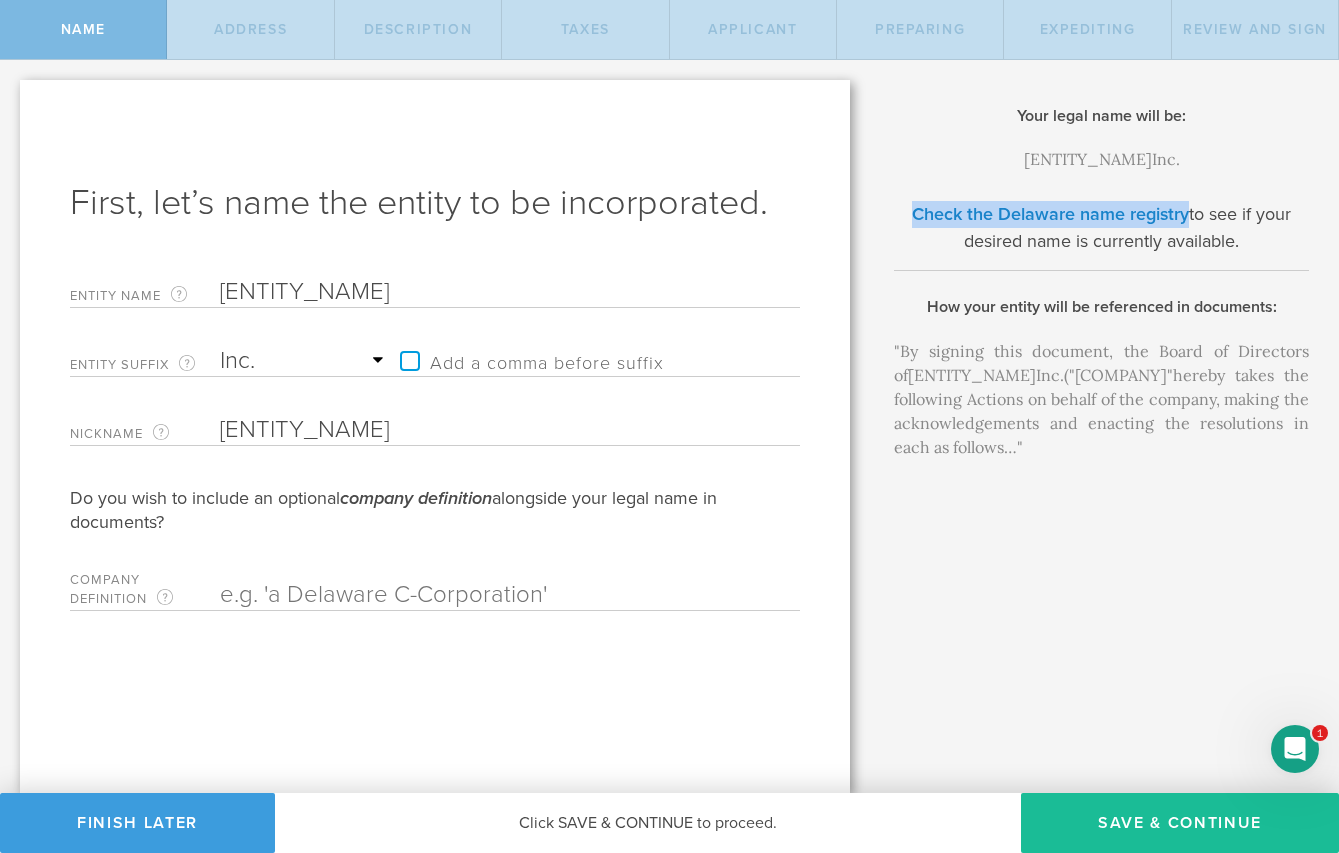click on "Required Association Club Co. Company Corp. Corporation Foundation Fund Inc. Incorporated Institute Limited Ltd. Society Syndicate Union" at bounding box center (305, 361) 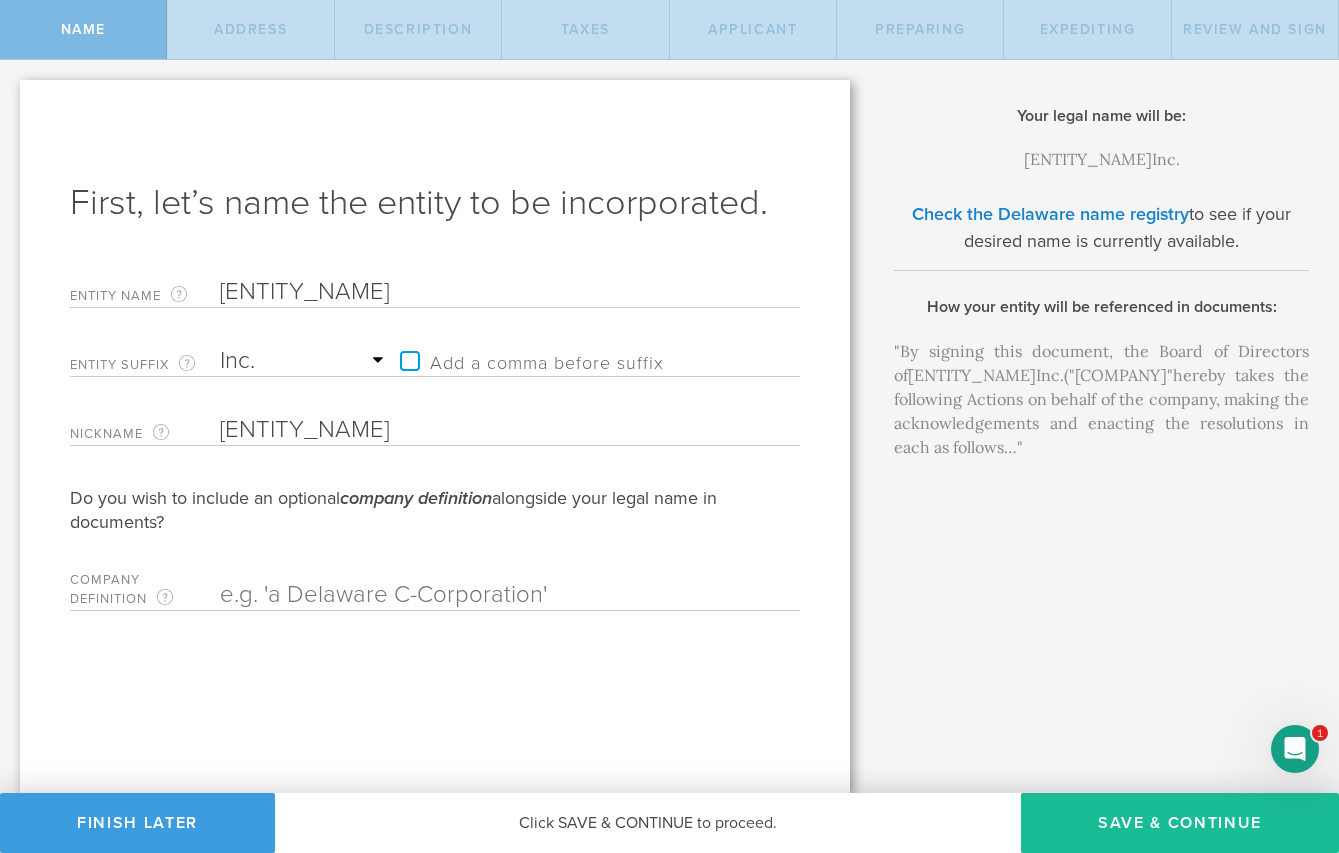 click at bounding box center (475, 595) 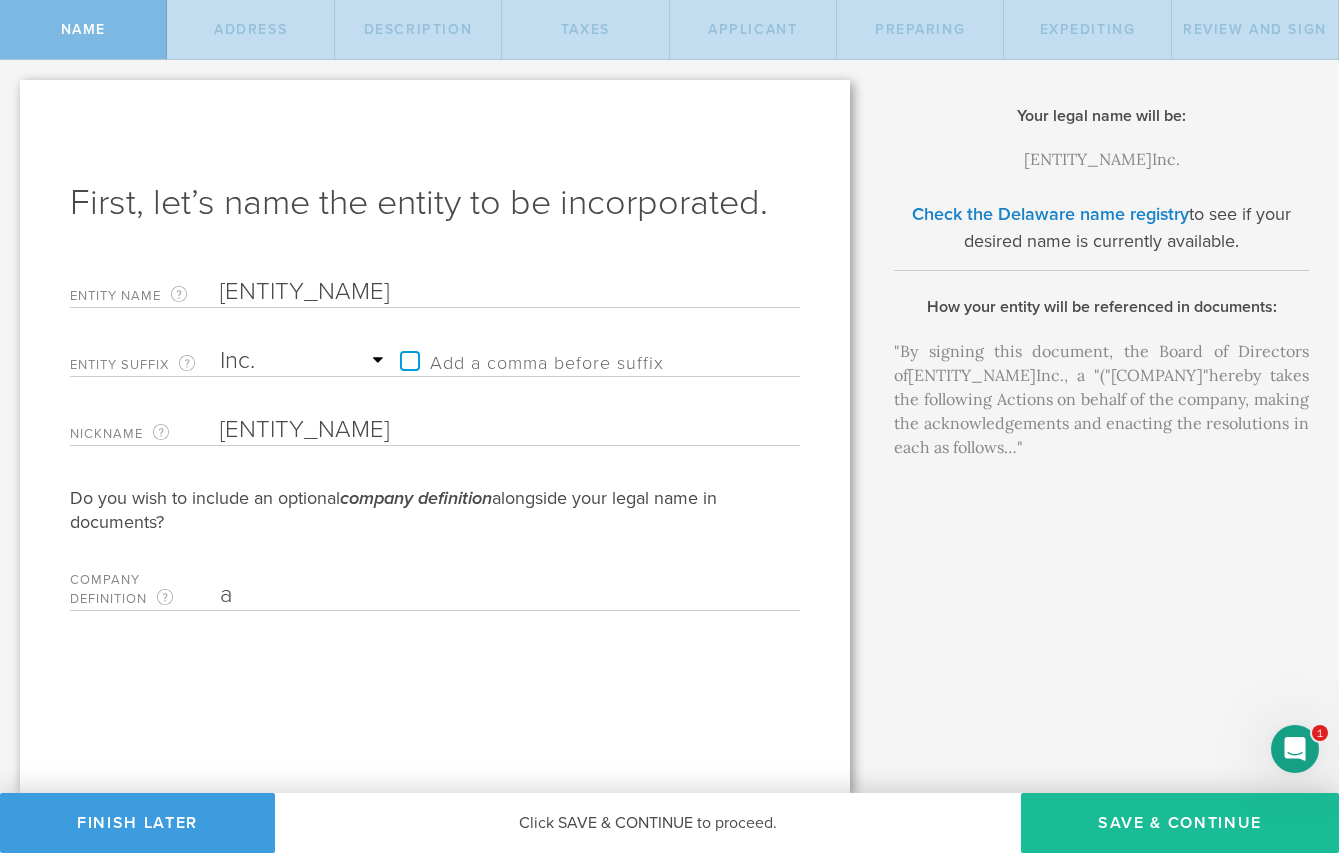 type on "a" 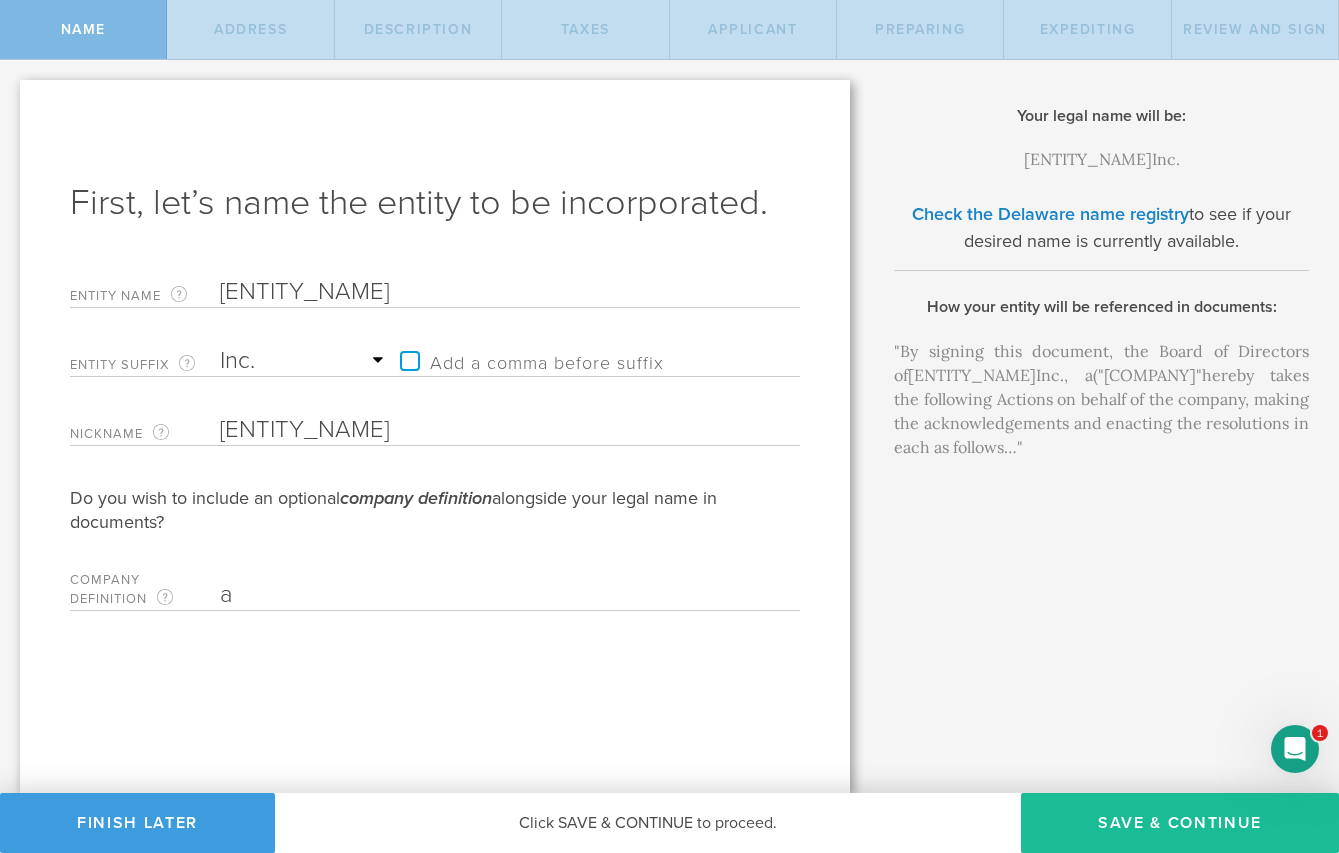 type 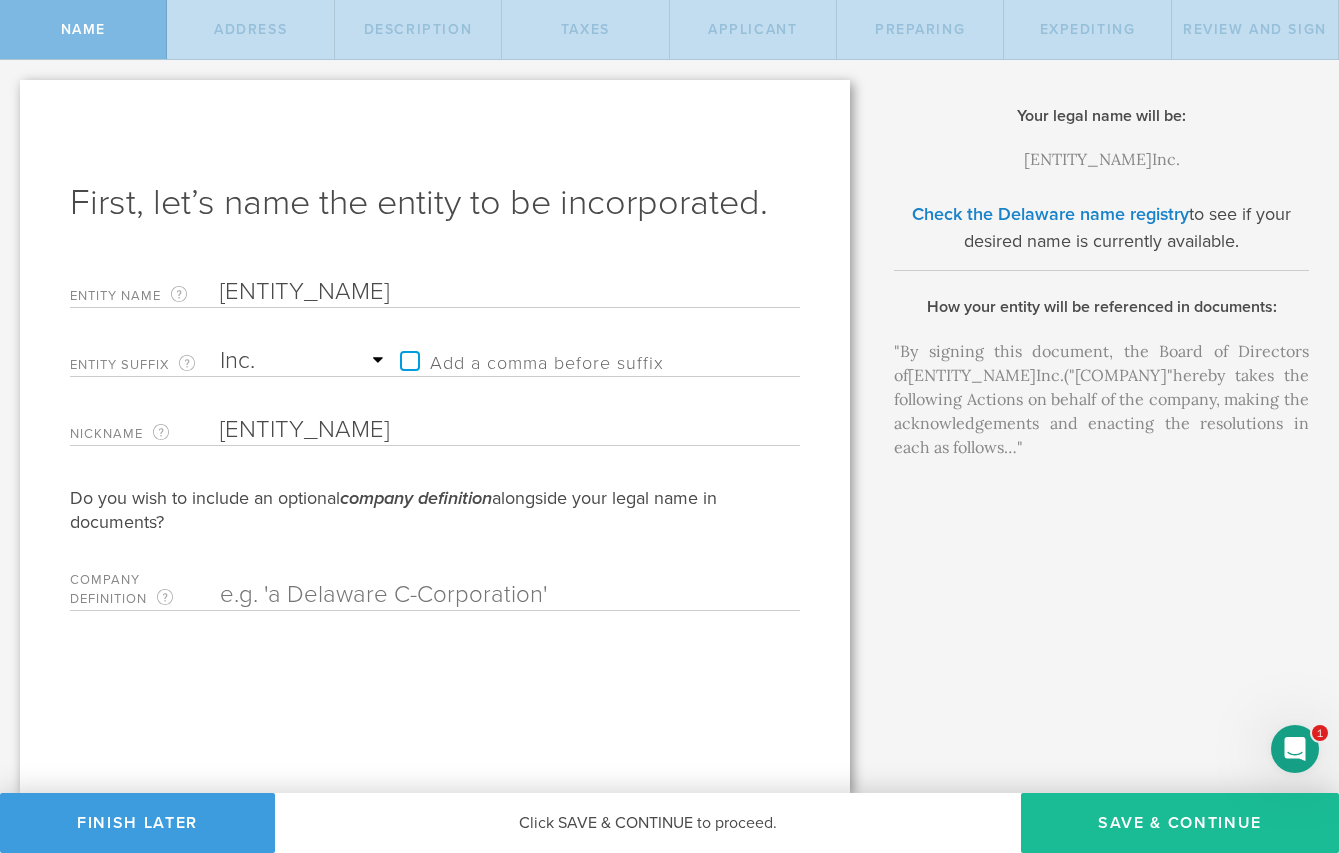 click on "Your legal name will be: Vernal Health ,  Inc.  [Entity Suffix] Check the Delaware name registry  to see if your desired name is currently available. How your entity will be referenced in documents: "By signing this document, the Board of Directors of  Vernal Health ,  Inc.  [Entity Suffix]  ("Vernal Health"),  hereby takes the following Actions on behalf of the company, making the acknowledgements and enacting the resolutions in each as follows…" What is the company mailing address? Enter the best mailing address where you wish to receive state correspondence from Delaware and federal correspondence from the IRS. Some incorporators prefer to use a PO Box here, because this address appears on your Certificate of Incorporation, which becomes public record. If you do enter a PO Box for mailing address, then a second, non-PO Box address is required for your EIN application. How will my company mailing address be used? Why do you need both a mailing address and a physical address for my company? . EFTPS Click" at bounding box center [1104, 426] 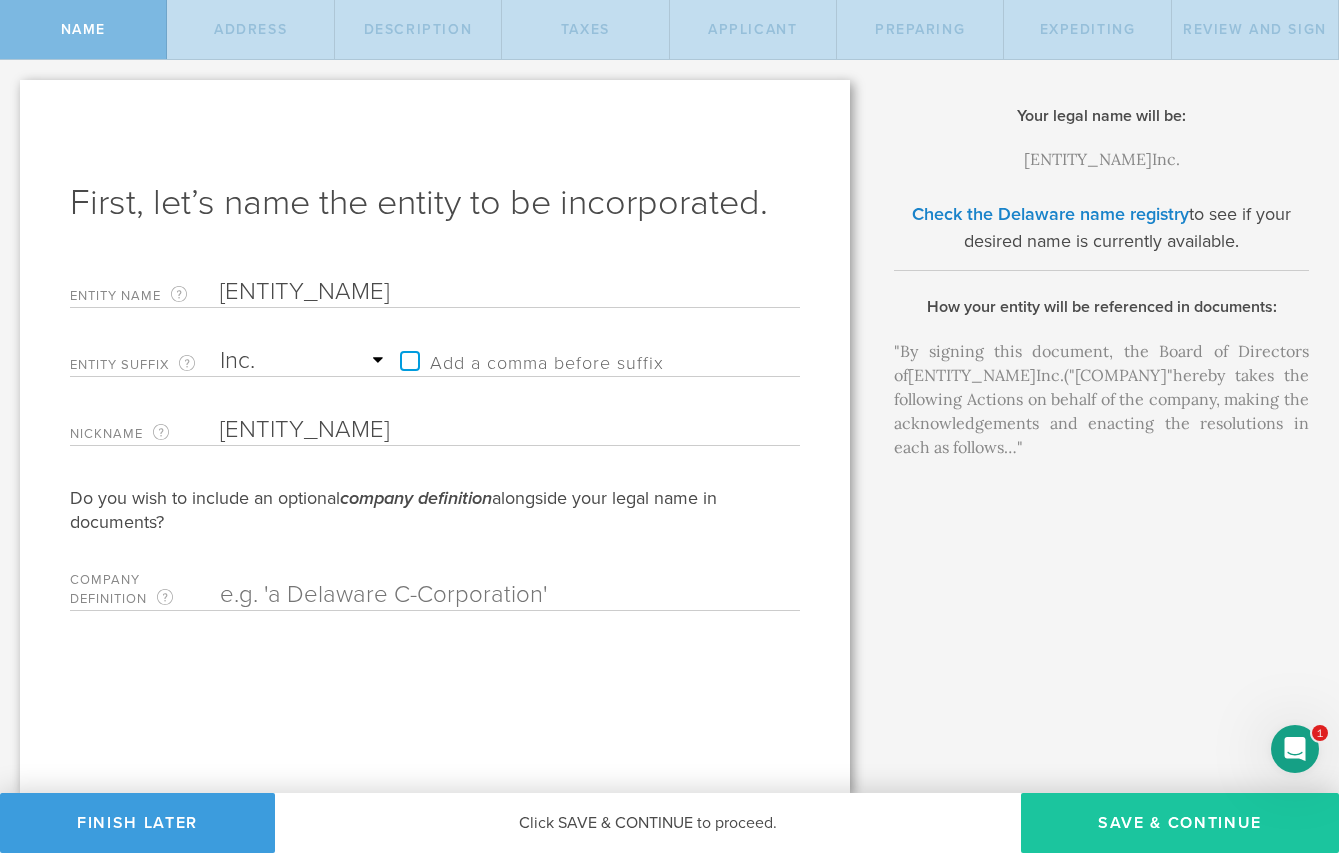 click on "Save & Continue" at bounding box center (1180, 823) 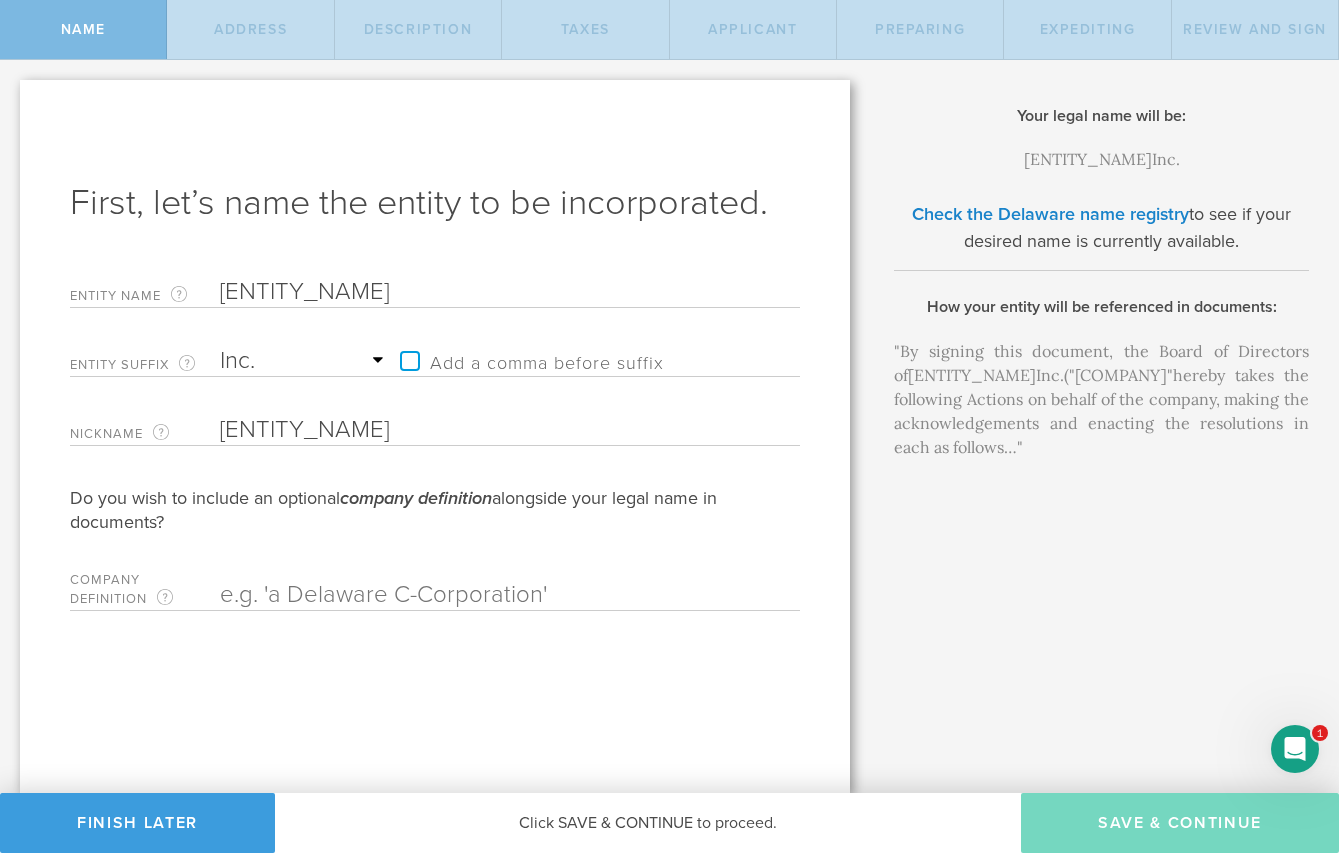 checkbox on "true" 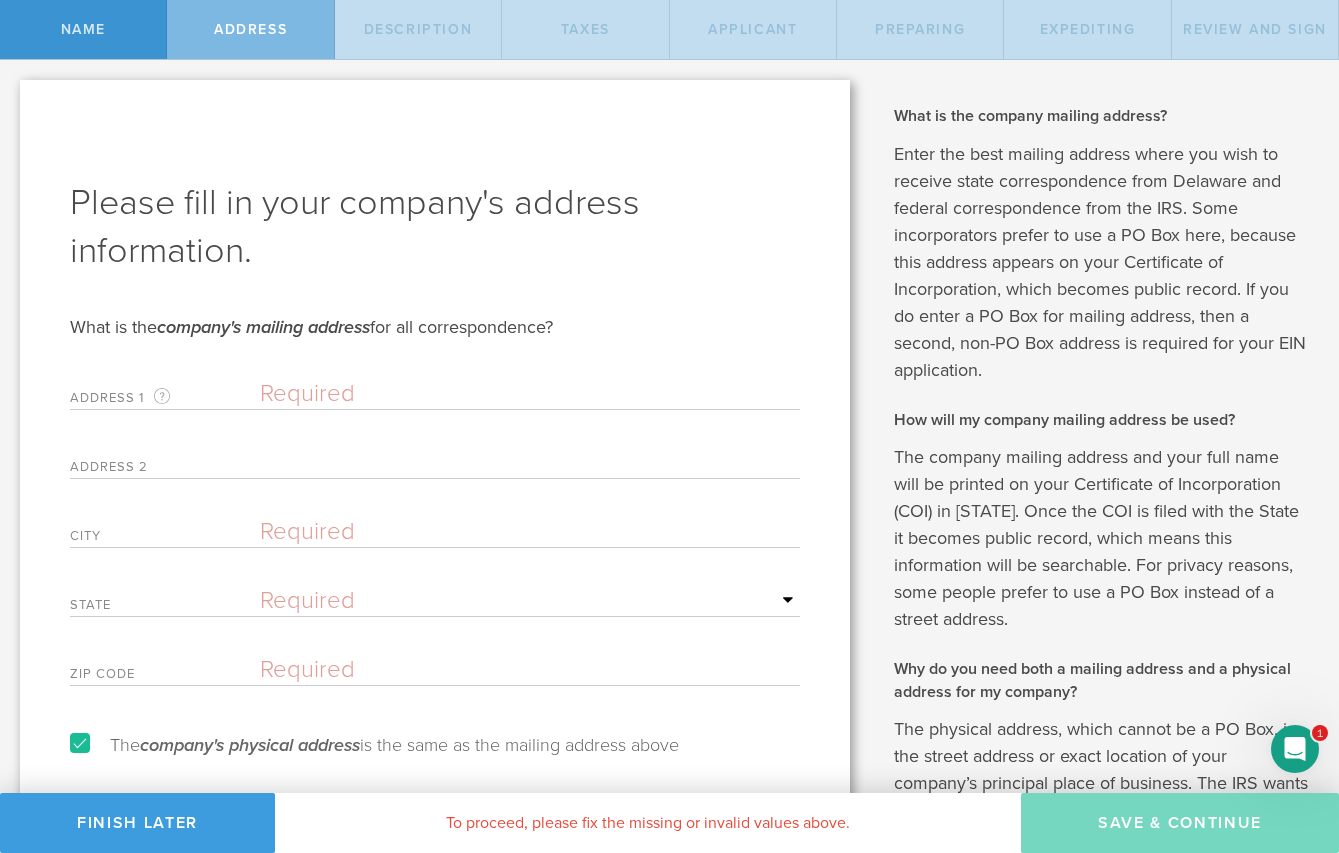 click at bounding box center [530, 394] 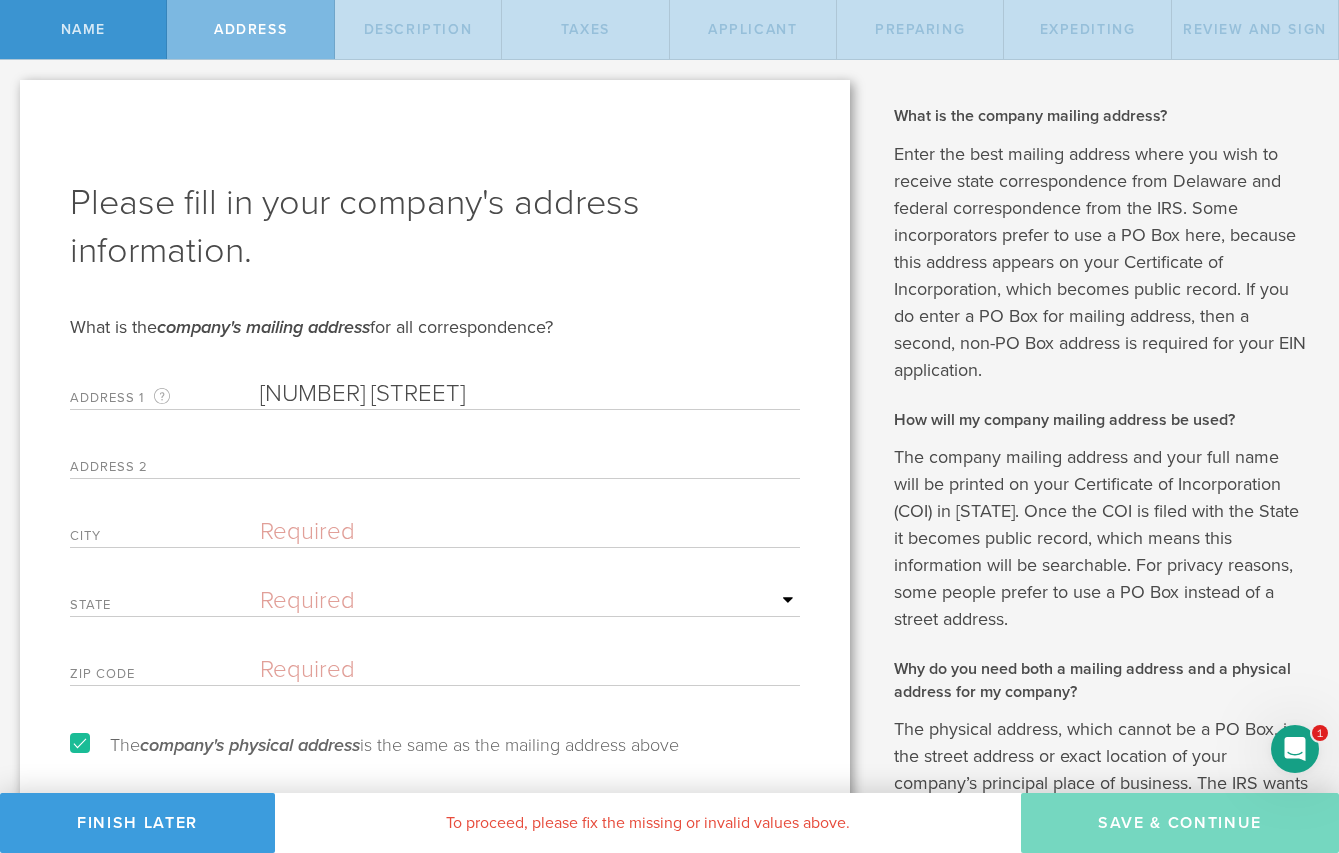 type on "9 Marion Ave" 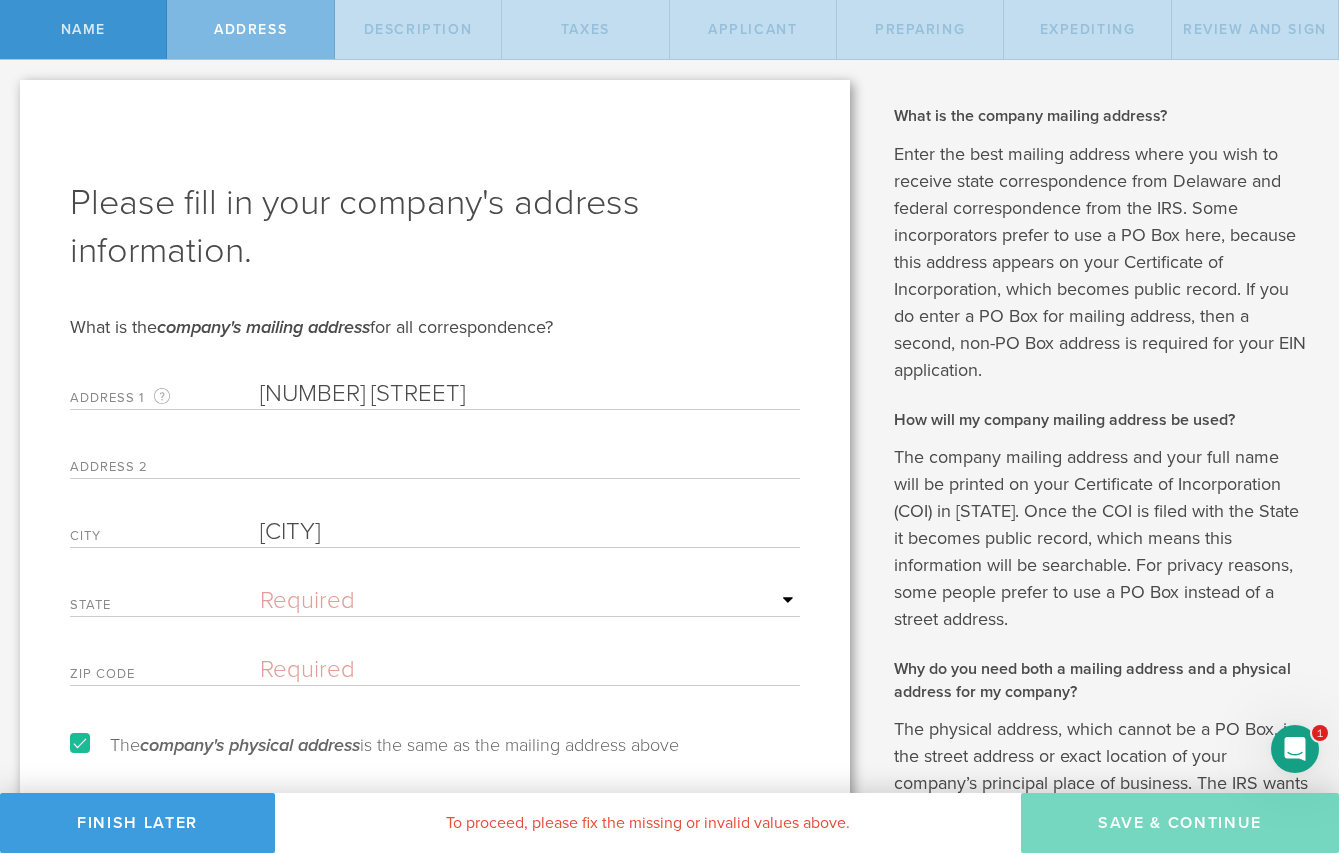 type on "Millbury" 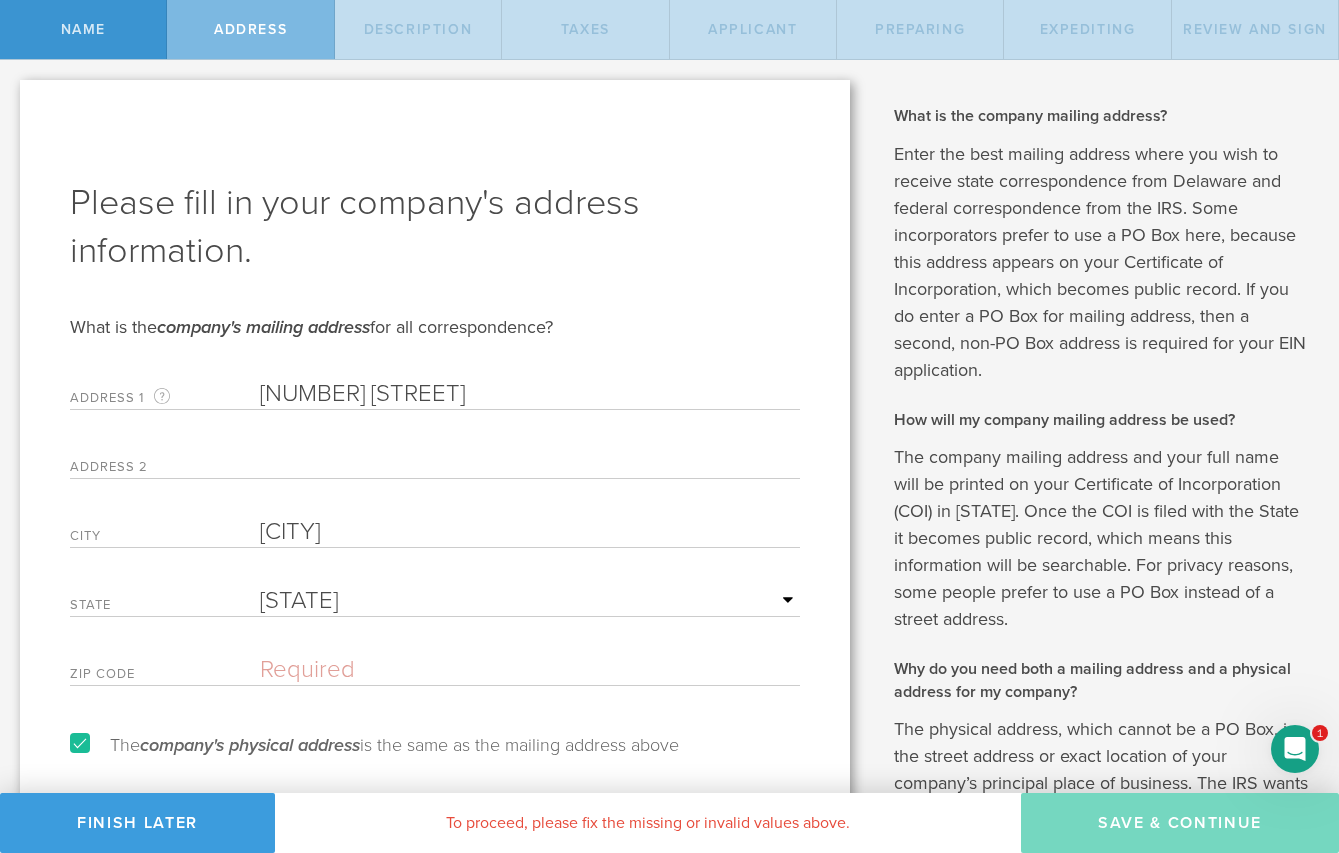 click at bounding box center [530, 670] 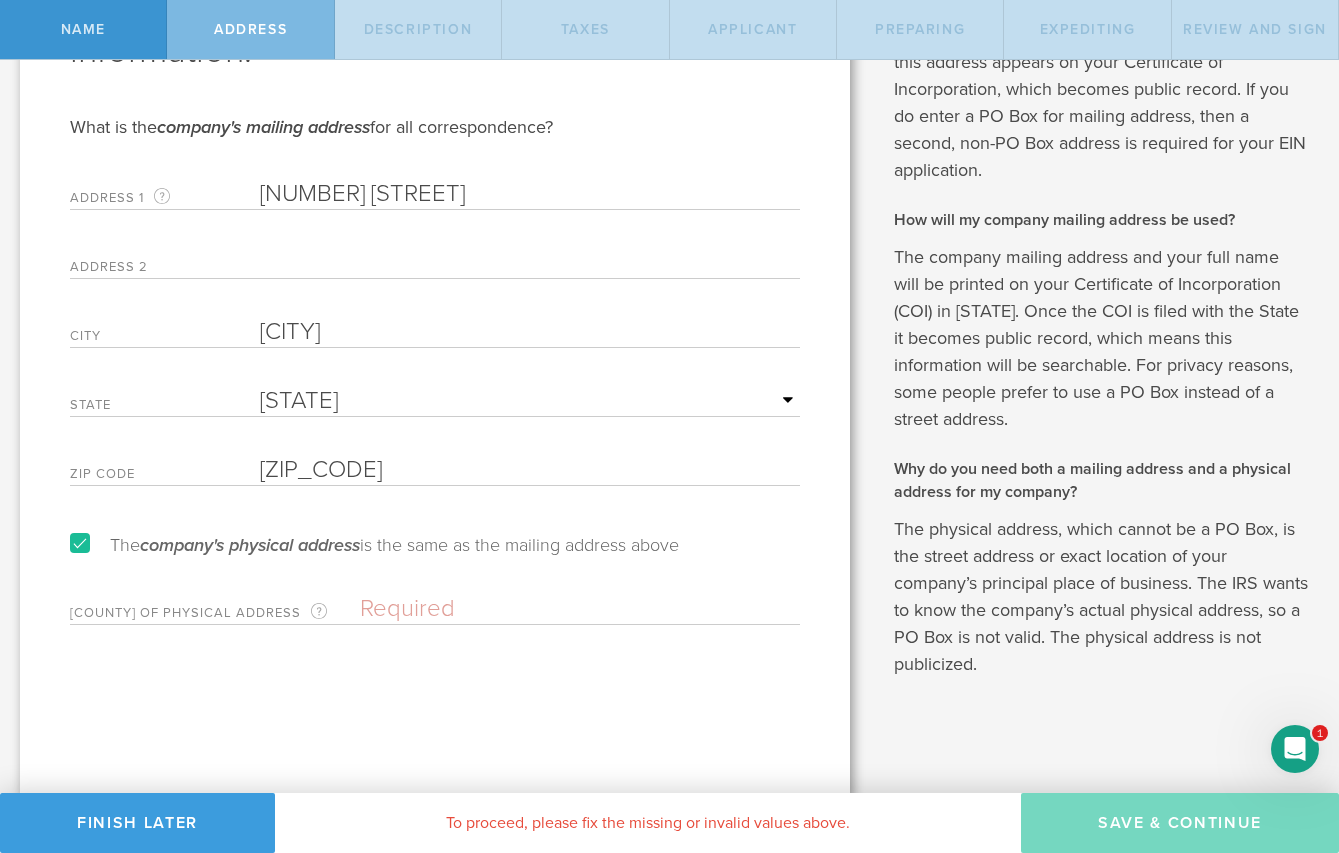 scroll, scrollTop: 203, scrollLeft: 0, axis: vertical 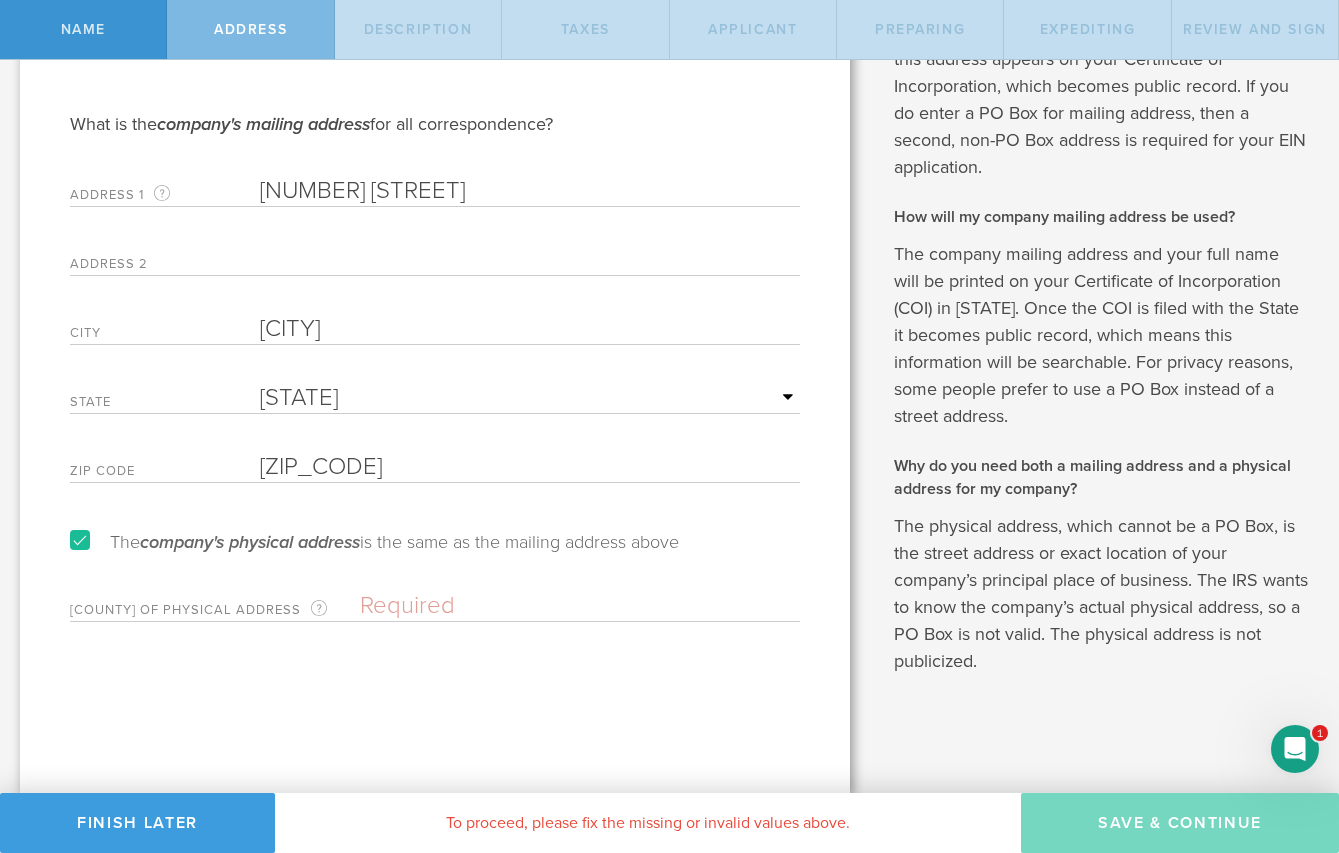 type on "01527" 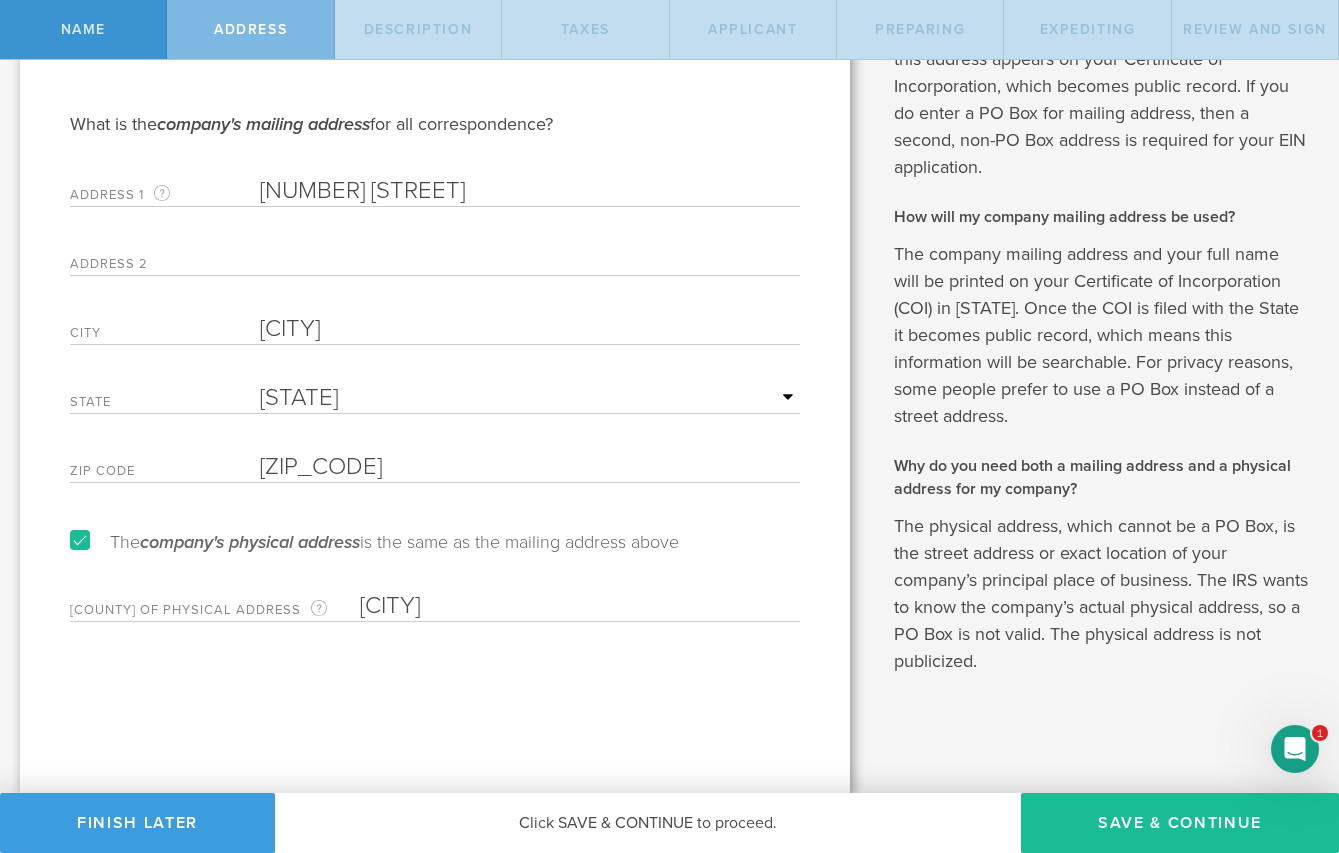 type on "Worcester" 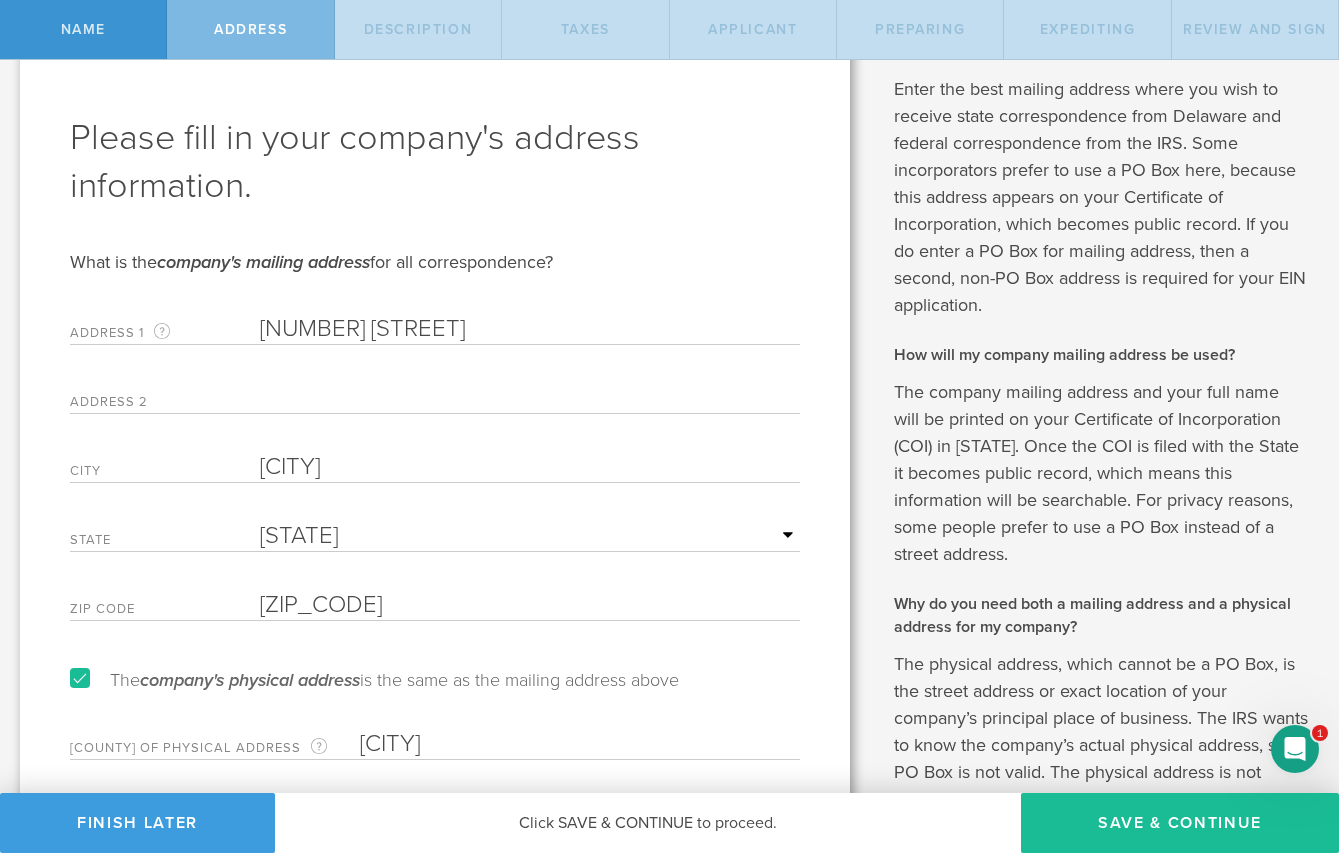 scroll, scrollTop: 55, scrollLeft: 0, axis: vertical 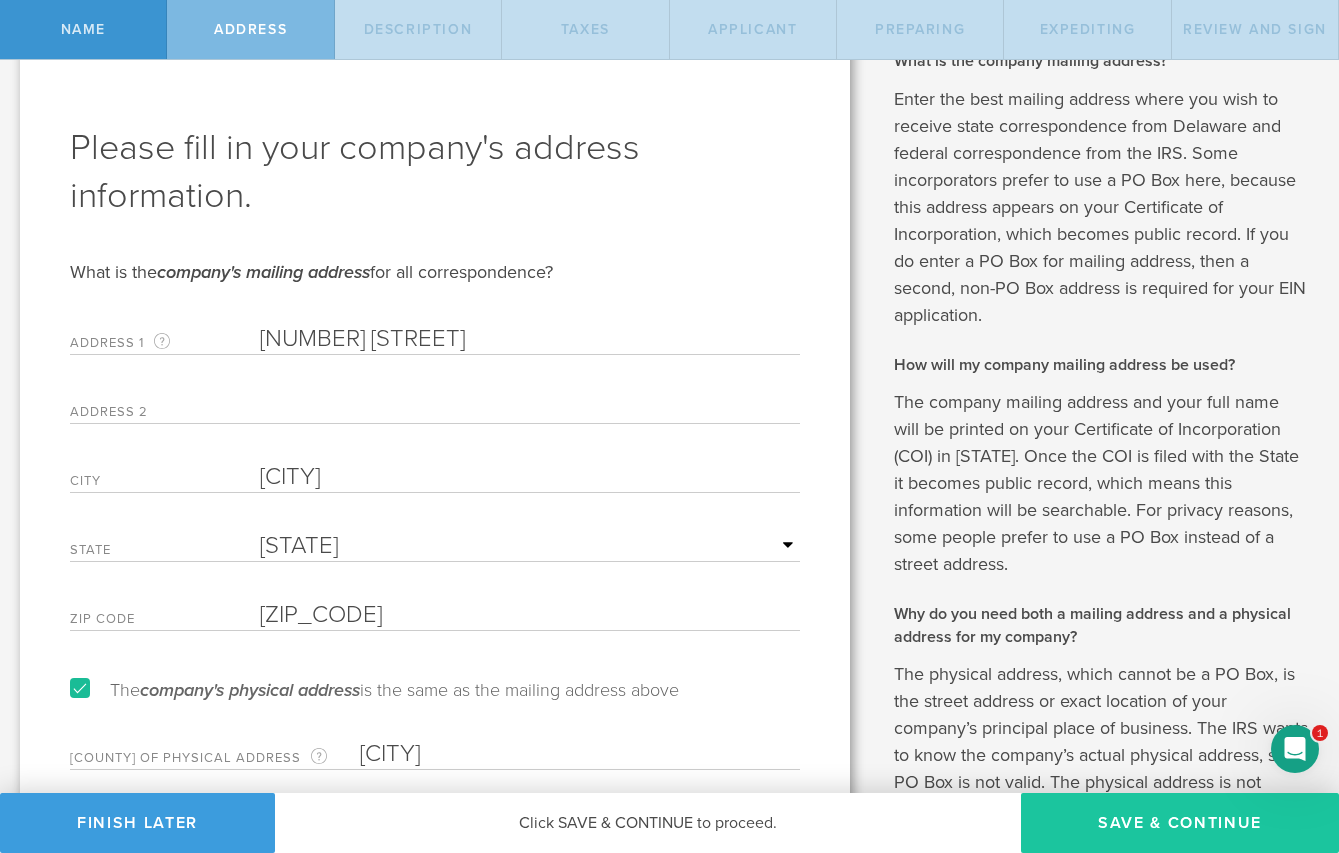 click on "Save & Continue" at bounding box center [1180, 823] 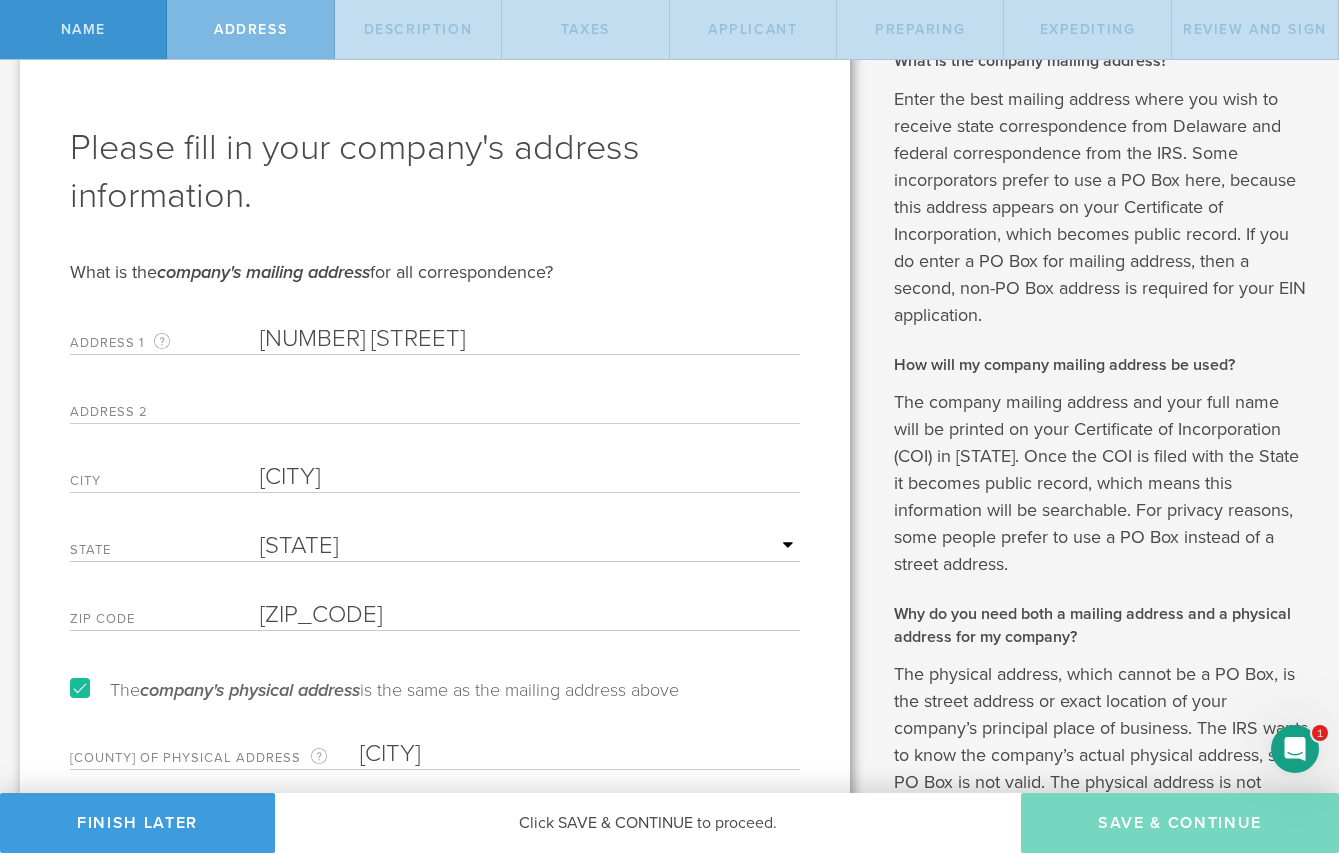 scroll, scrollTop: 0, scrollLeft: 0, axis: both 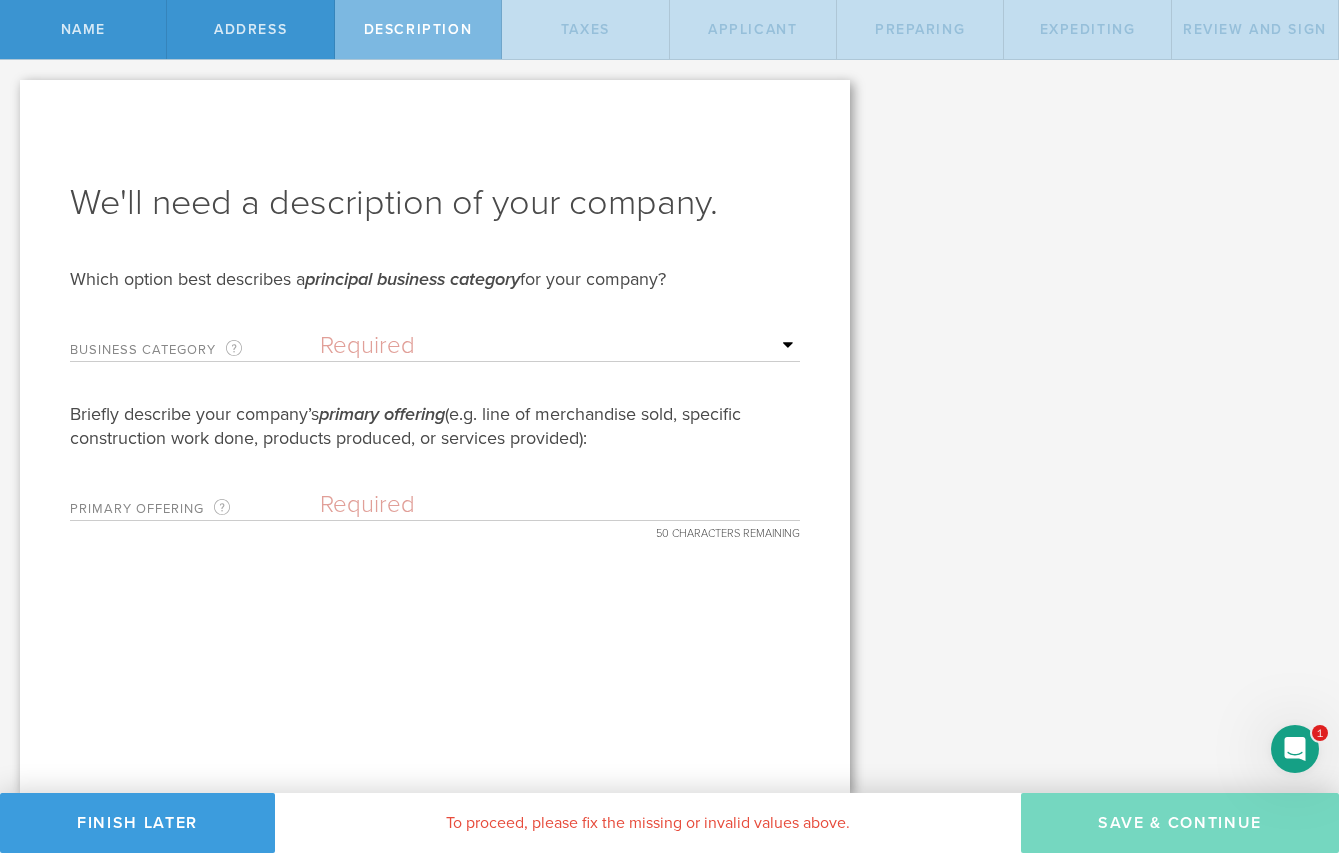 click on "Required Accommodation & food service Construction Finance & insurance Health care and social assistance Manufacturing Real estate Rental & leasing Retail Transportation & warehousing Wholesale-agent/broker Wholesale-other Other" at bounding box center (560, 346) 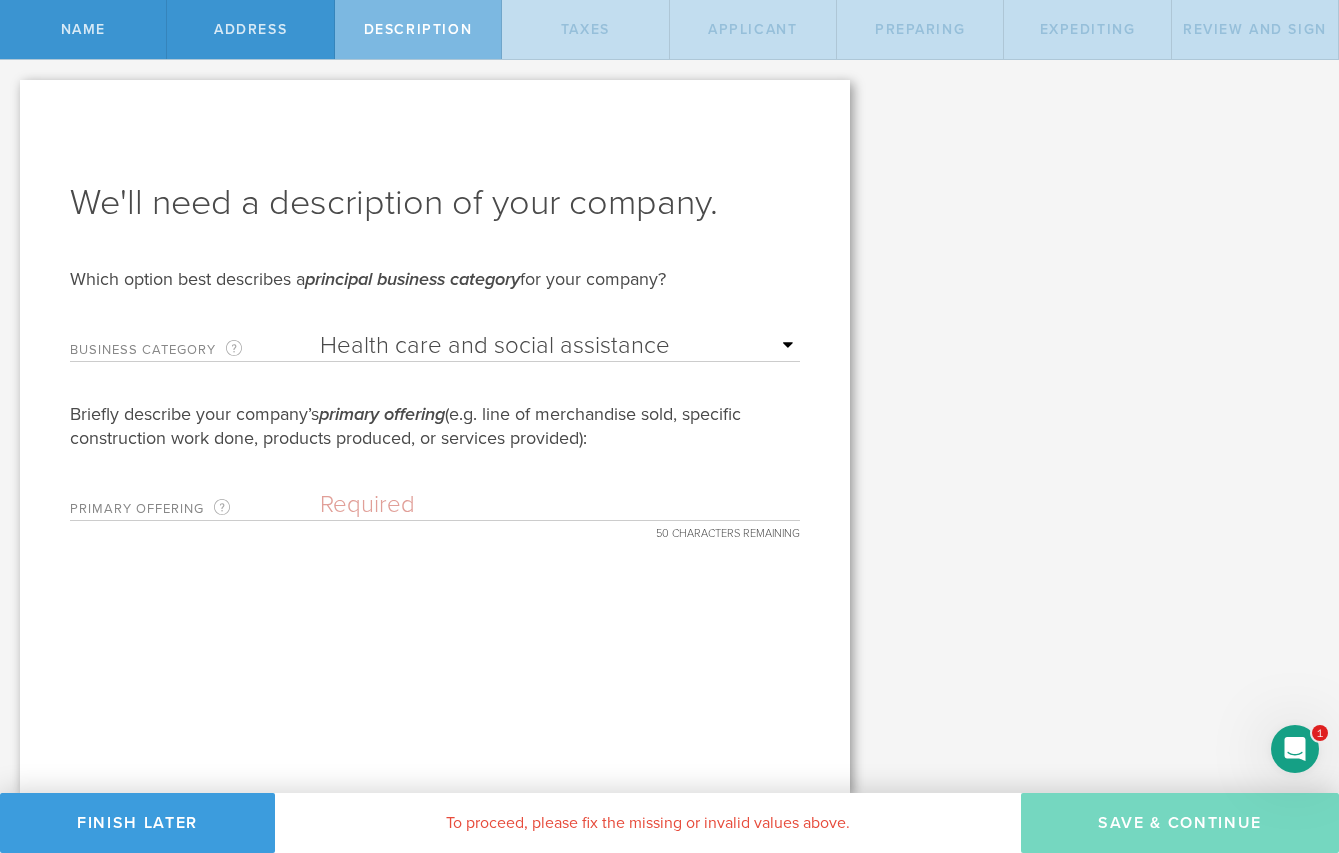 click at bounding box center (560, 505) 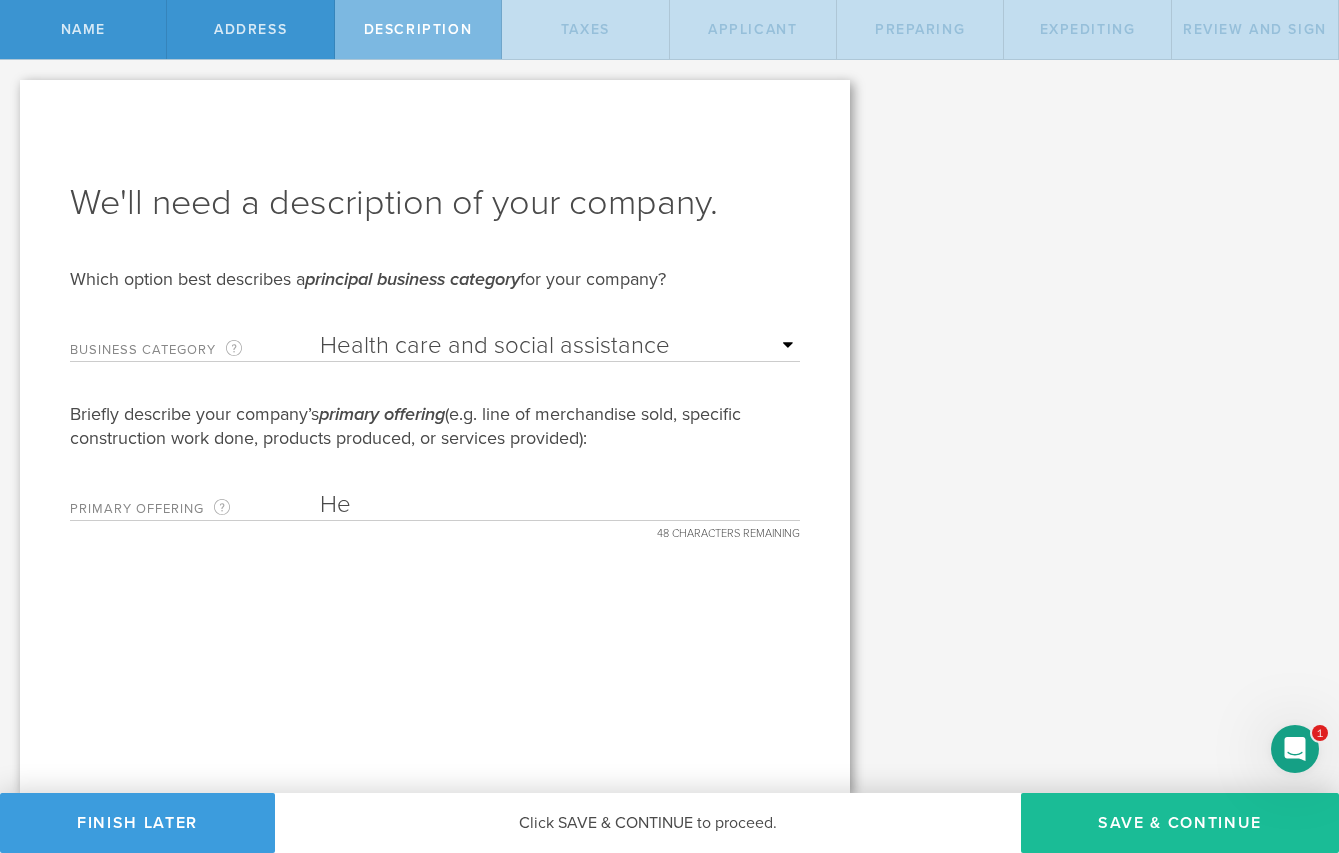 type on "H" 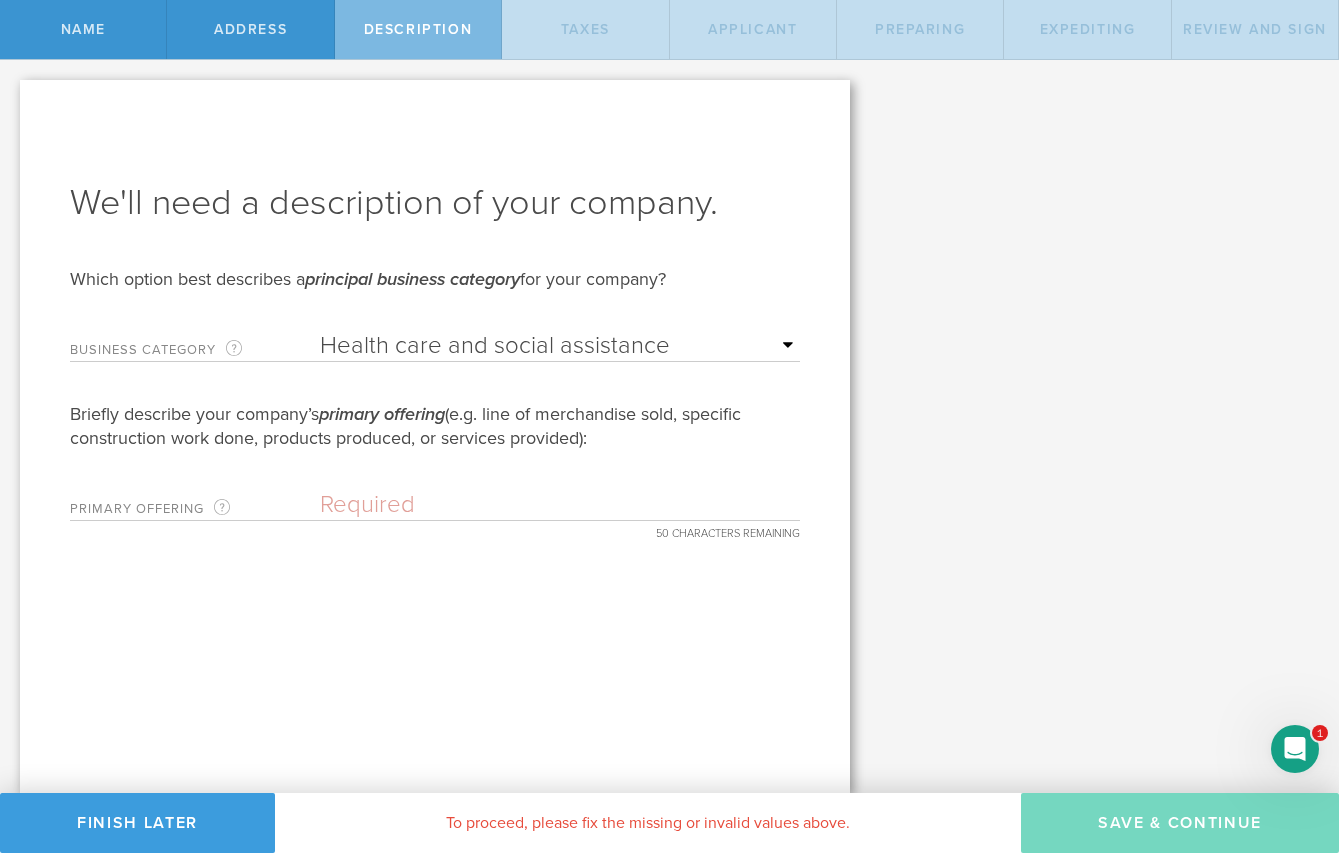 type on "F" 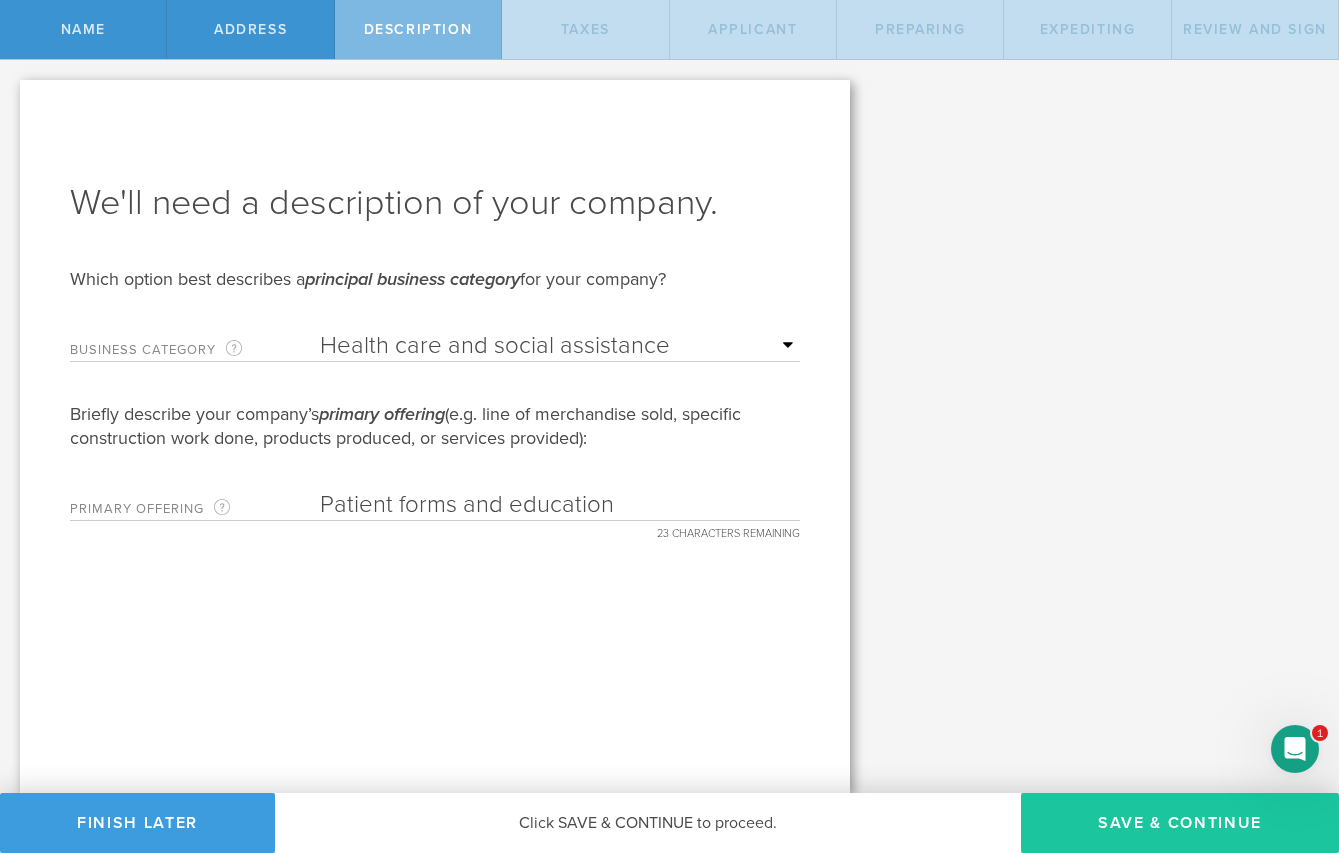 type on "Patient forms and education" 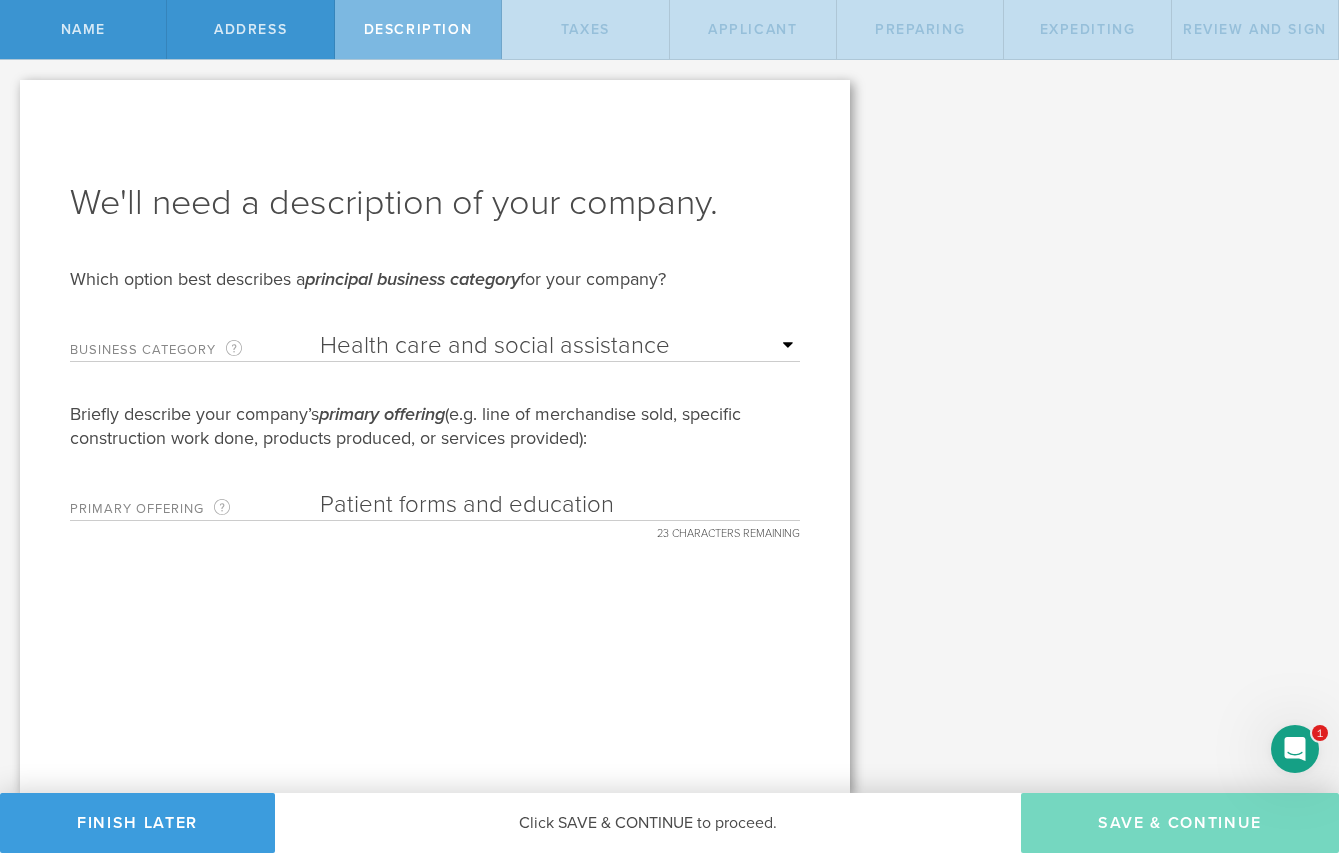 type on "0" 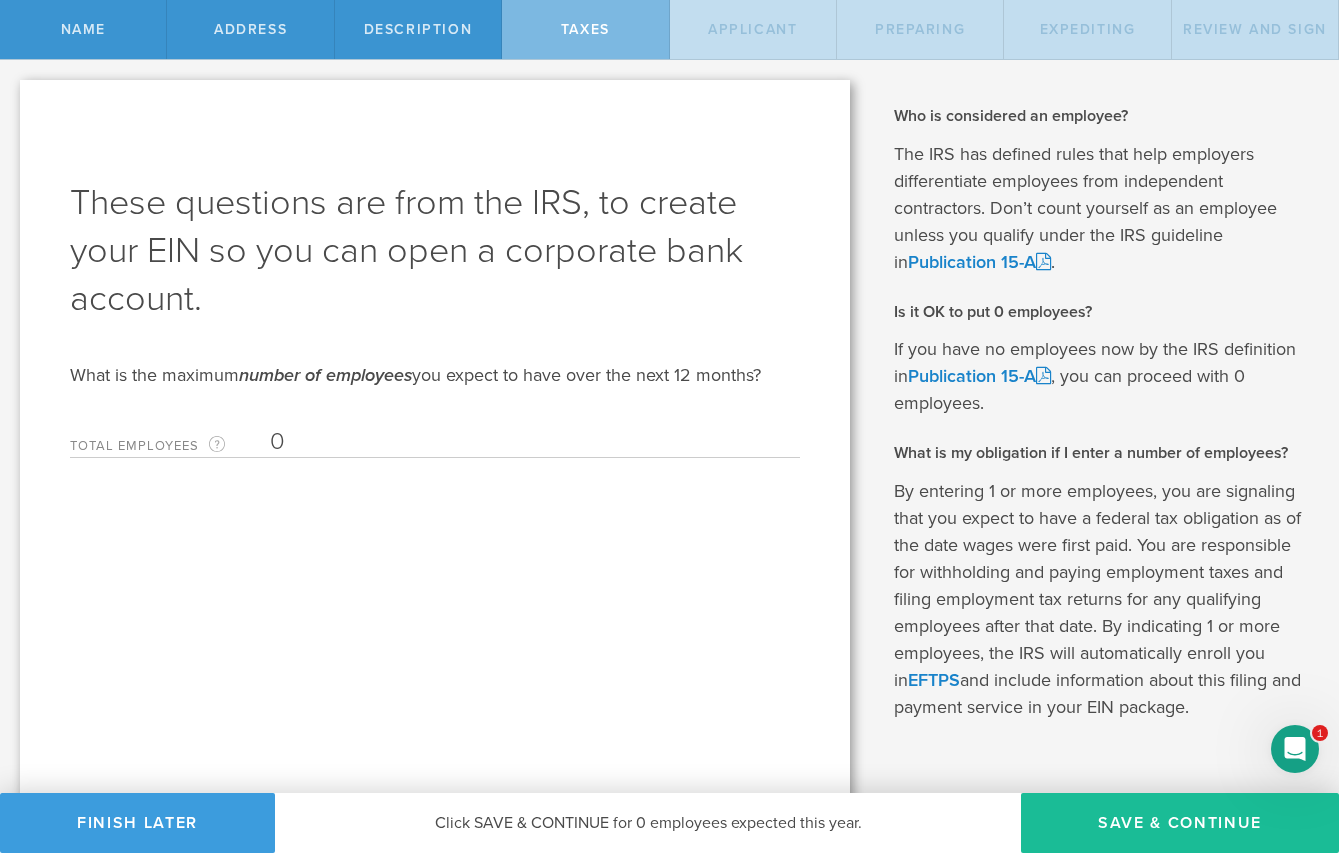 drag, startPoint x: 353, startPoint y: 441, endPoint x: 257, endPoint y: 436, distance: 96.13012 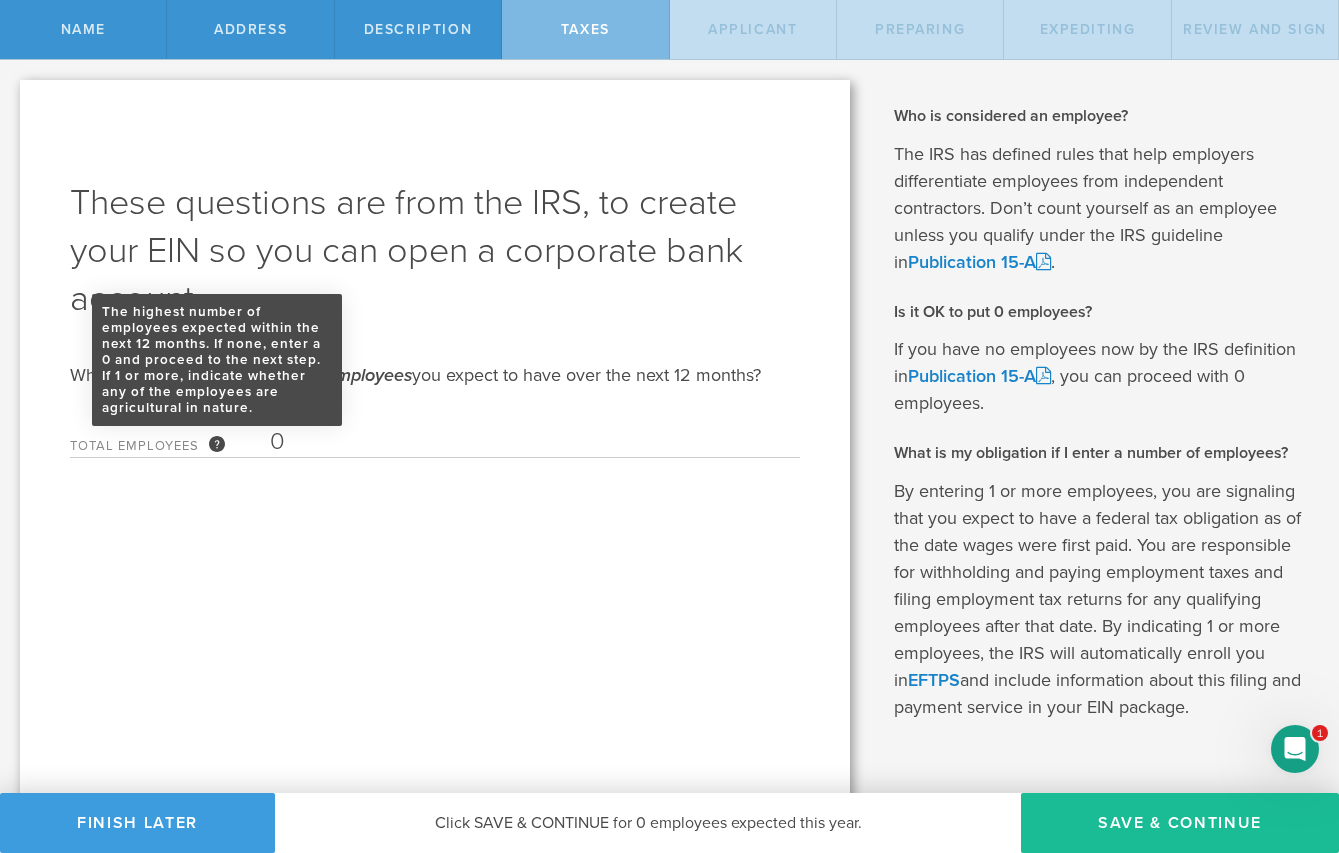 click on "The highest number of employees expected within the next 12 months. If none, enter a 0 and proceed to the next step. If 1 or more, indicate whether any of the employees are agricultural in nature." at bounding box center [217, 444] 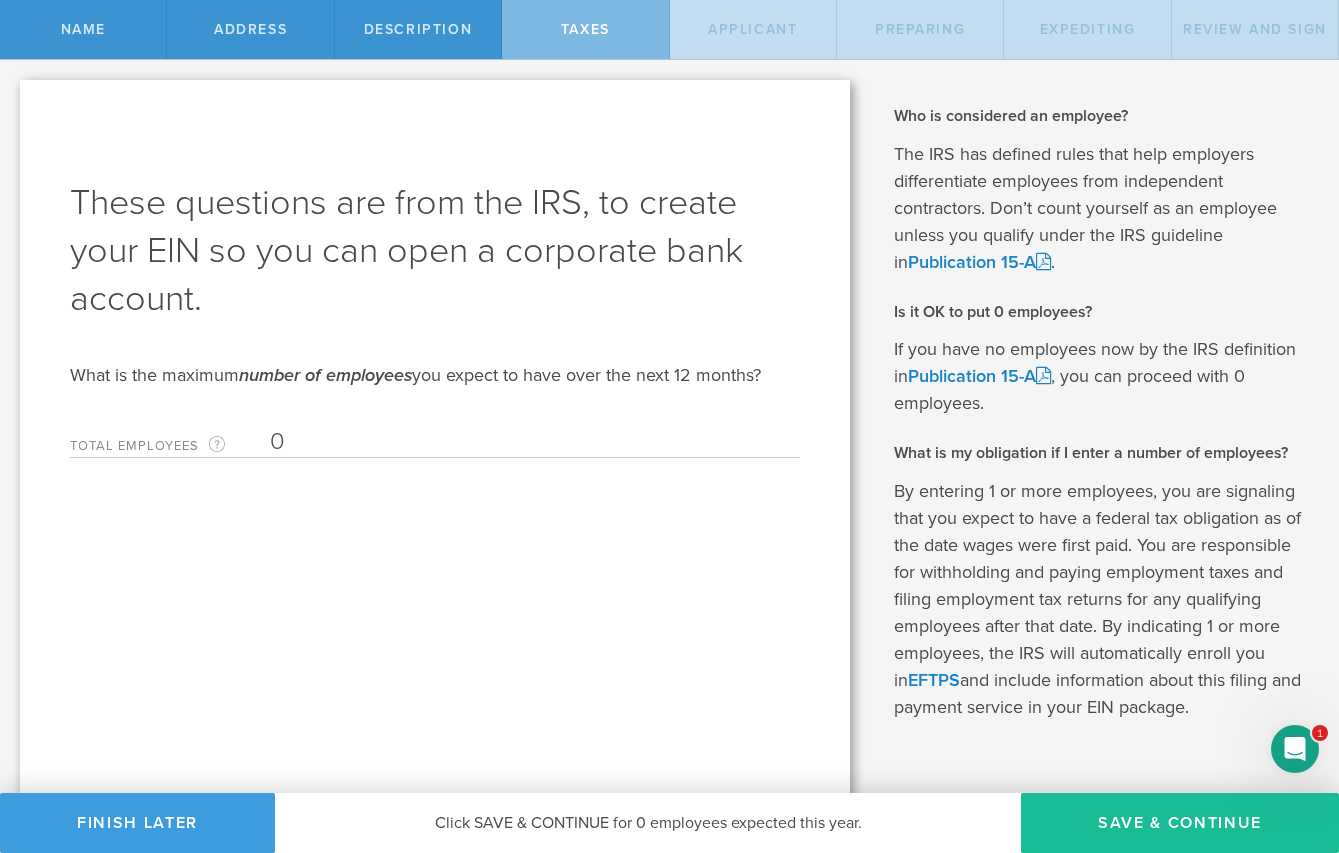 click on "0" at bounding box center (530, 442) 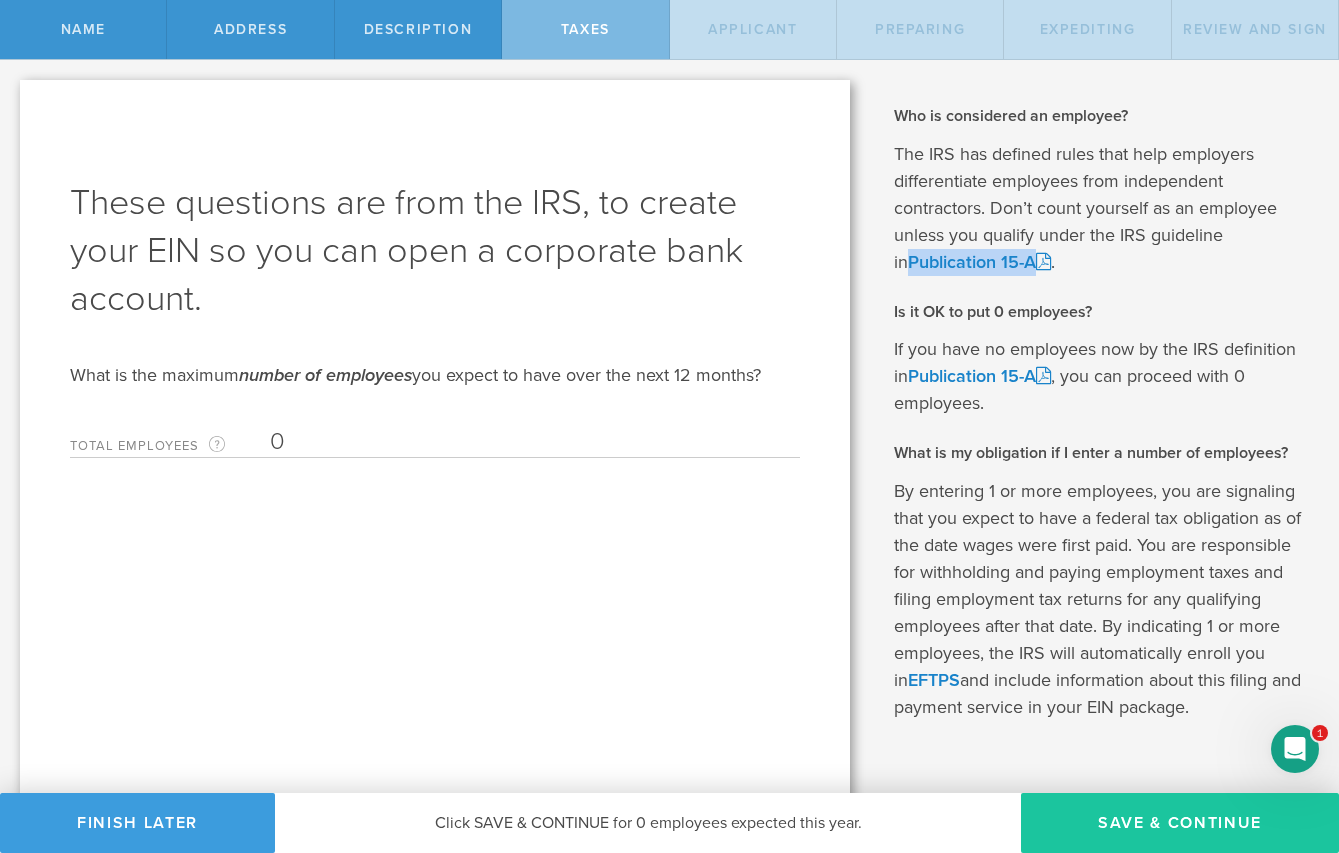 click on "Save & Continue" at bounding box center [1180, 823] 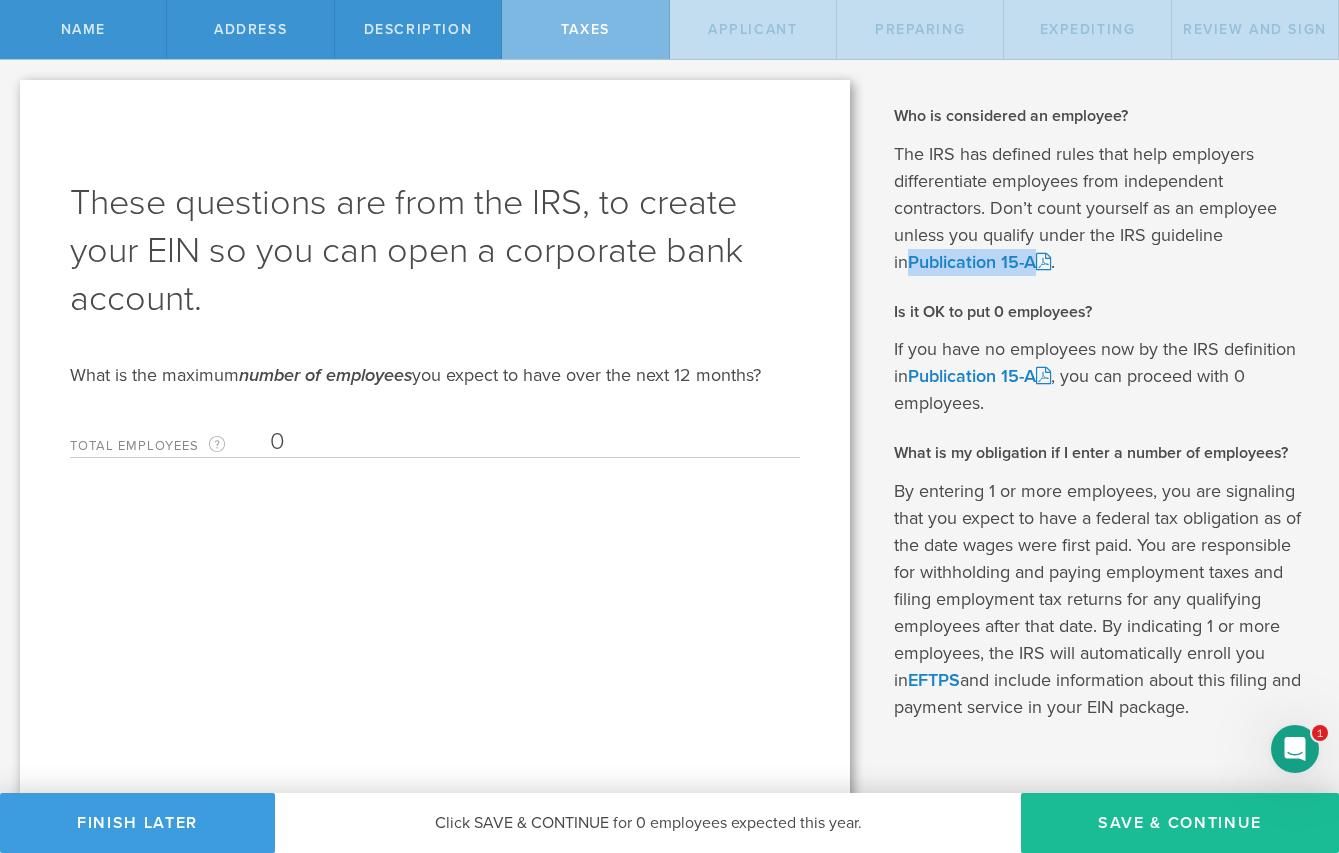 type on "CEO" 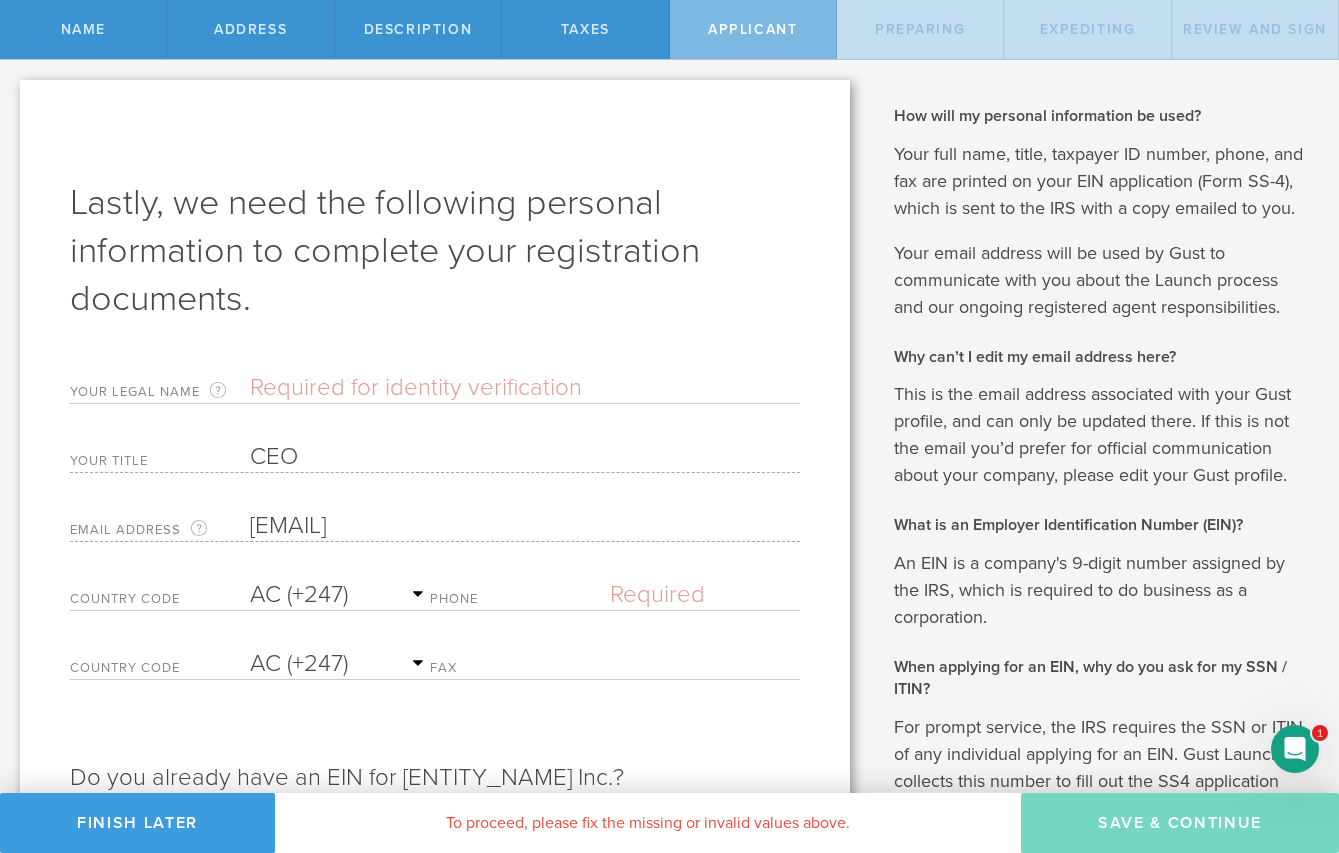 click at bounding box center [525, 388] 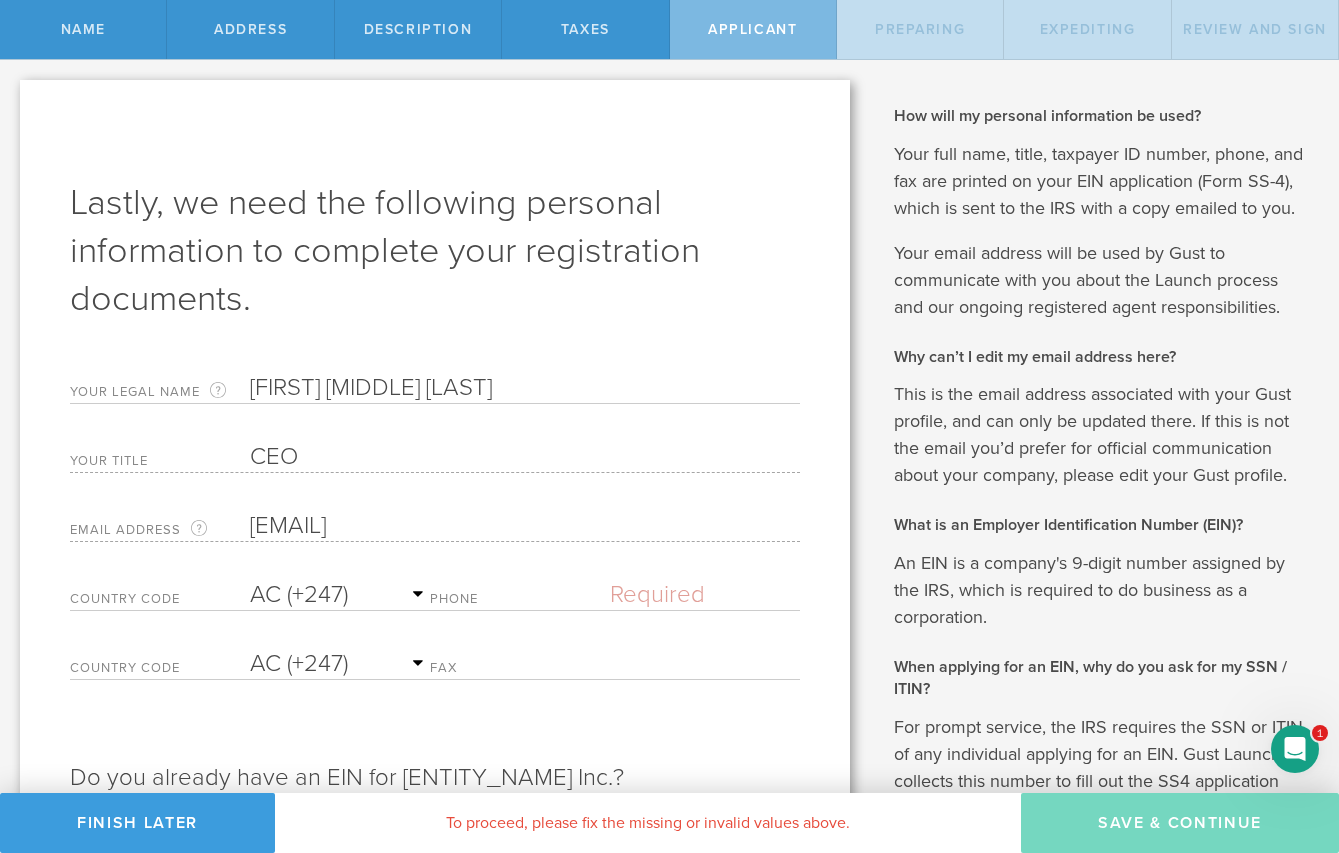 type on "Nicholas Edward Foden" 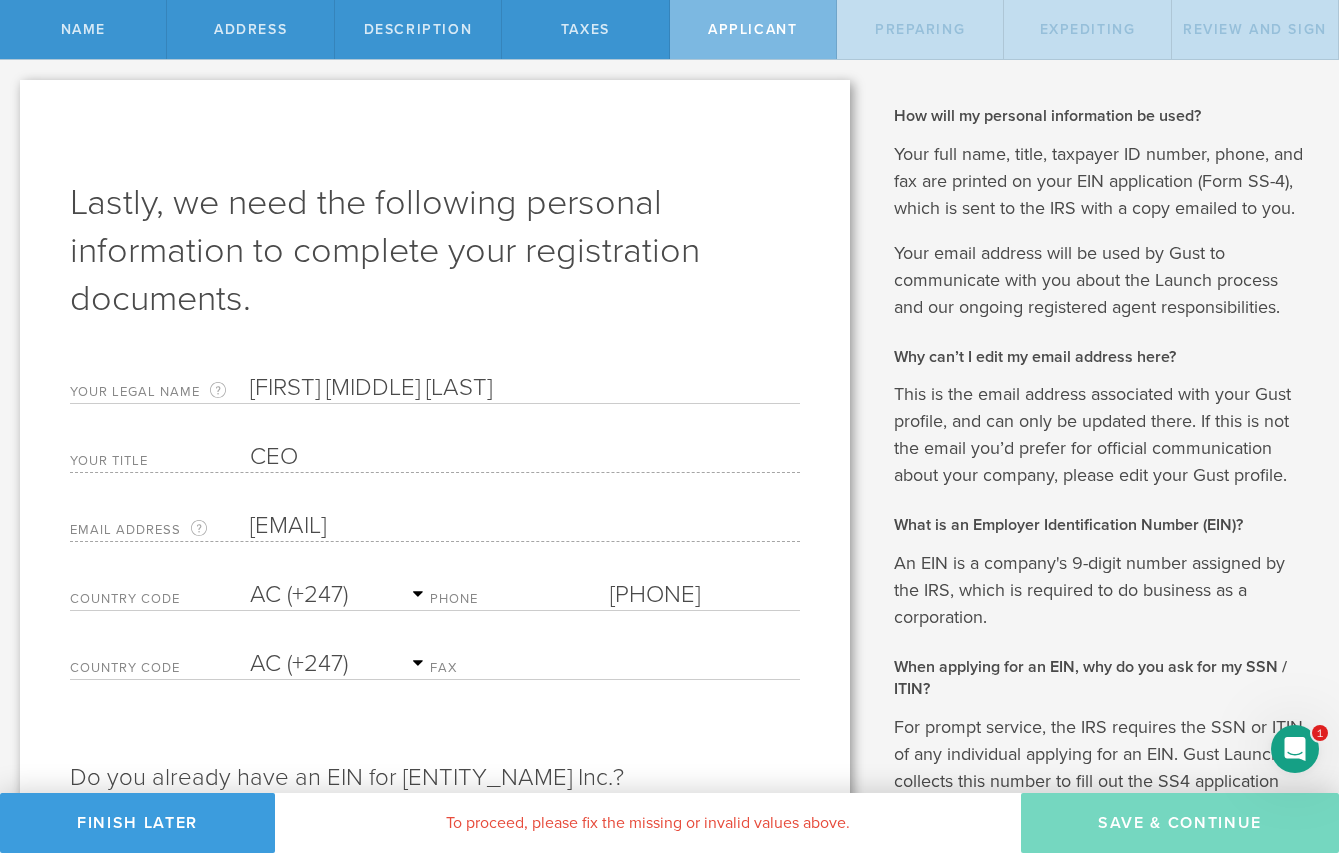 type on "(650) 740-0131" 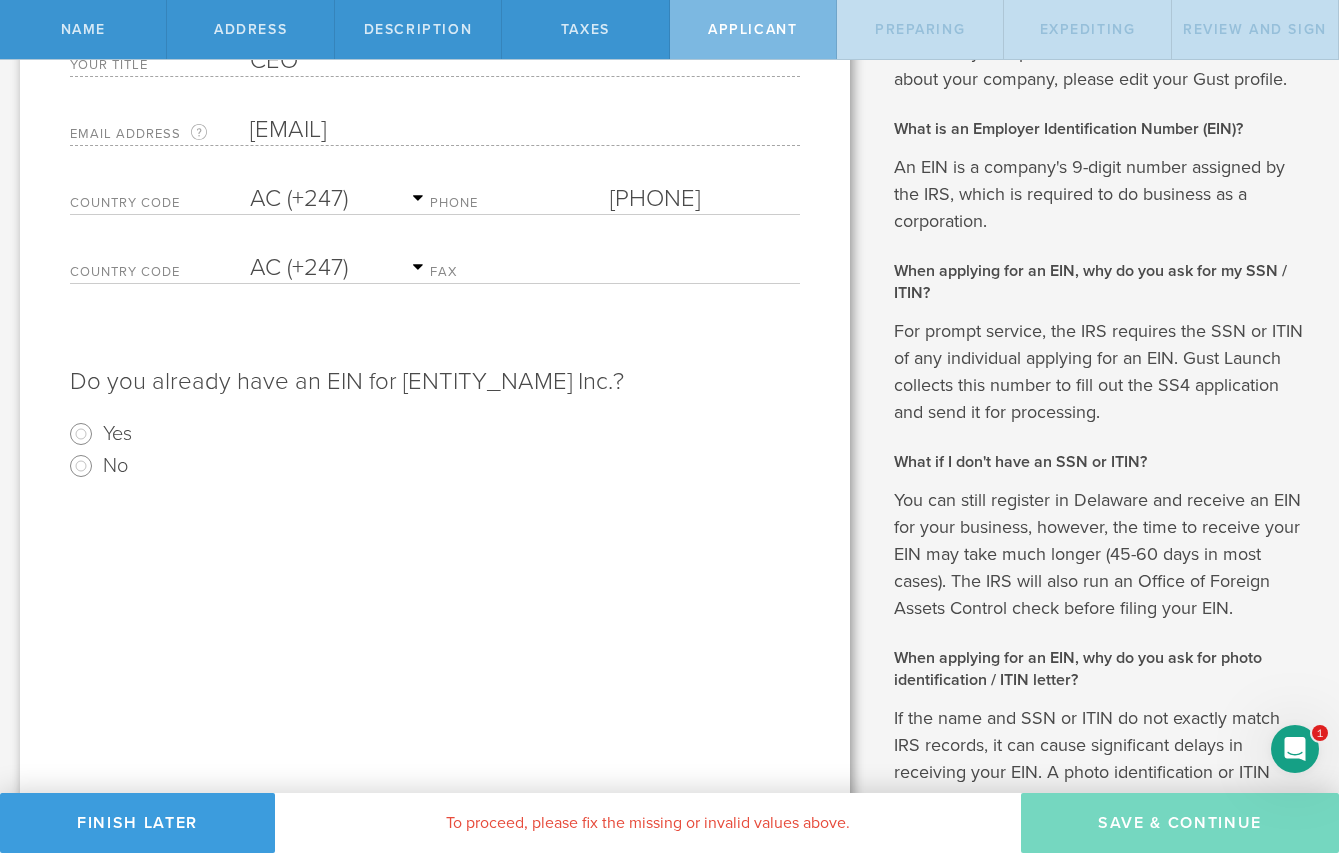 scroll, scrollTop: 400, scrollLeft: 0, axis: vertical 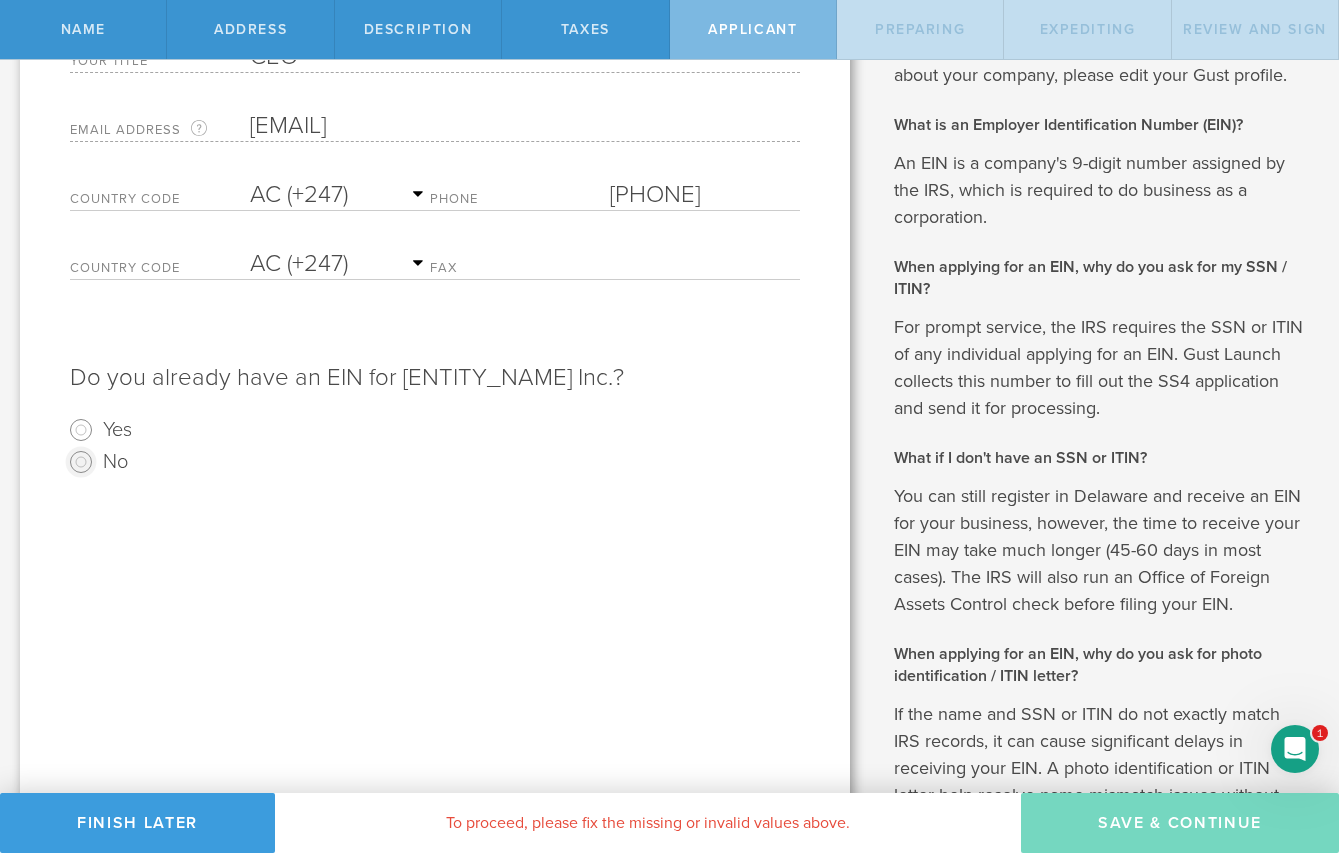 click on "No" at bounding box center (81, 462) 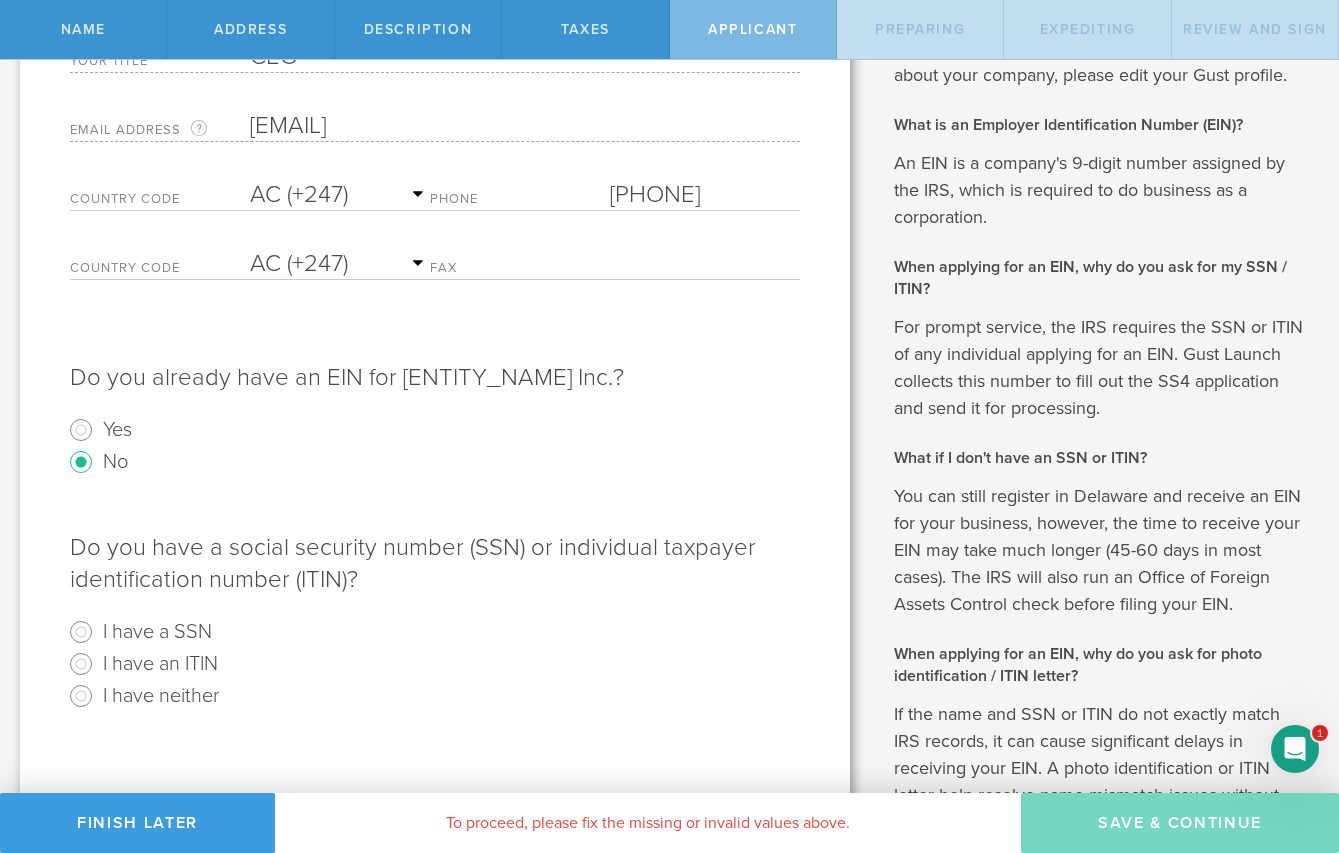 click on "I have a SSN" at bounding box center (157, 630) 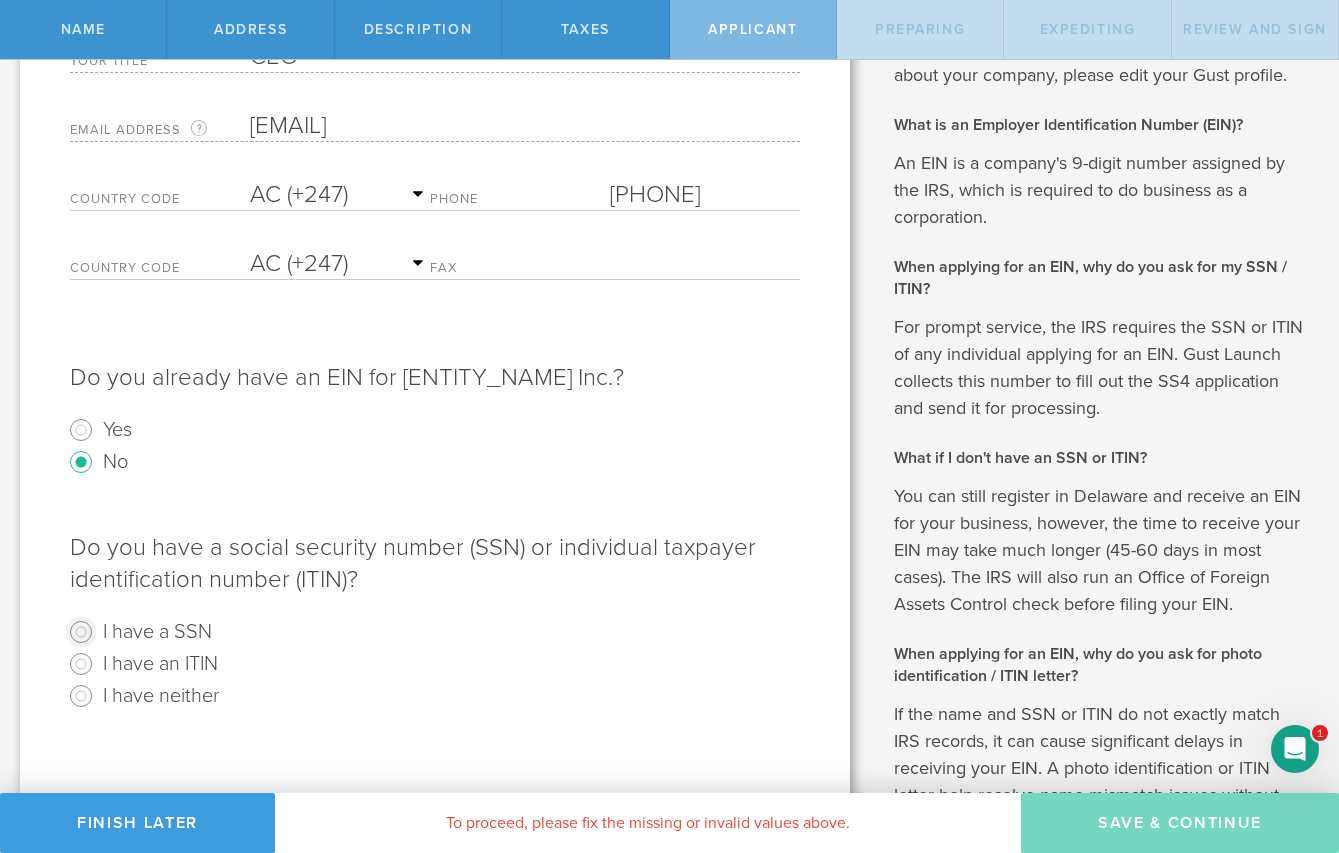 radio on "true" 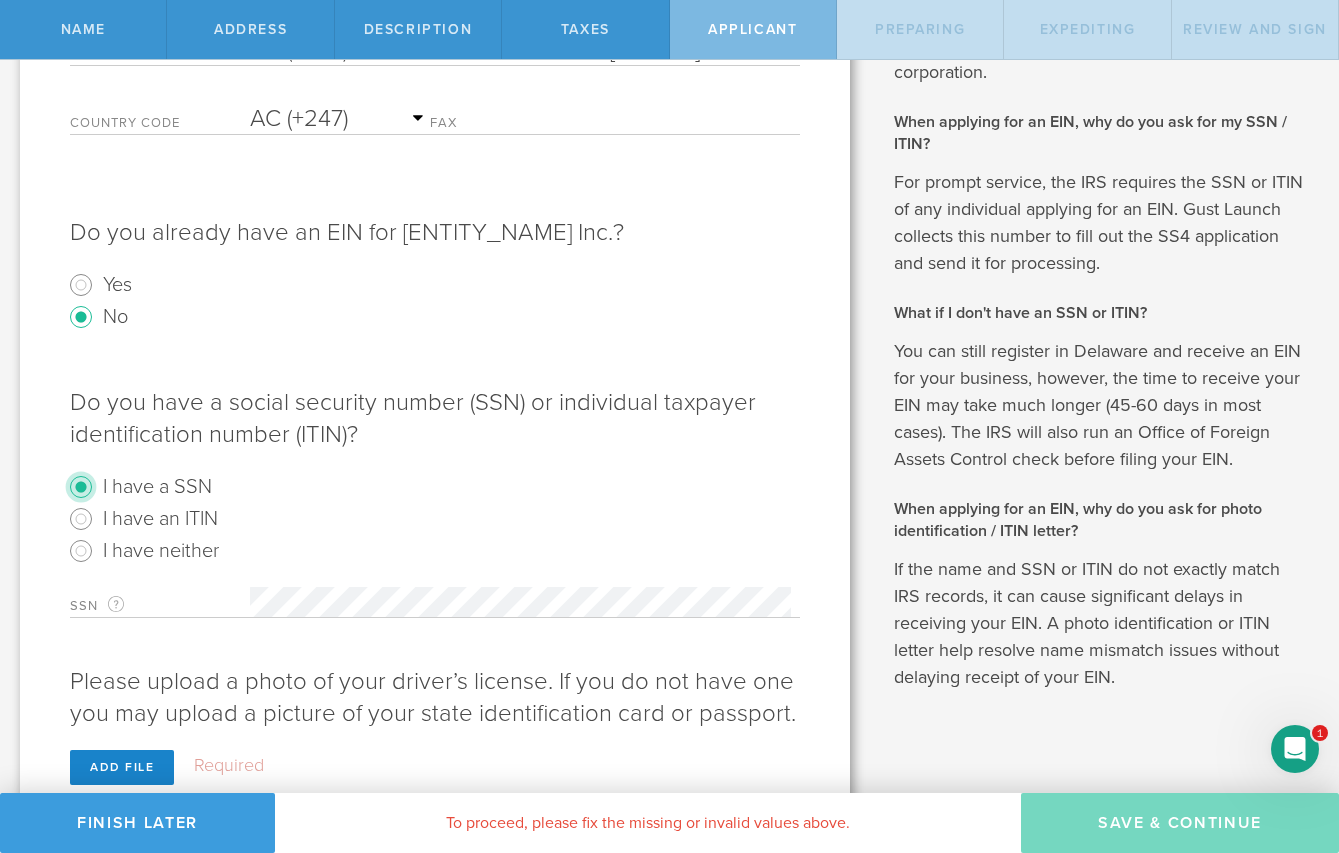 scroll, scrollTop: 547, scrollLeft: 0, axis: vertical 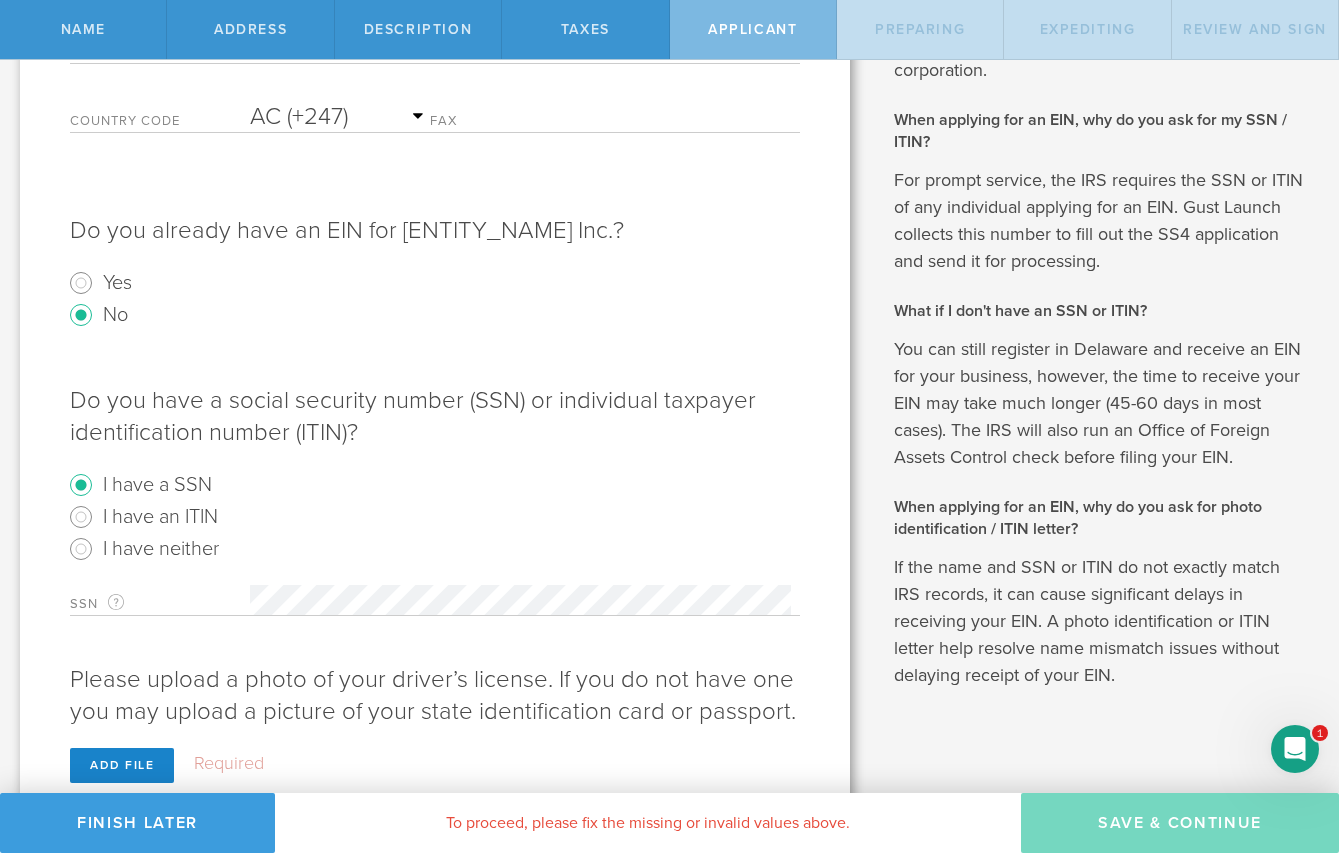 click on "Please upload a photo of your driver’s license. If you do not have one you may upload a picture of your state identification card or passport." at bounding box center [435, 686] 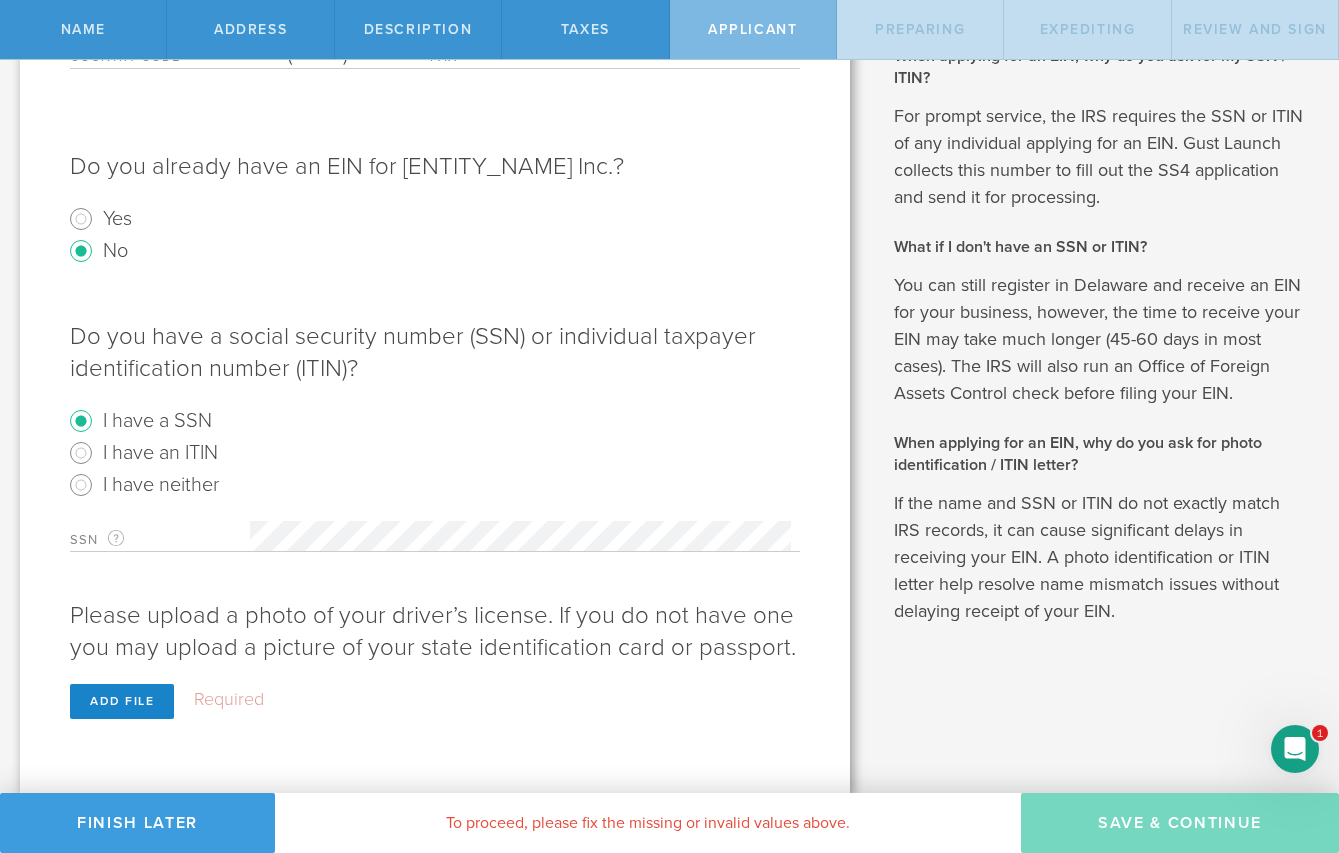 scroll, scrollTop: 612, scrollLeft: 0, axis: vertical 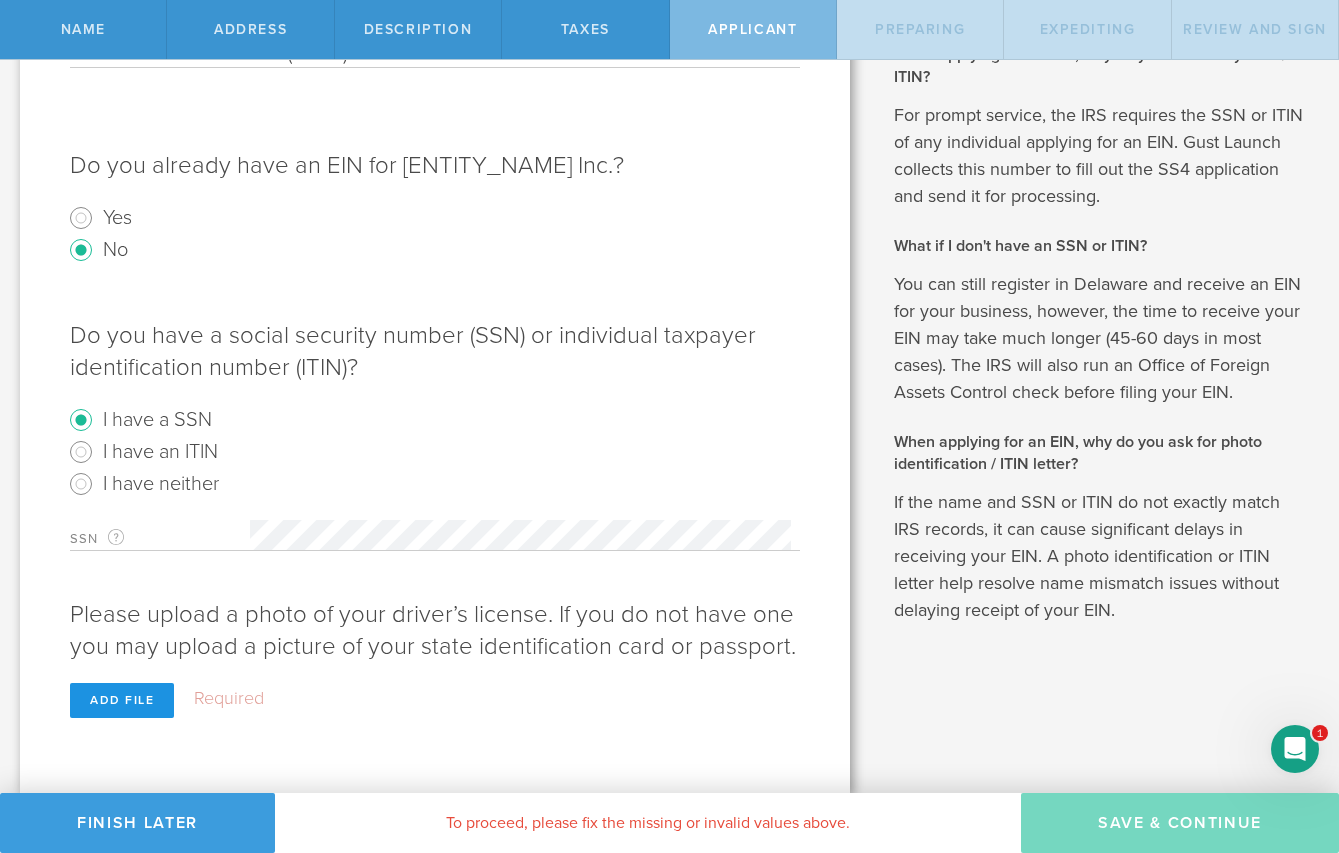 click on "Add file" at bounding box center [122, 700] 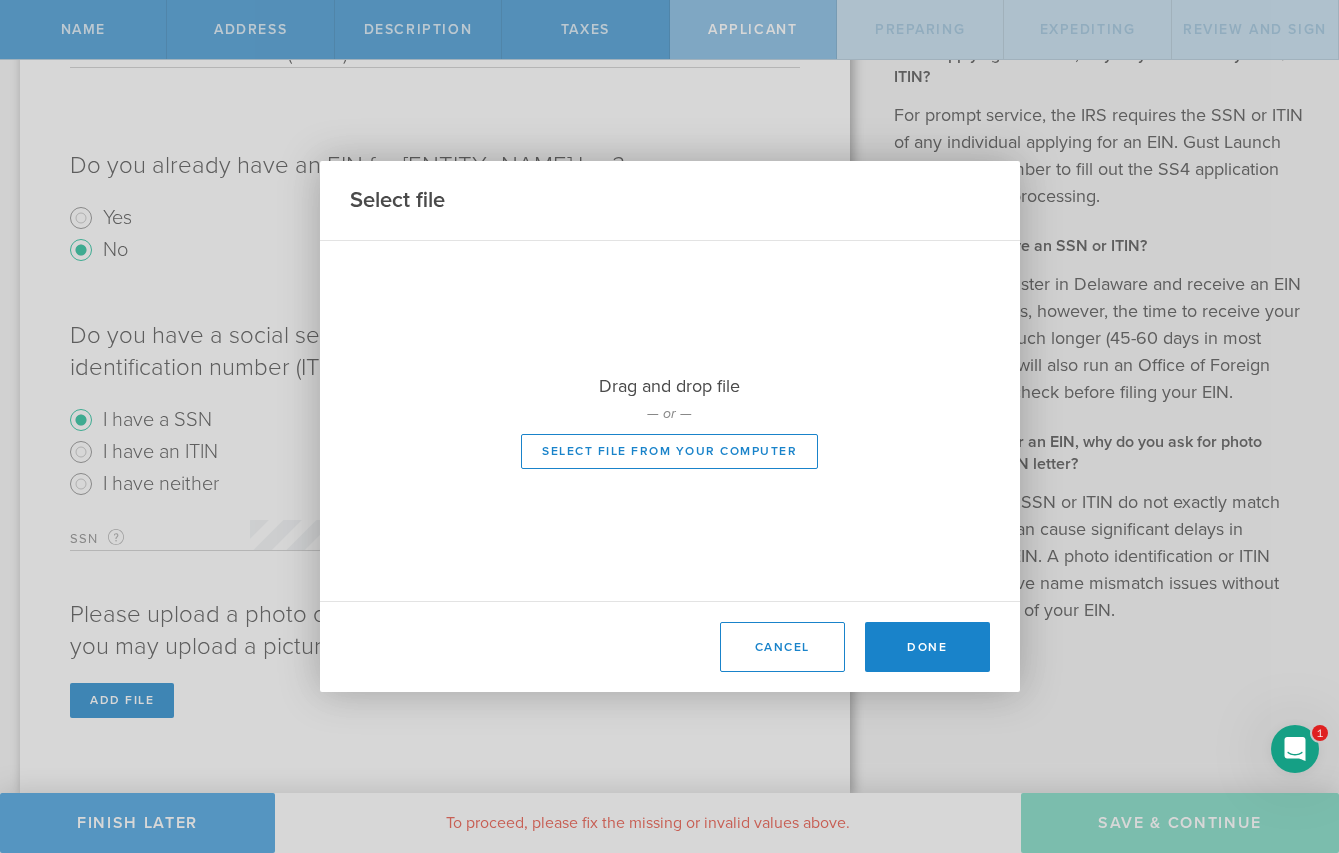 scroll, scrollTop: 577, scrollLeft: 0, axis: vertical 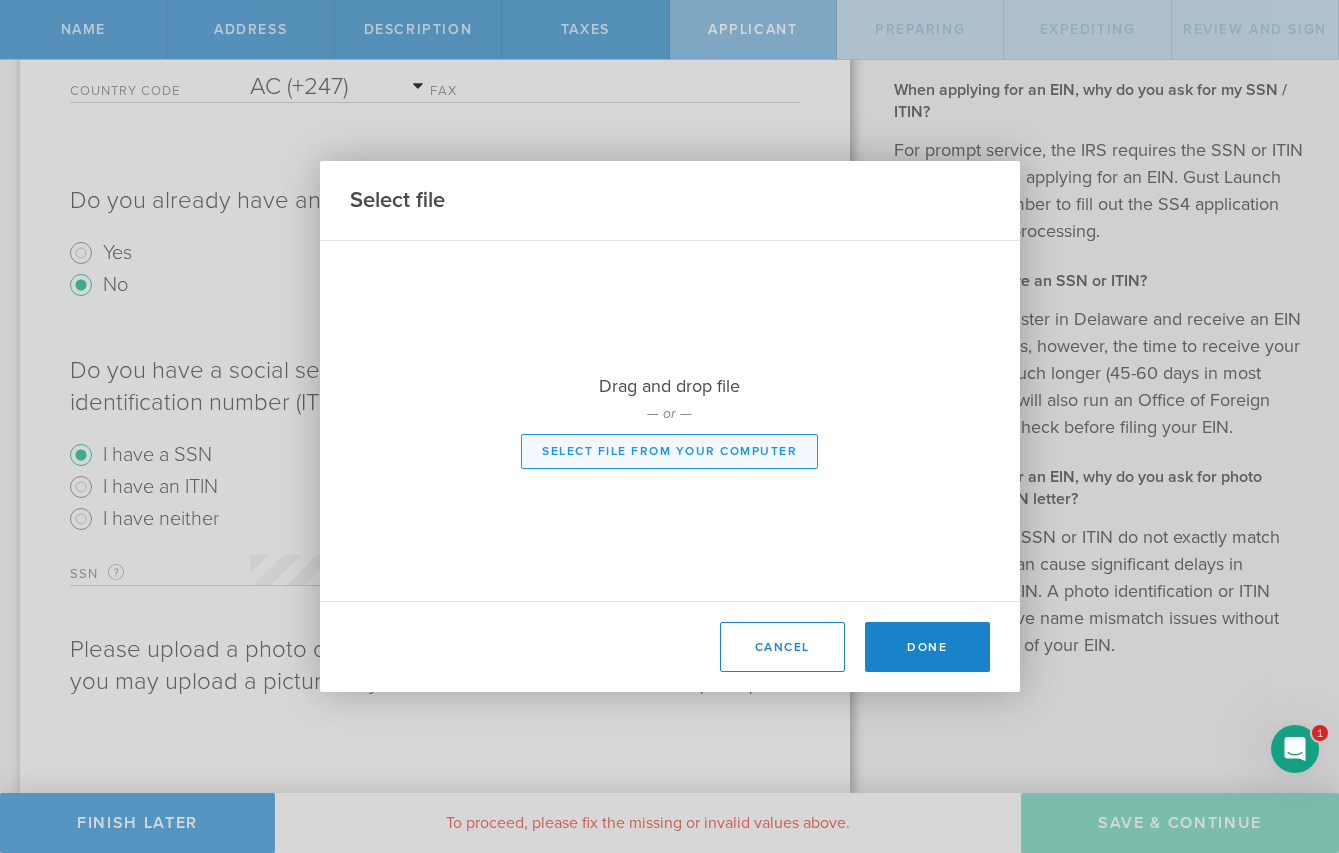 click on "Select file from your computer" at bounding box center [669, 451] 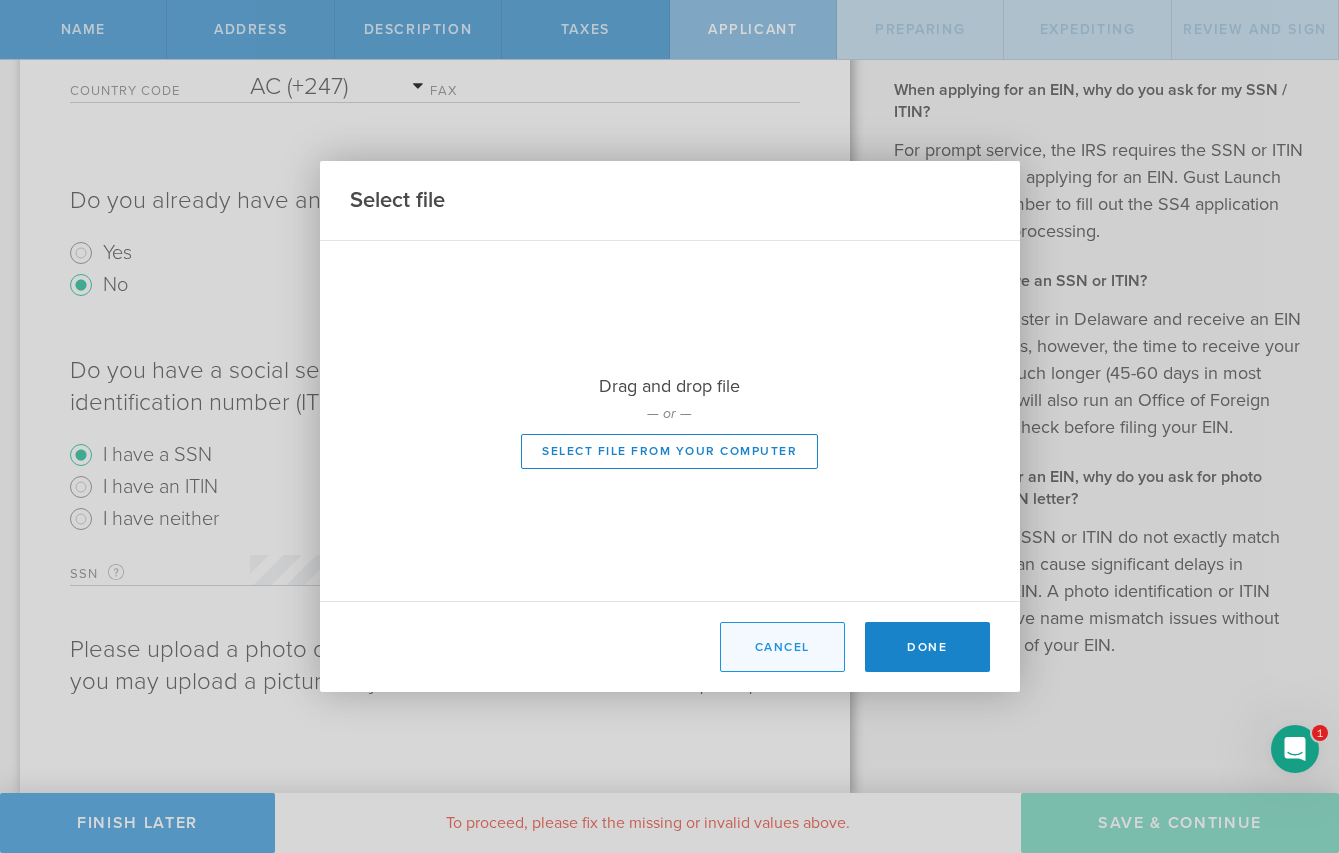 click on "Cancel" at bounding box center (782, 647) 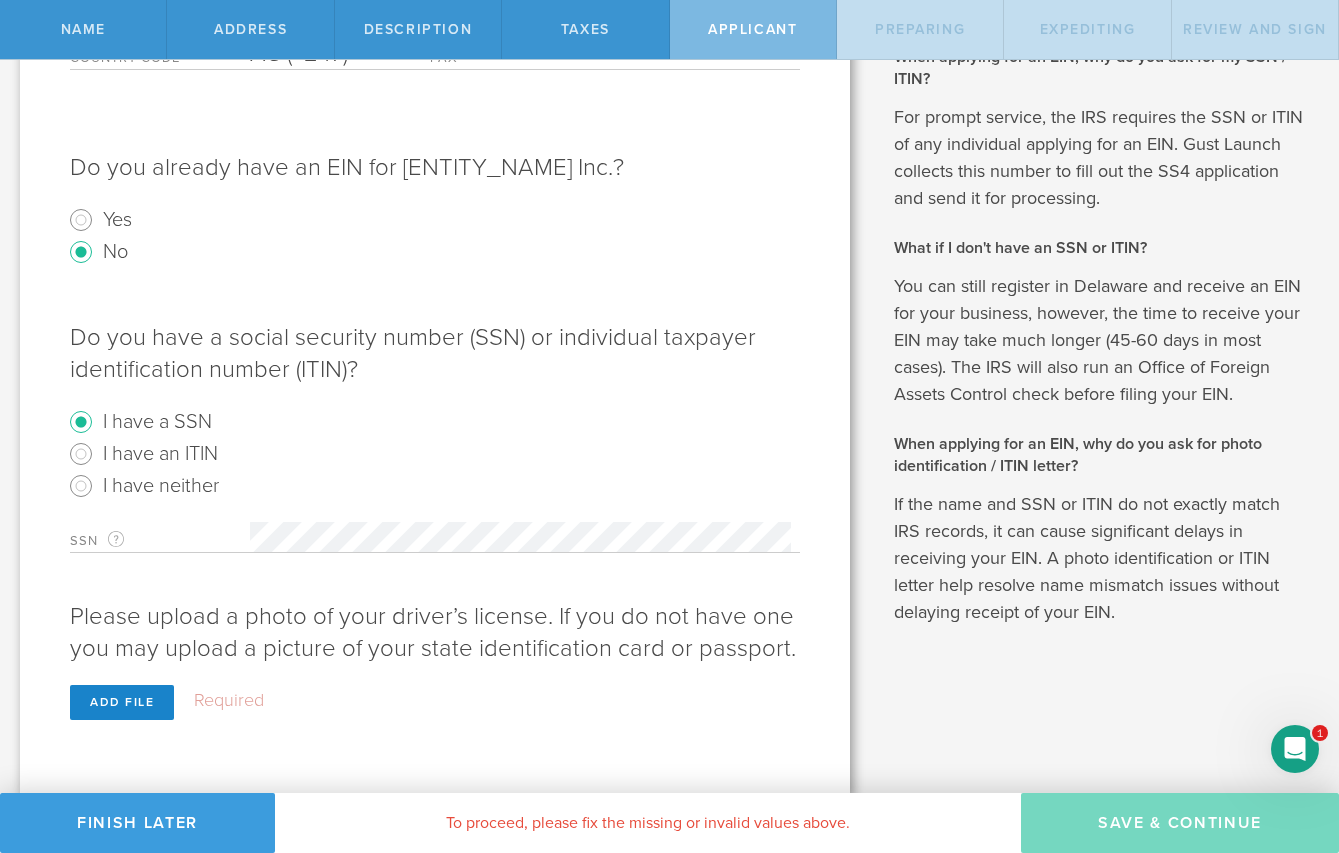 scroll, scrollTop: 612, scrollLeft: 0, axis: vertical 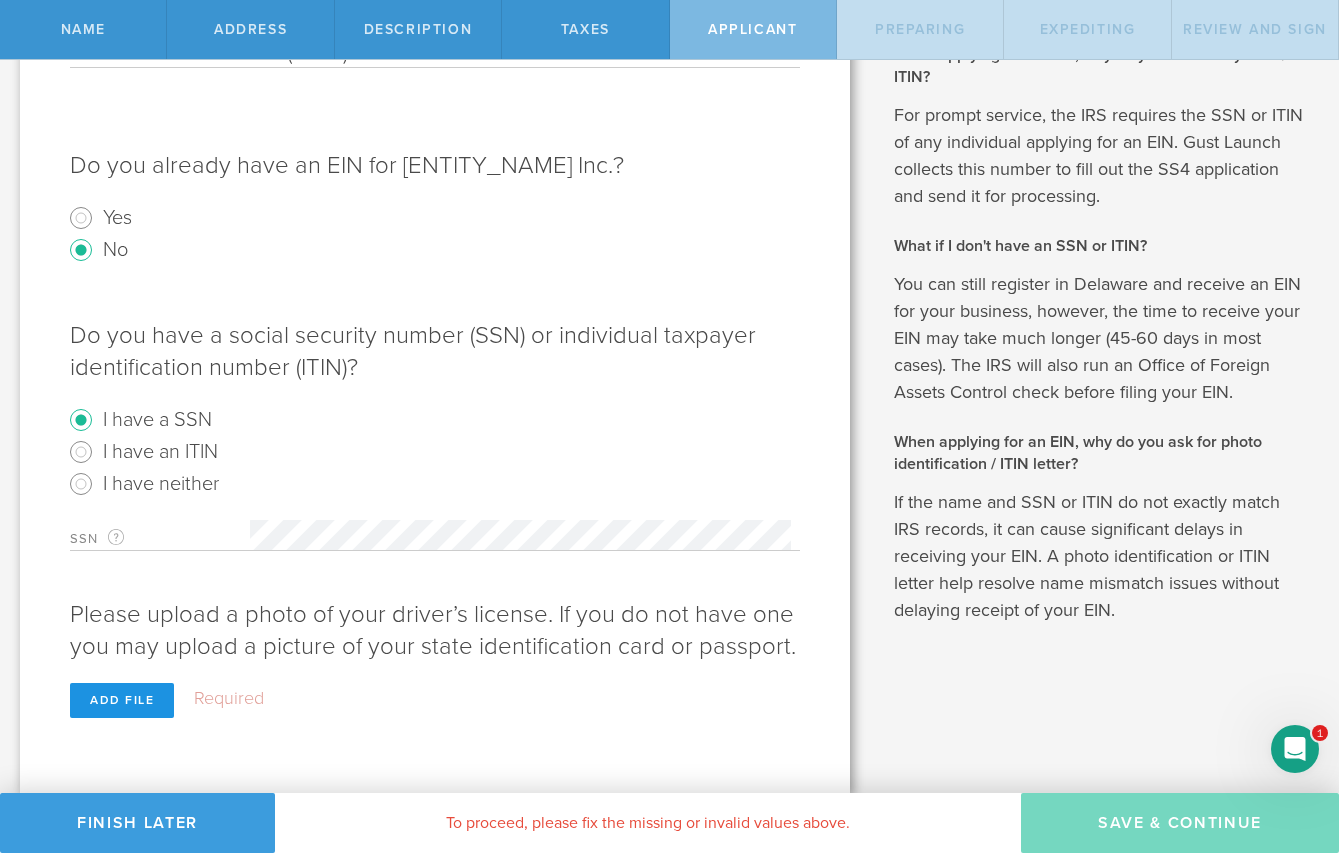 click on "Add file" at bounding box center (122, 700) 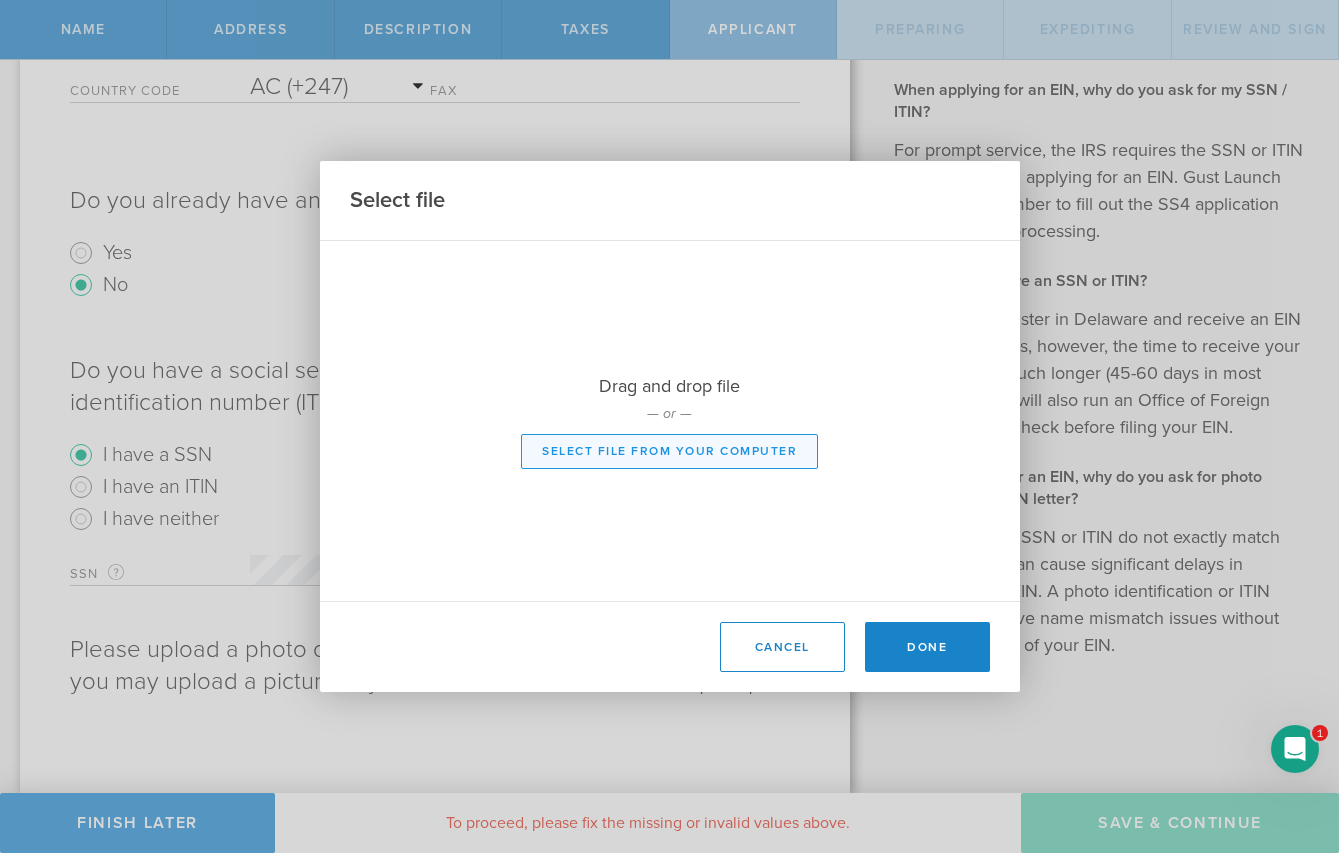scroll, scrollTop: 577, scrollLeft: 0, axis: vertical 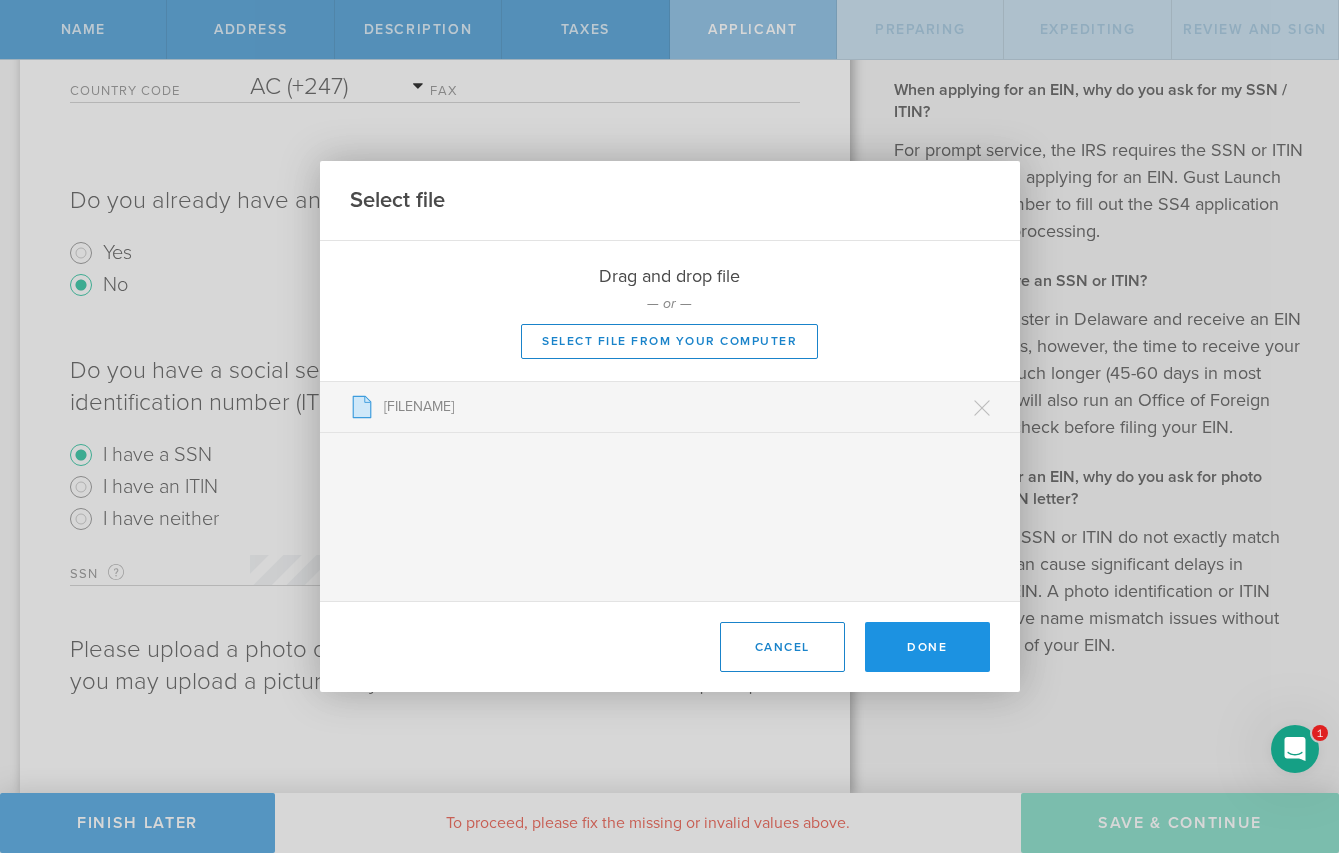 click on "Done" at bounding box center (927, 647) 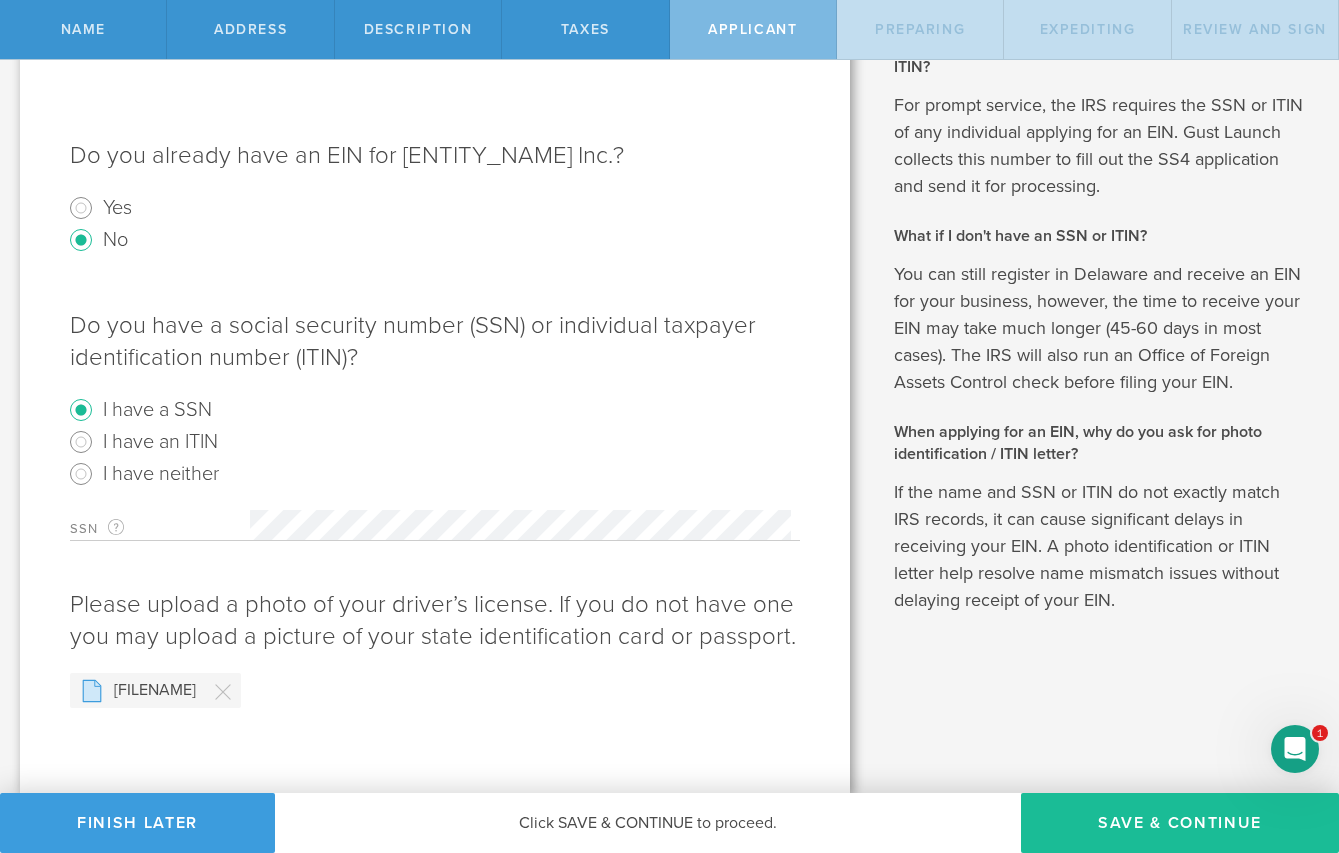 scroll, scrollTop: 604, scrollLeft: 0, axis: vertical 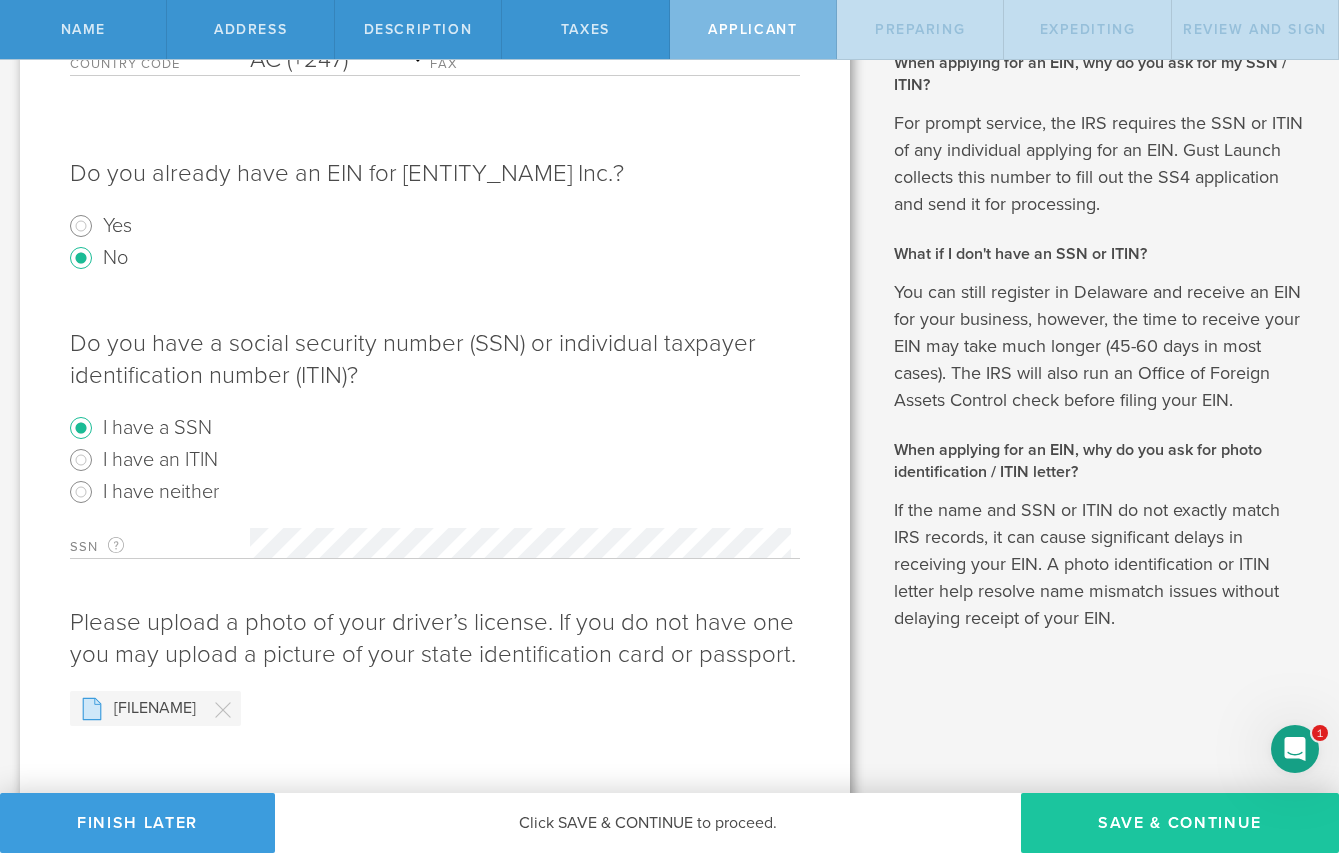 click on "Save & Continue" at bounding box center (1180, 823) 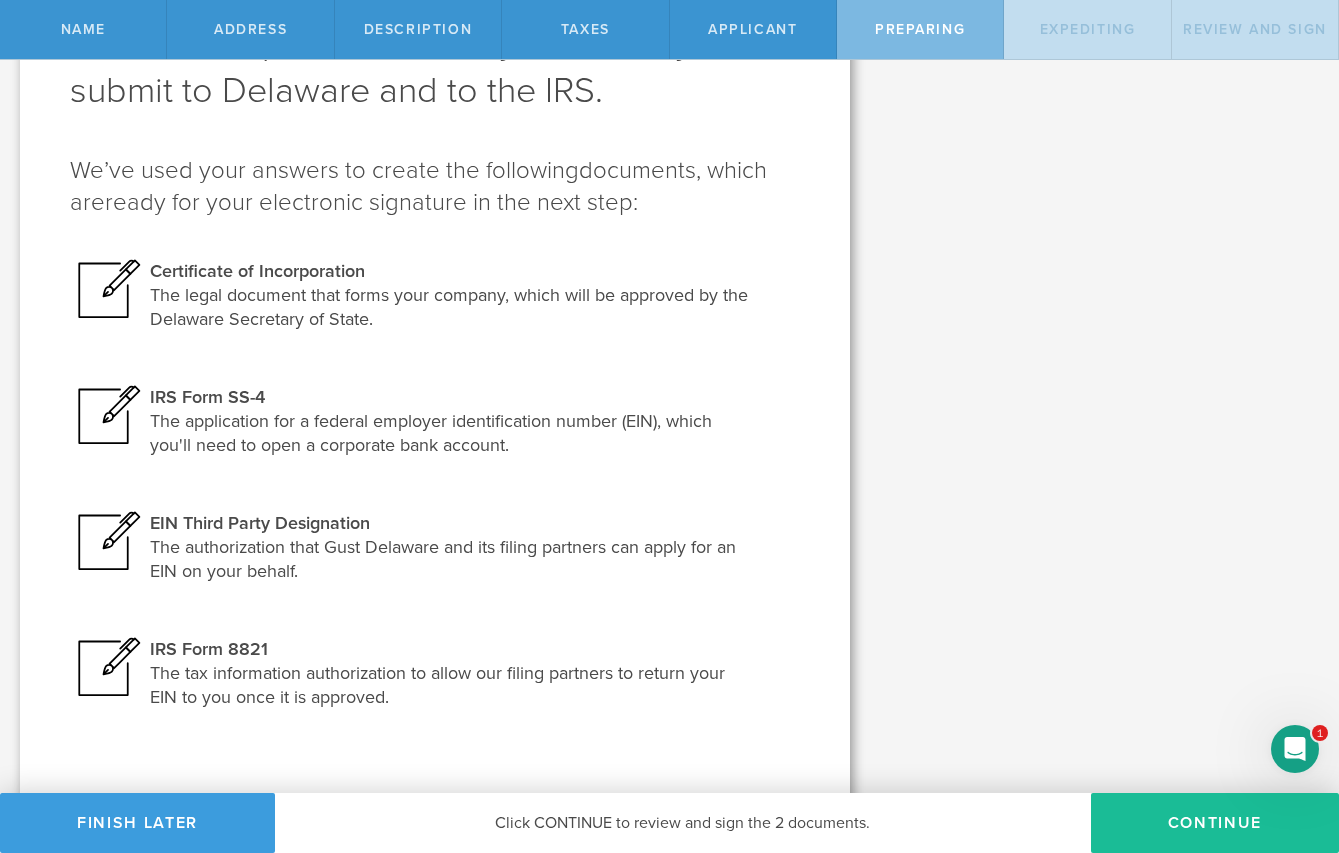 scroll, scrollTop: 181, scrollLeft: 0, axis: vertical 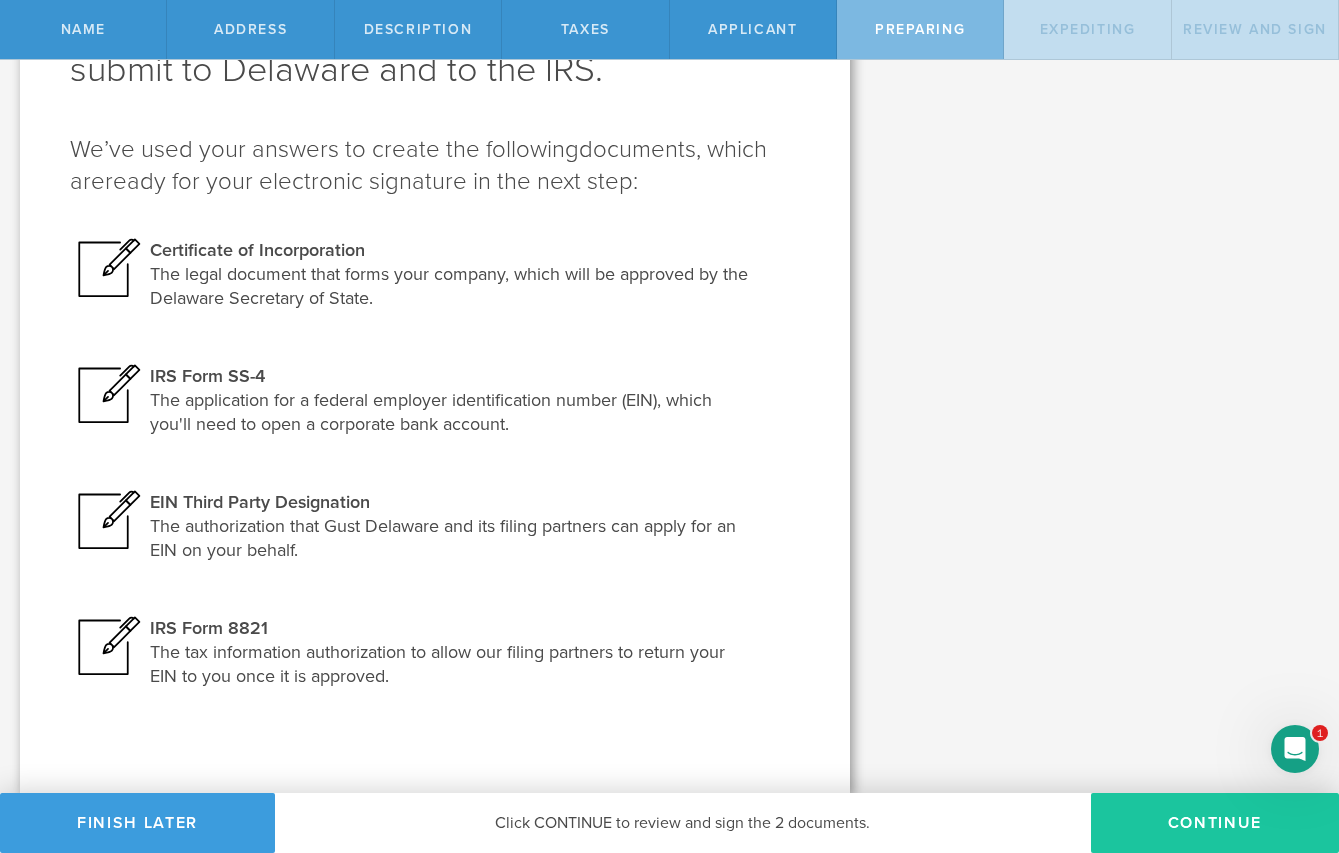 click on "Continue" at bounding box center (1215, 823) 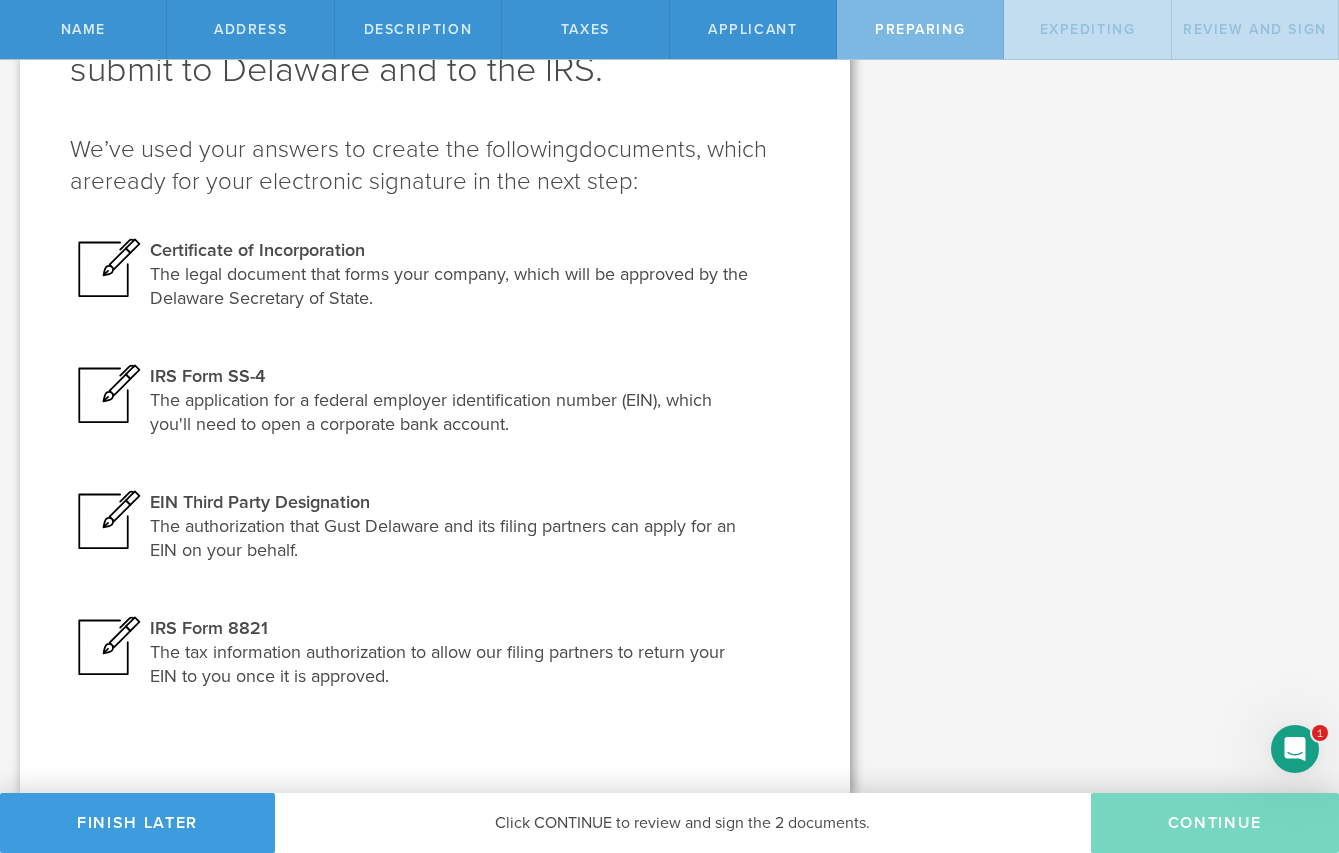 scroll, scrollTop: 0, scrollLeft: 0, axis: both 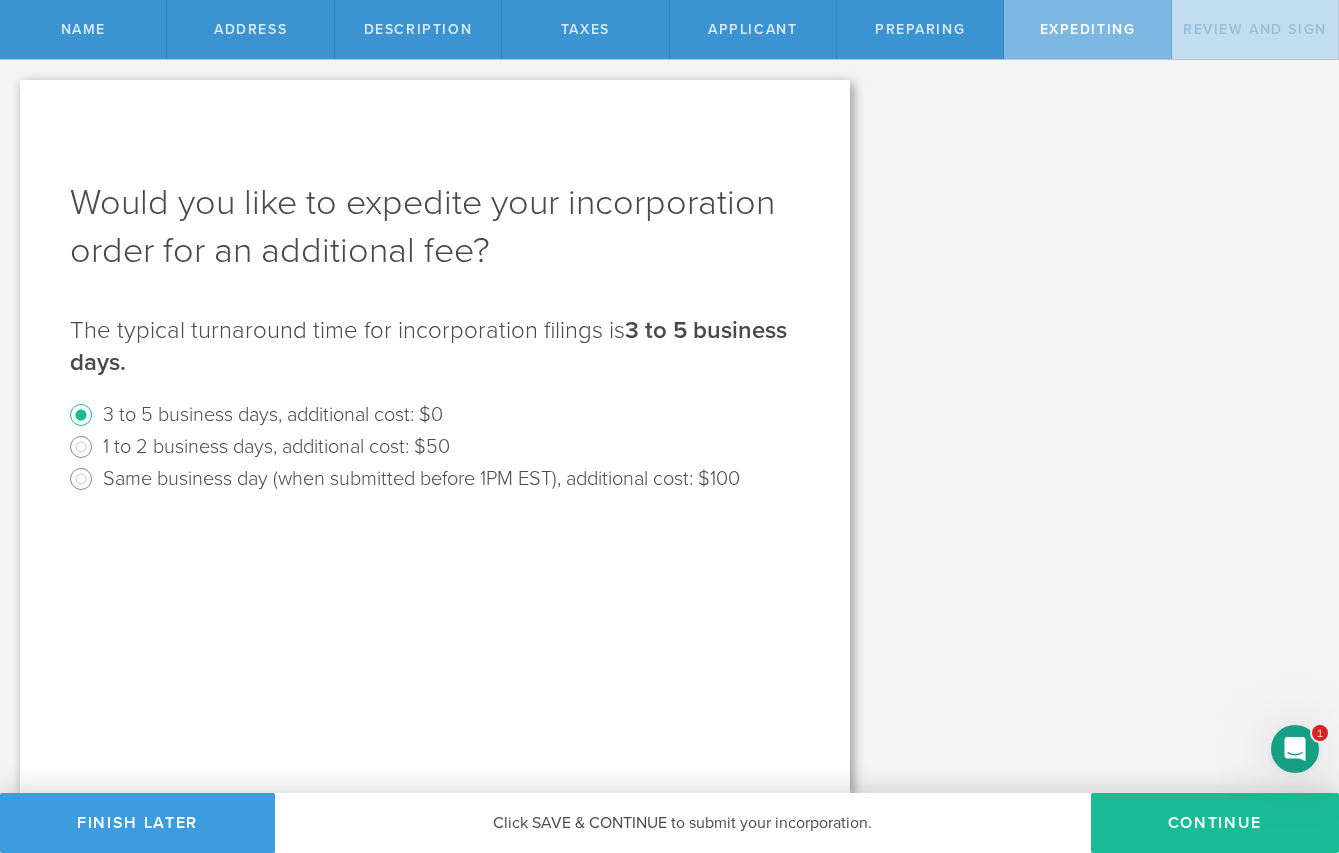 click on "1 to 2 business days, additional cost: $50" at bounding box center [276, 445] 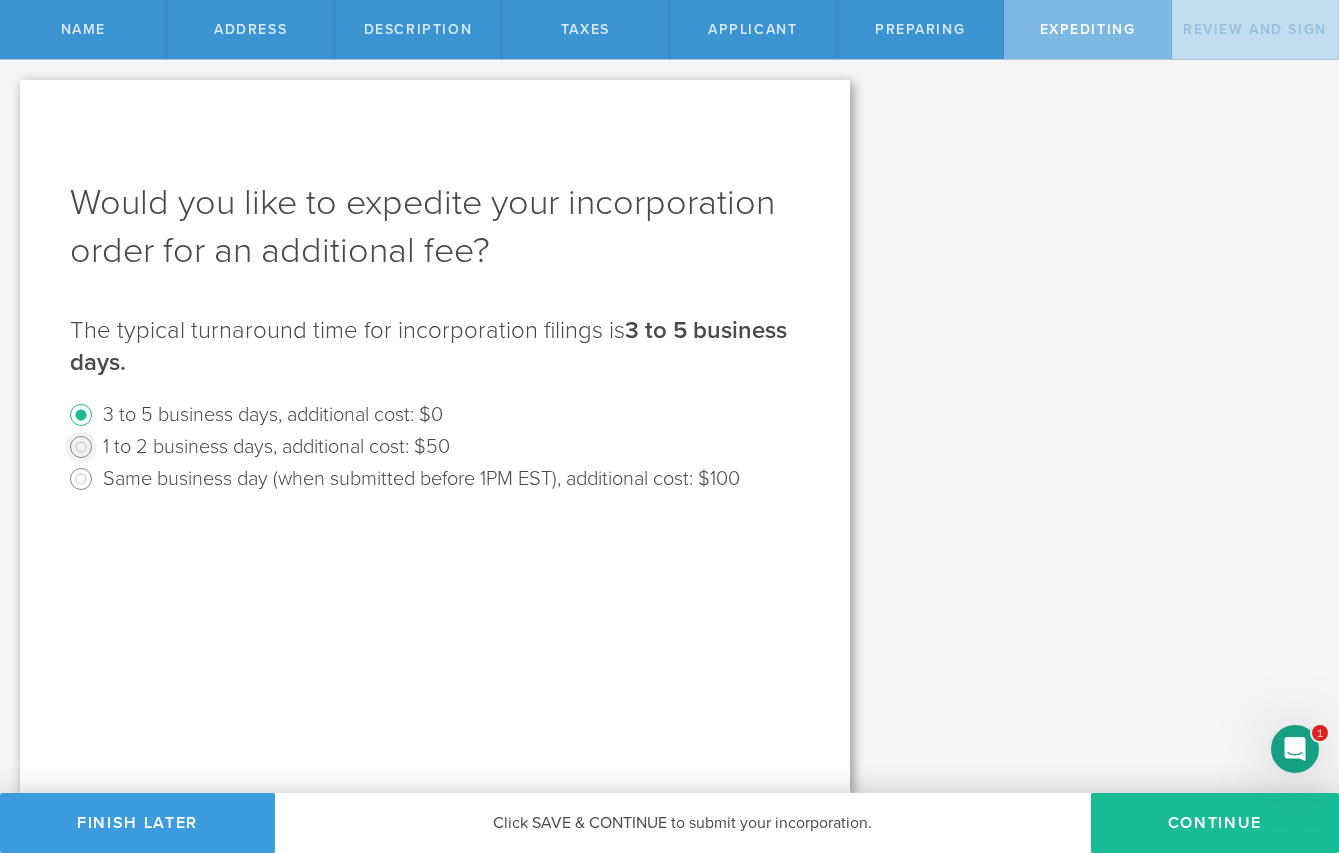 radio on "true" 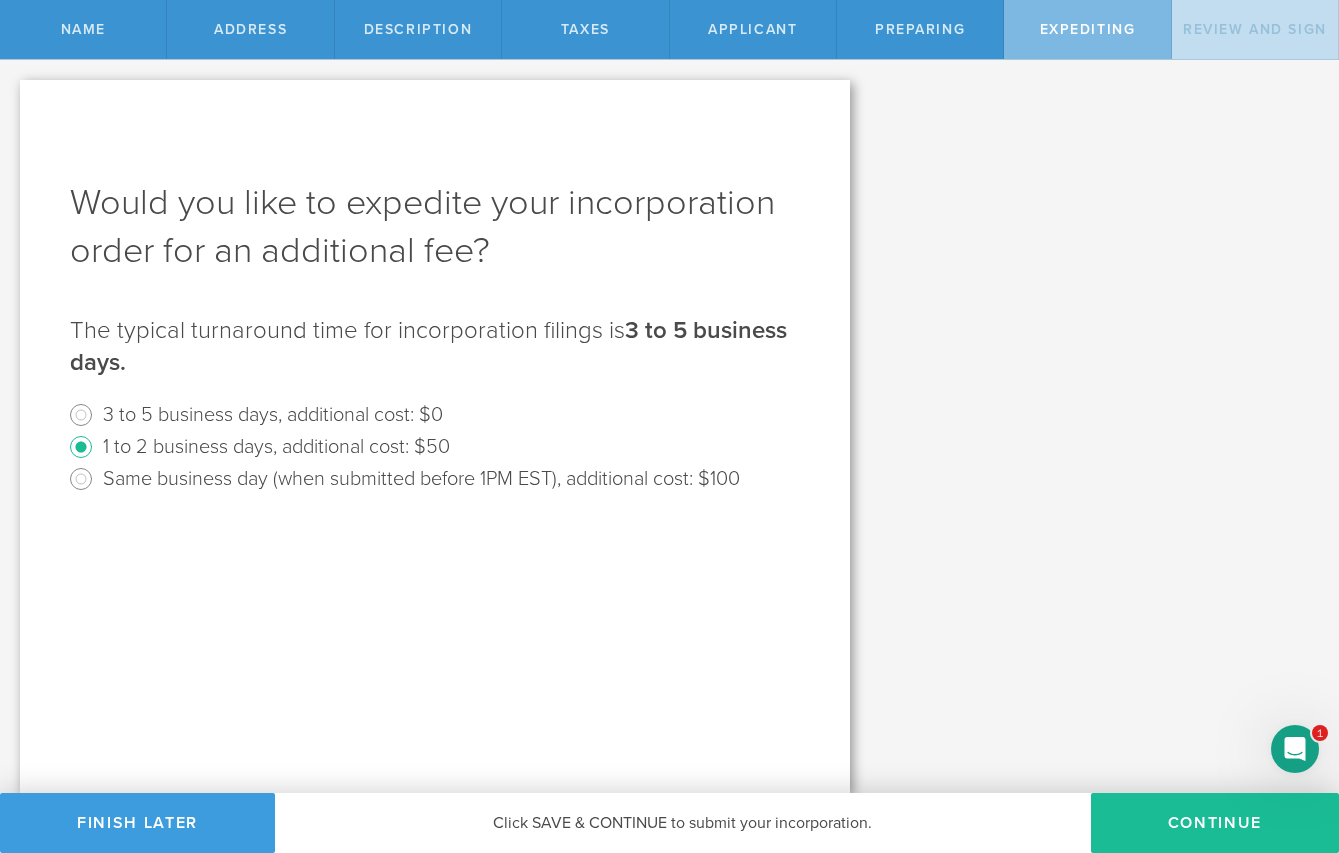click on "3 to 5 business days, additional cost: $0" at bounding box center [273, 413] 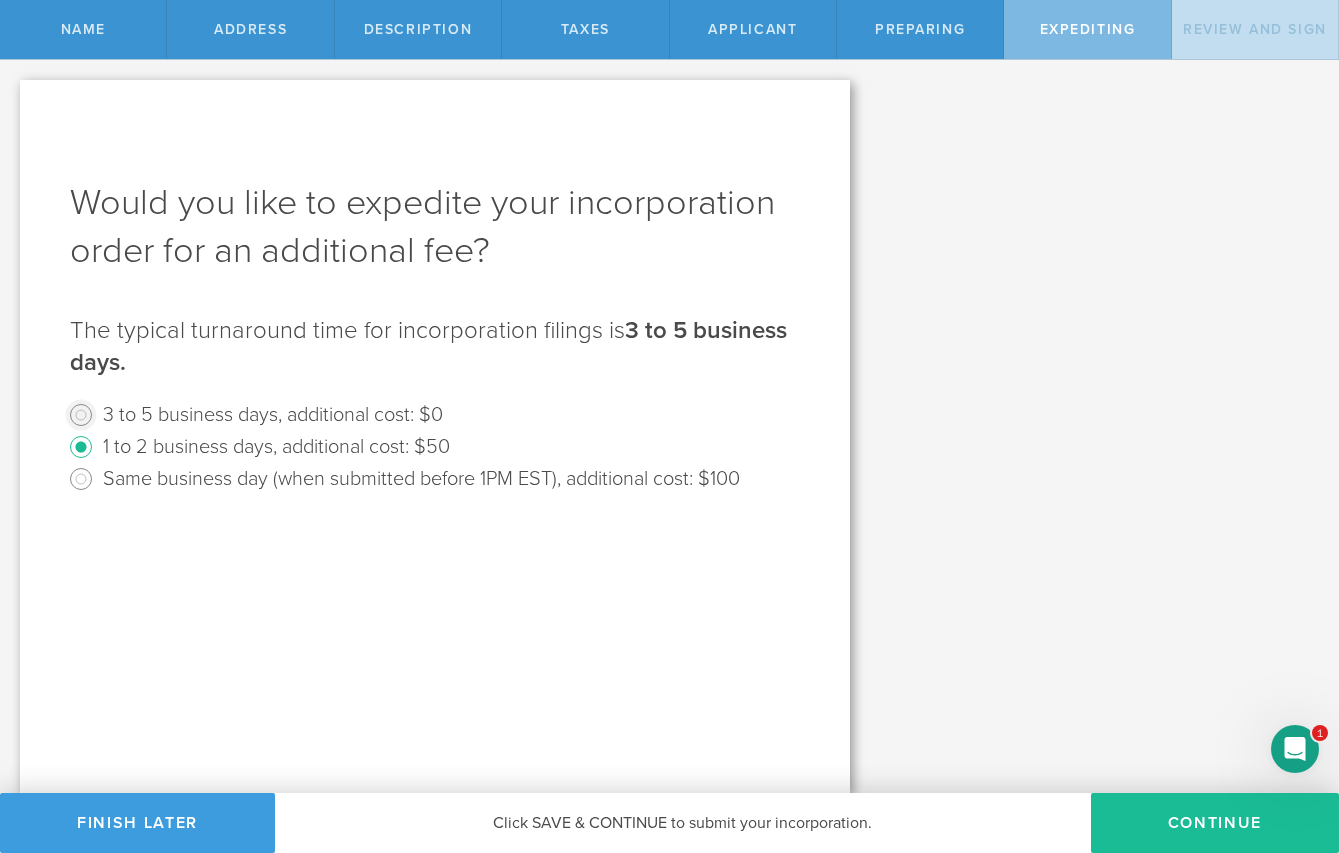 radio on "true" 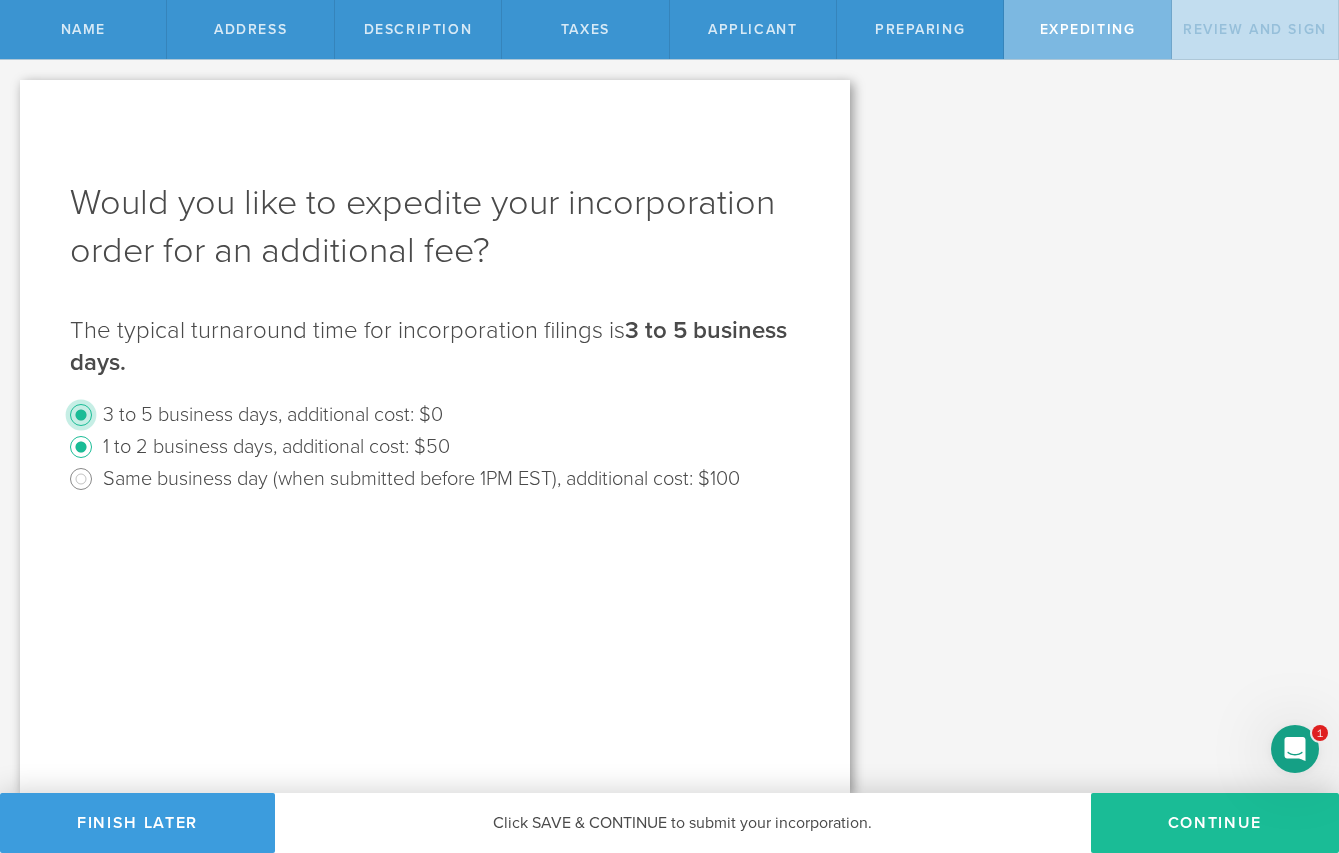 radio on "false" 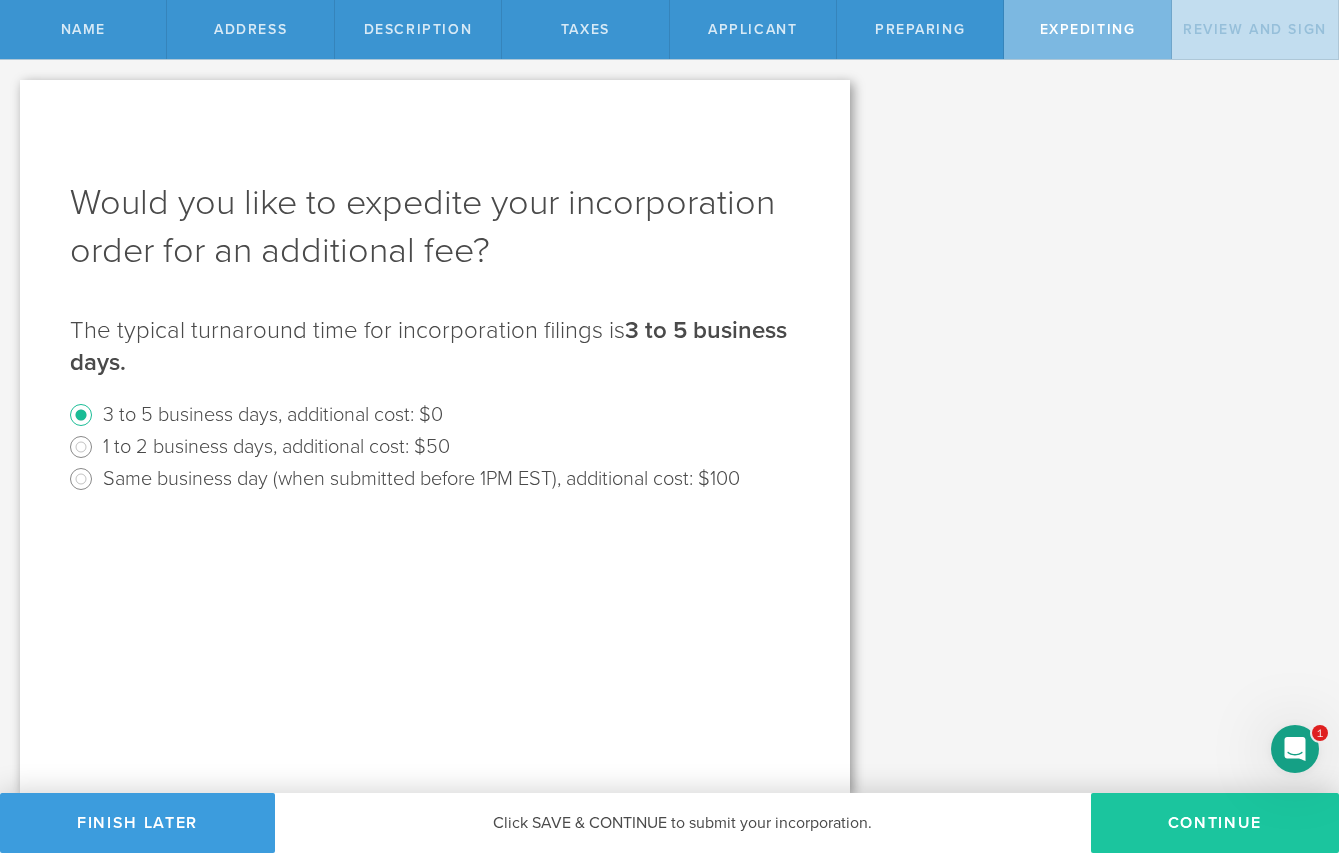 click on "Continue" at bounding box center [1215, 823] 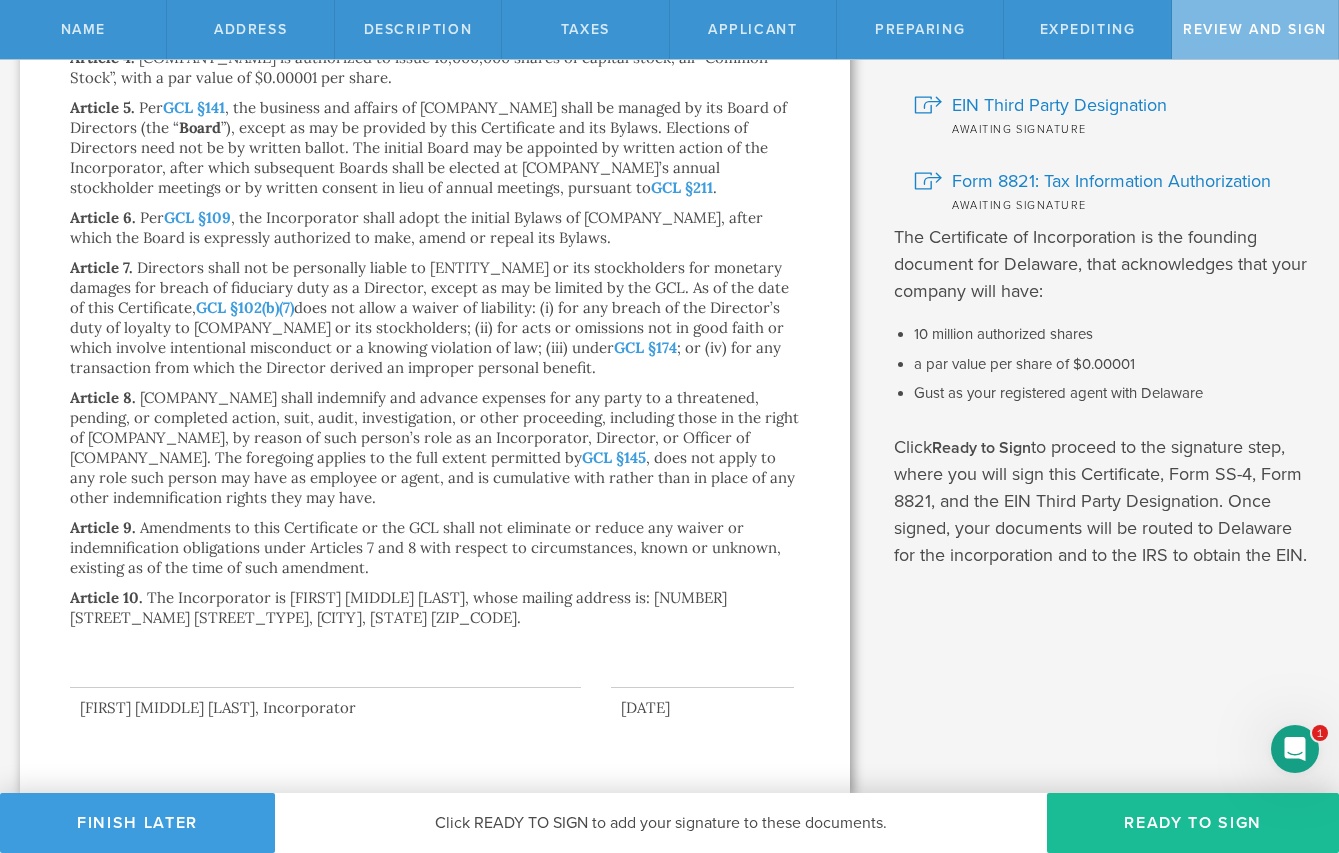 scroll, scrollTop: 0, scrollLeft: 0, axis: both 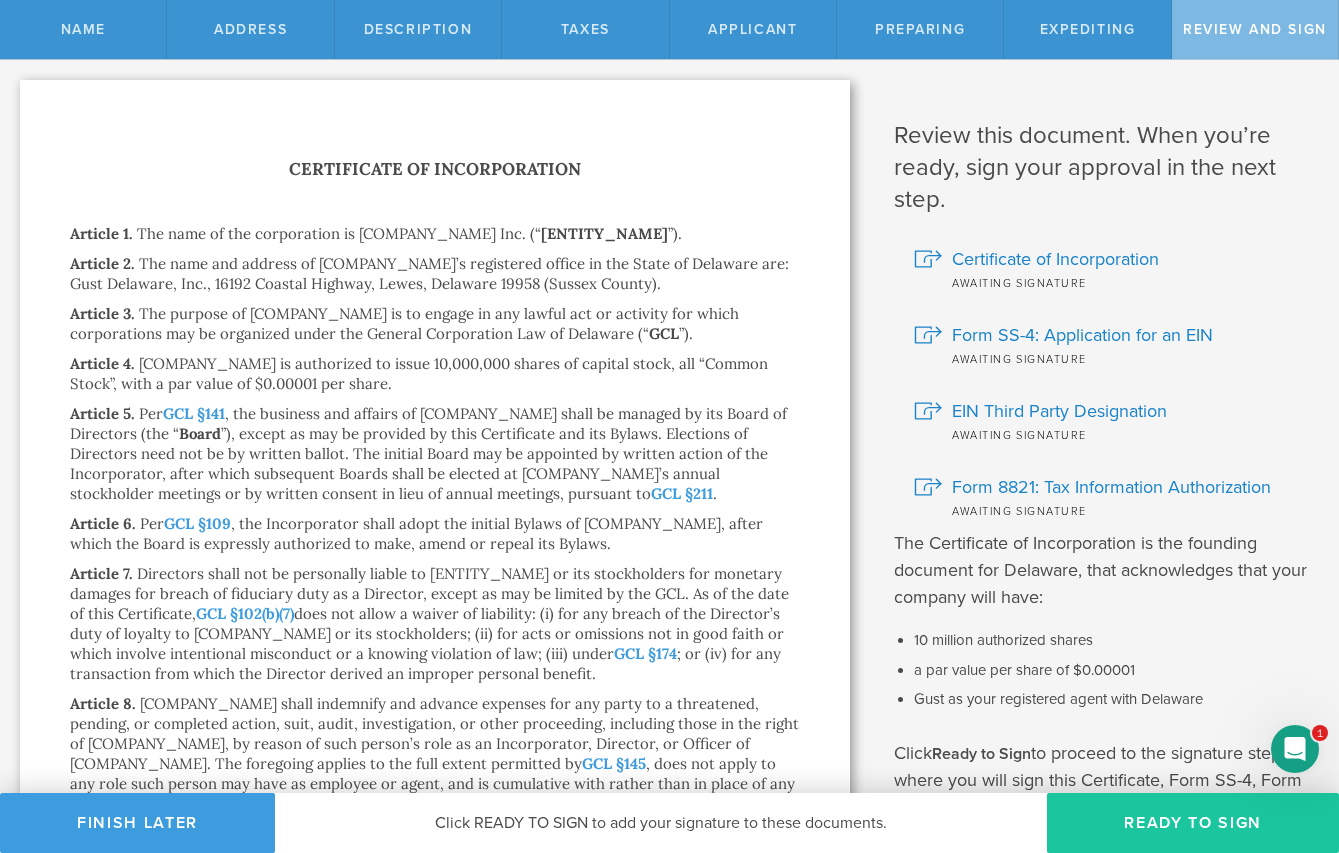 click on "Ready to Sign" at bounding box center (1193, 823) 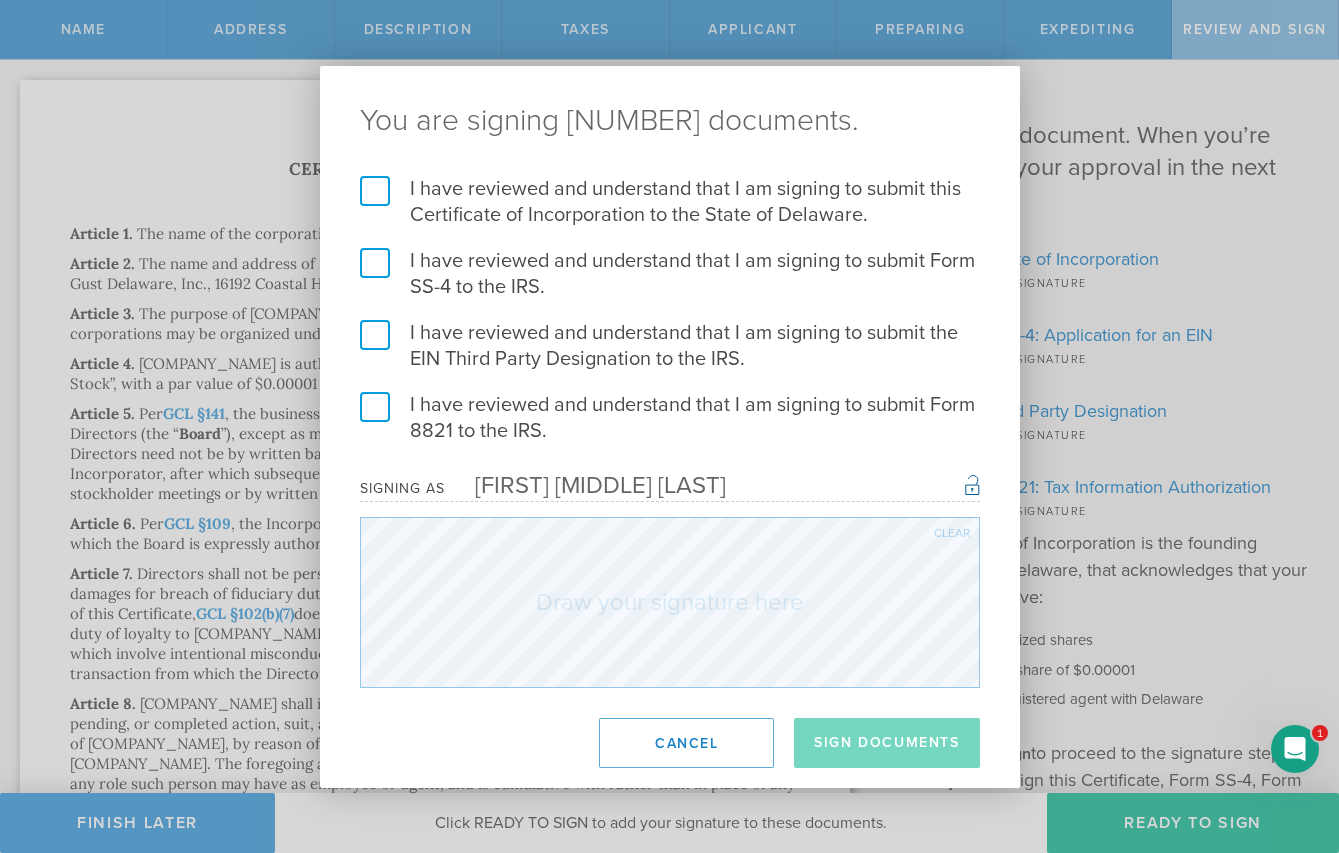 click on "I have reviewed and understand that I am signing to submit this Certificate of Incorporation to the State of Delaware." at bounding box center [670, 202] 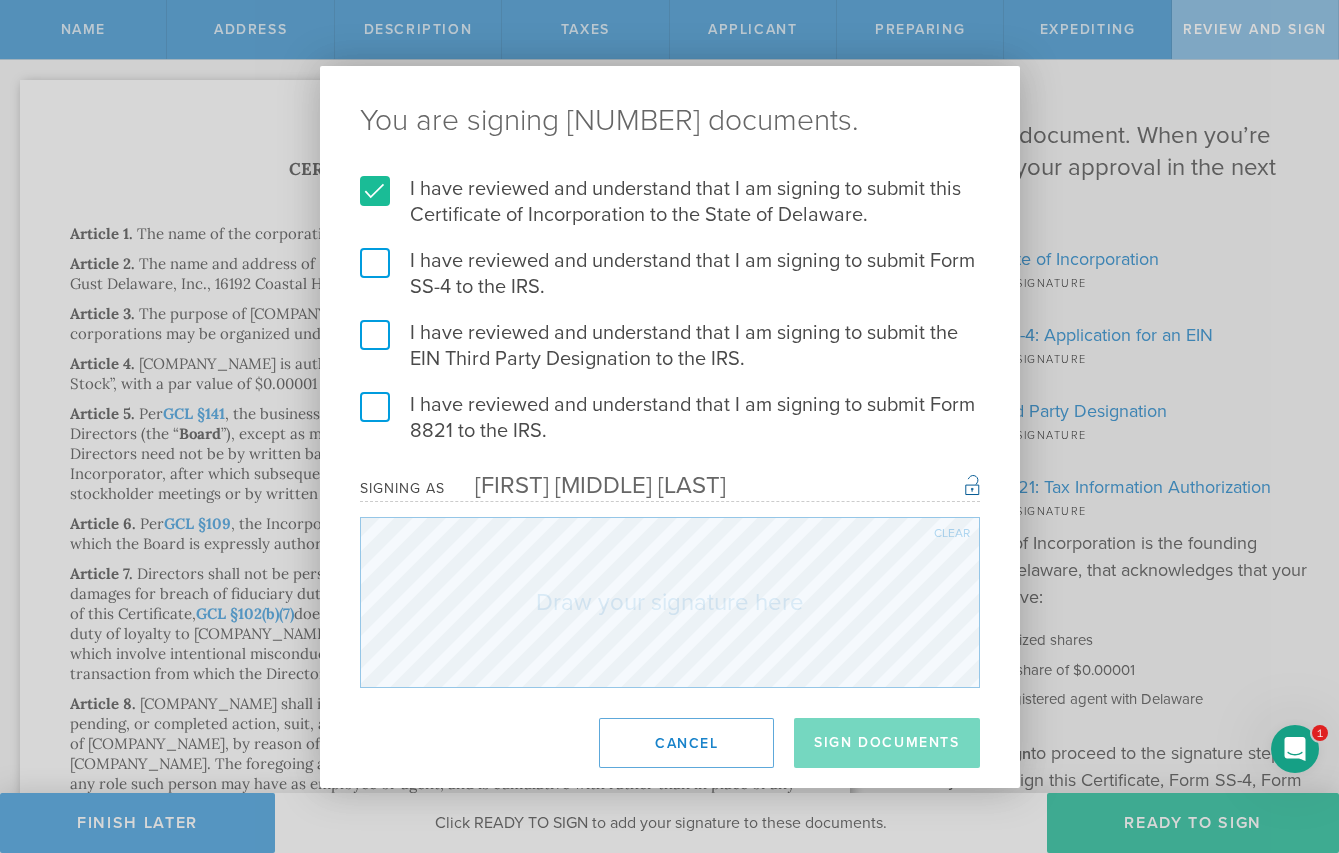 click on "I have reviewed and understand that I am signing to submit Form SS-4 to the IRS." at bounding box center [670, 274] 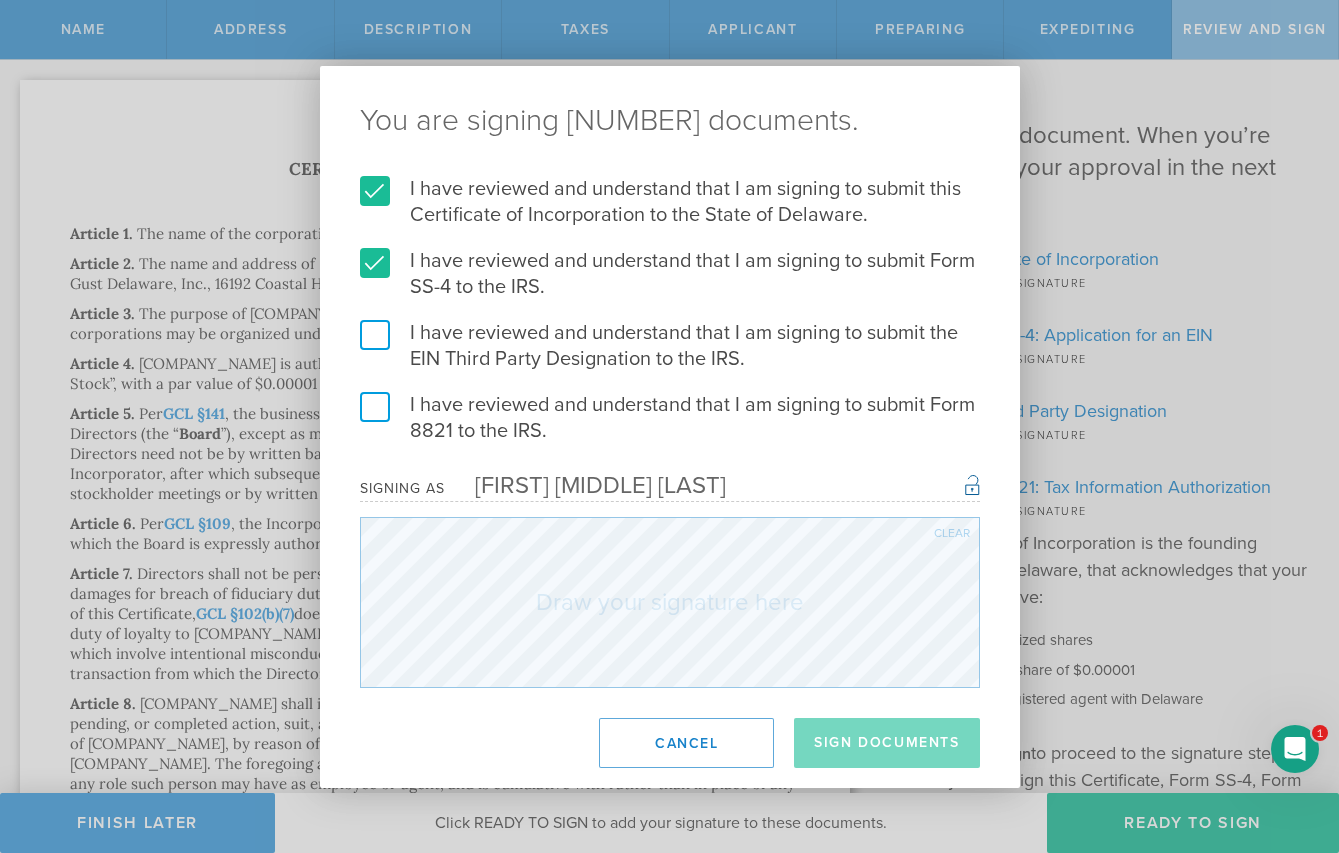 click on "I have reviewed and understand that I am signing to submit the EIN Third Party Designation to the IRS." at bounding box center [670, 346] 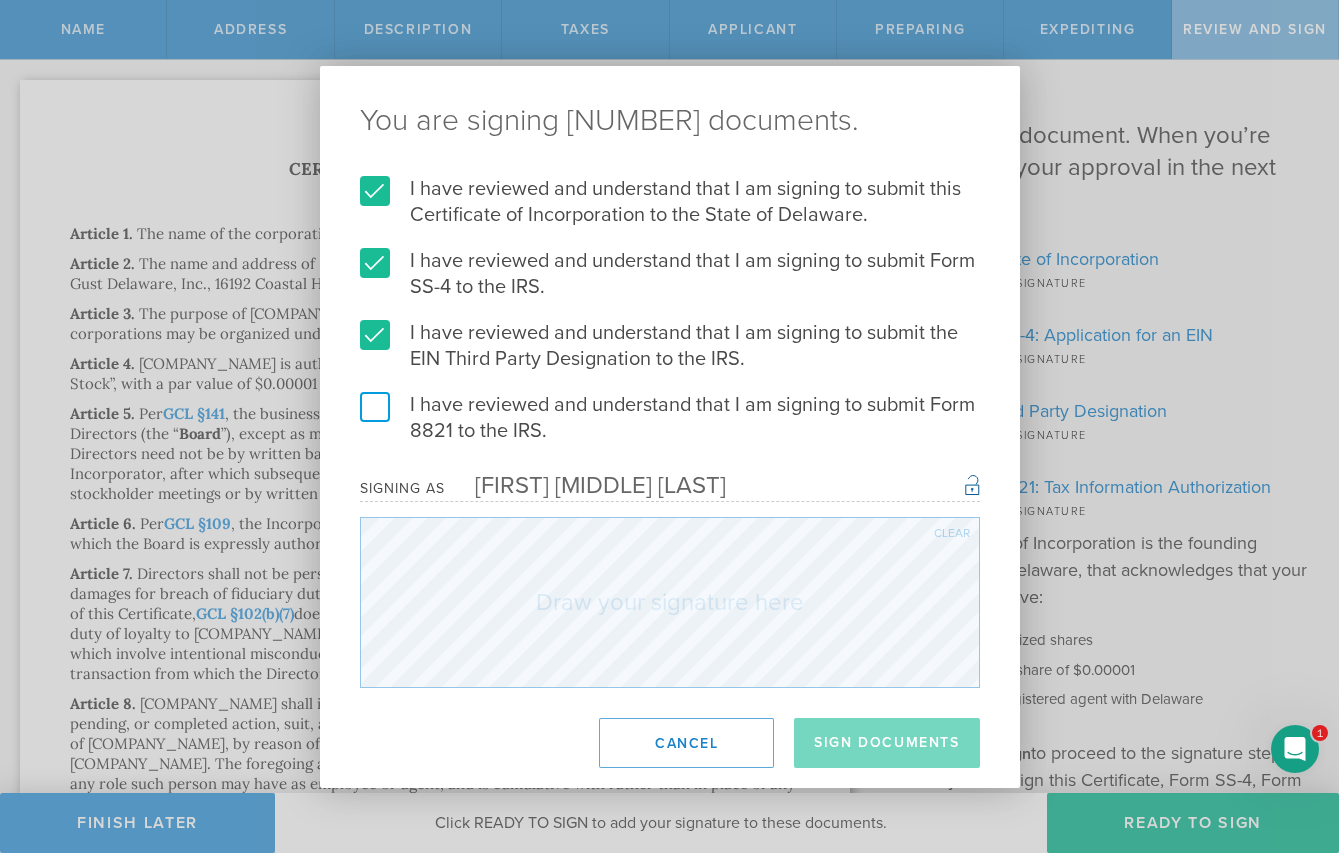click on "I have reviewed and understand that I am signing to submit Form 8821 to the IRS." at bounding box center [670, 418] 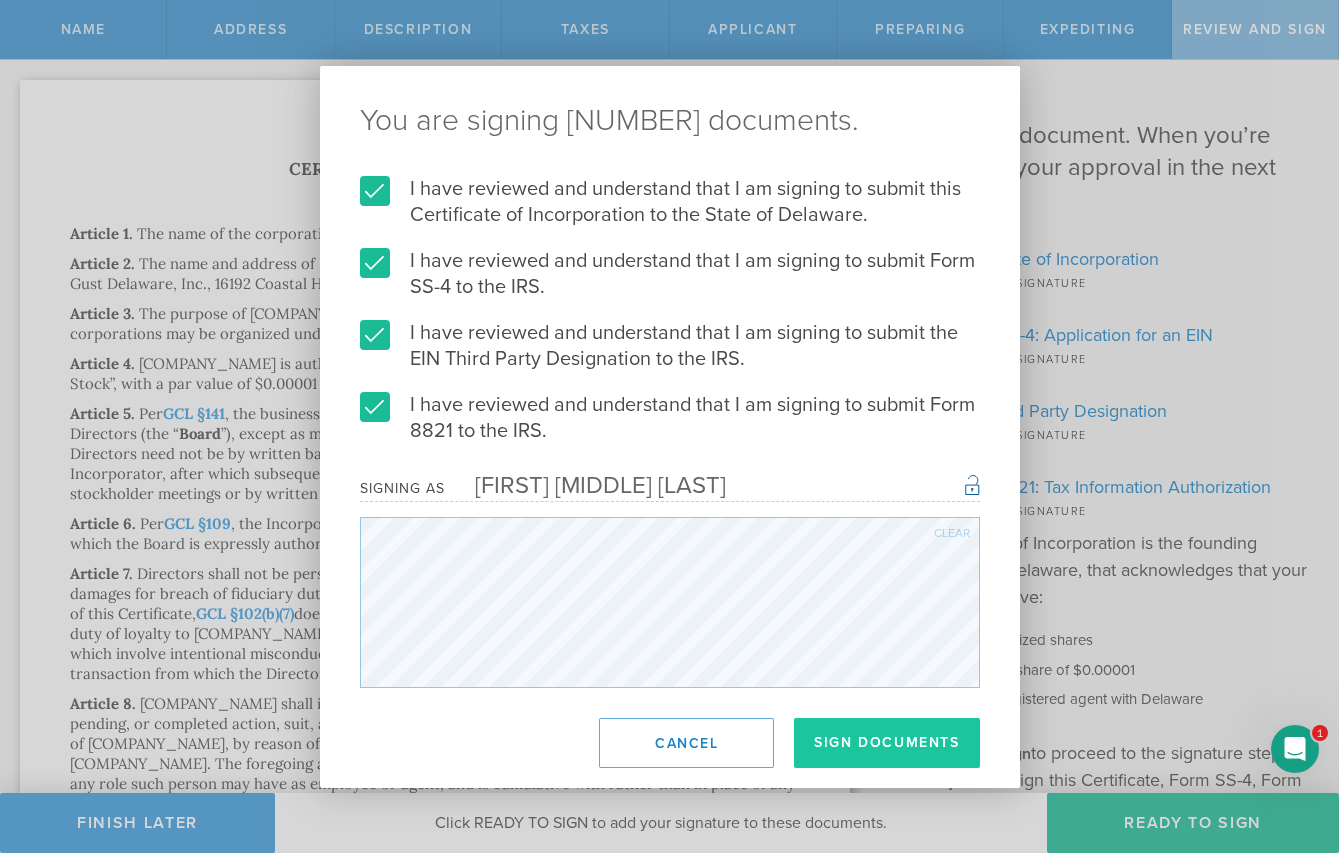 click on "Sign Documents" at bounding box center [886, 743] 